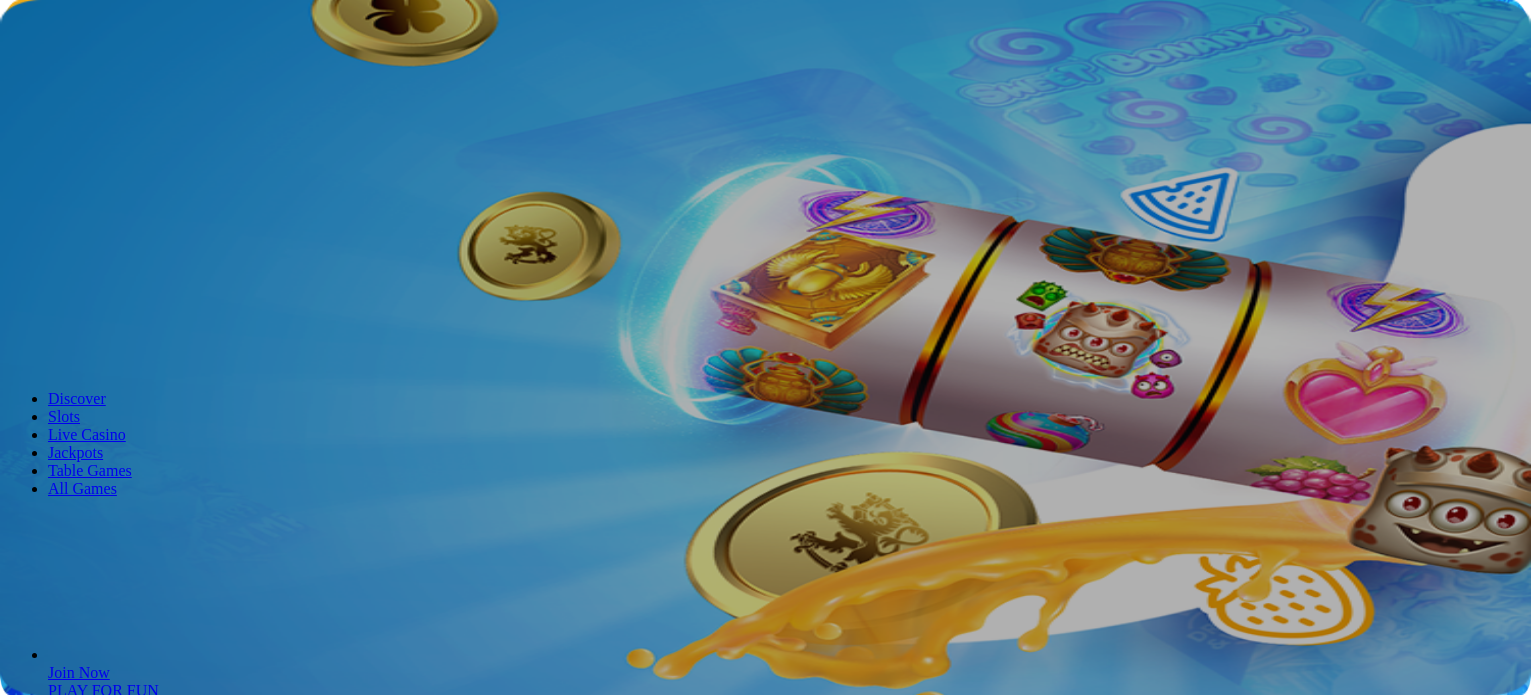scroll, scrollTop: 0, scrollLeft: 0, axis: both 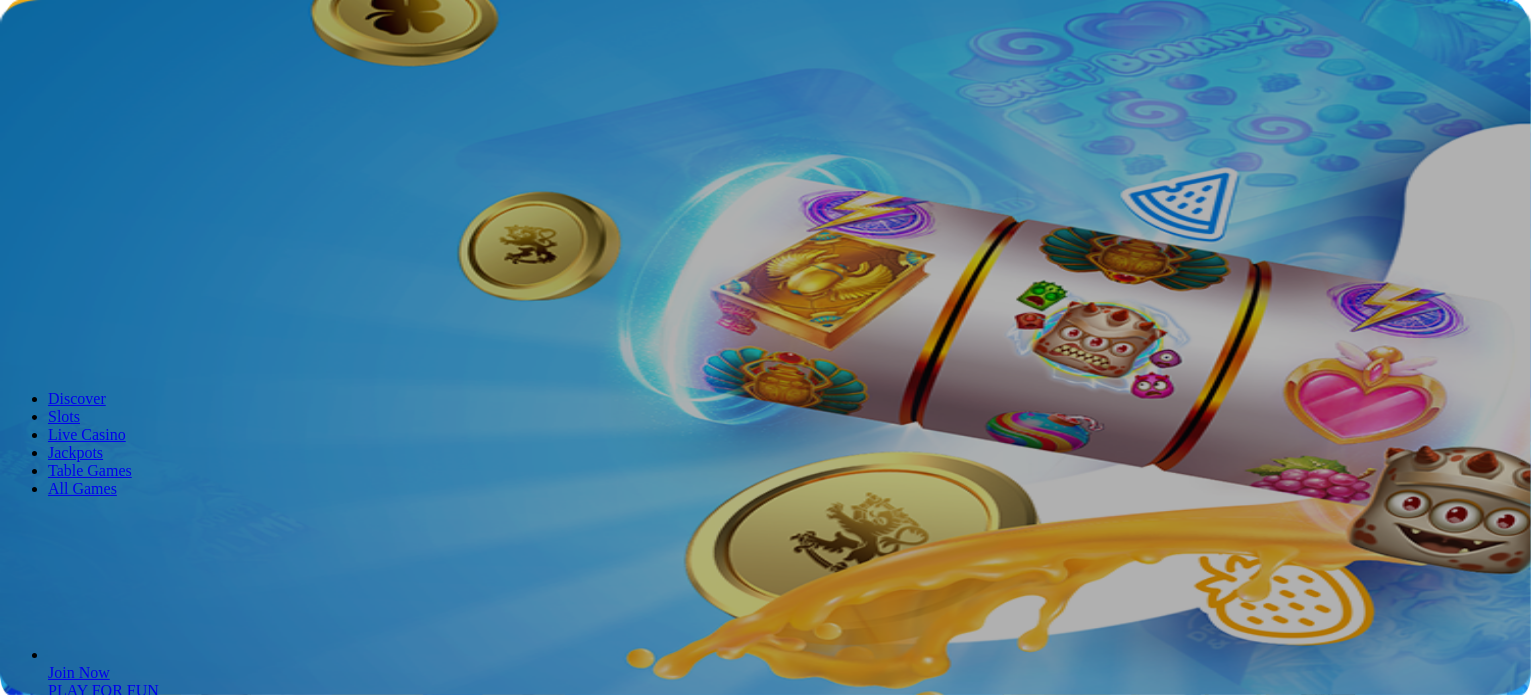 click on "Log in" at bounding box center (105, 72) 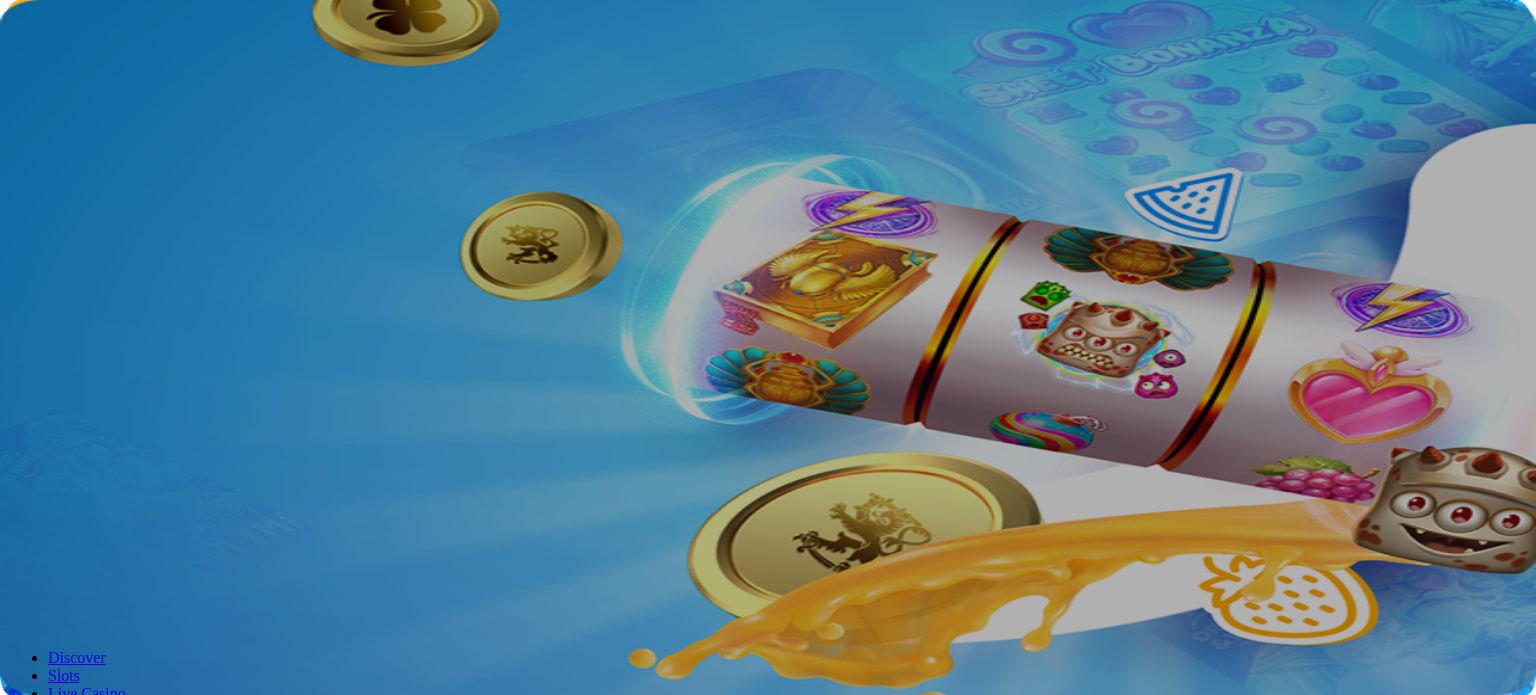 click at bounding box center (79, 301) 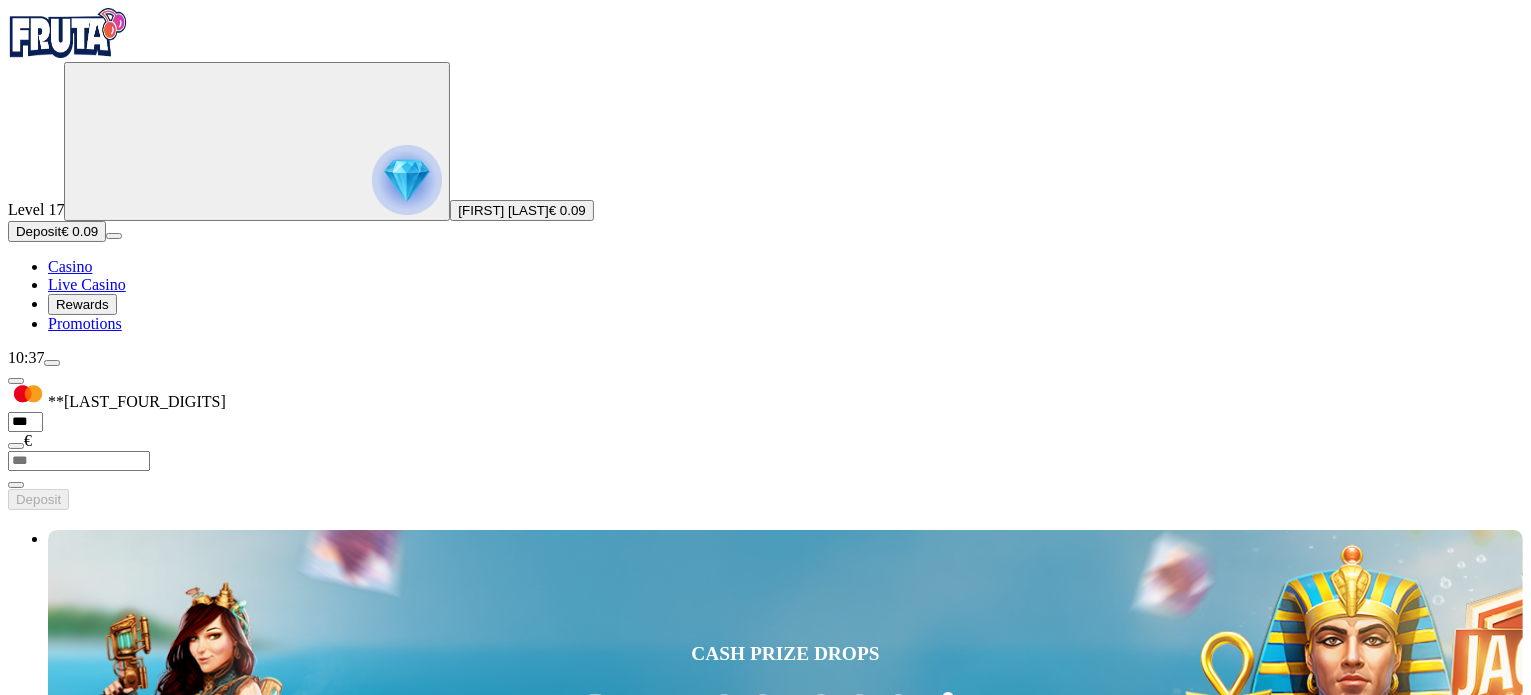 click on "Deposit" at bounding box center [38, 231] 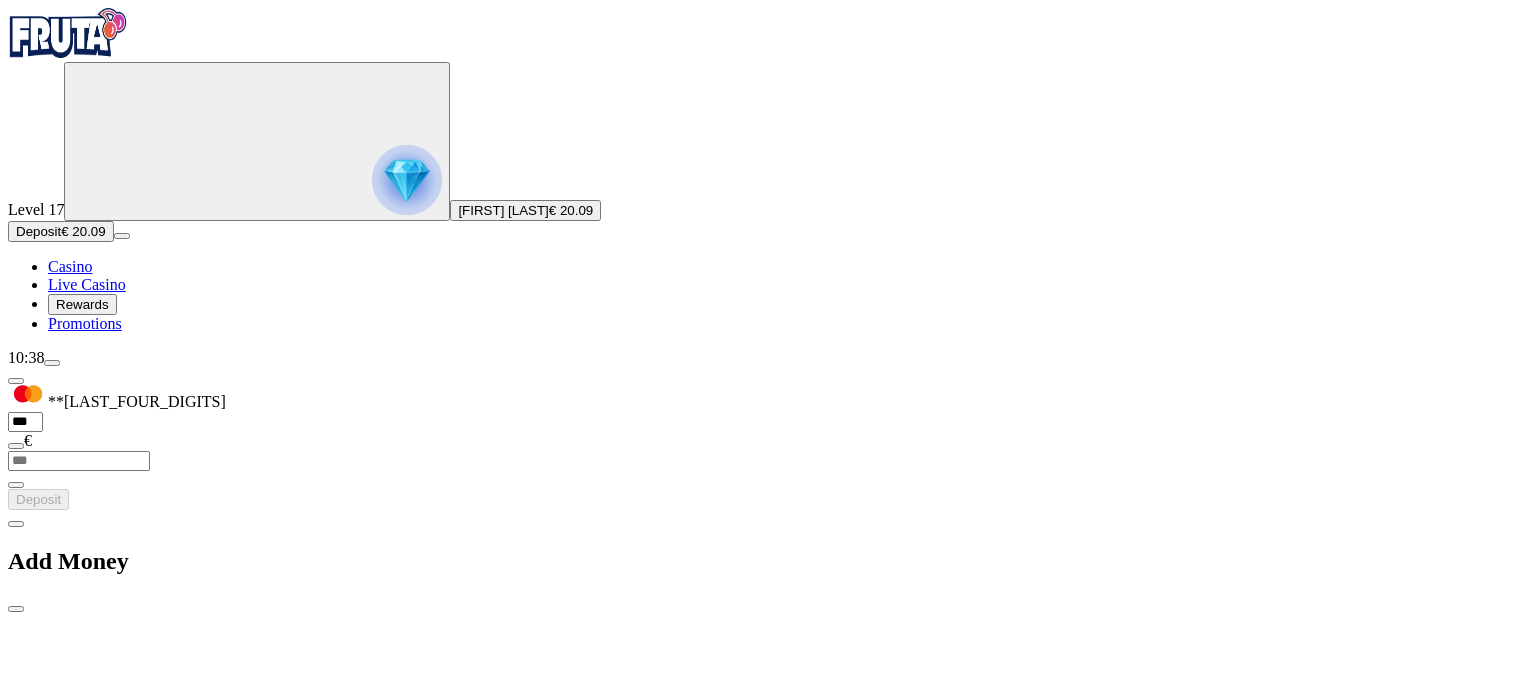 click at bounding box center [16, 609] 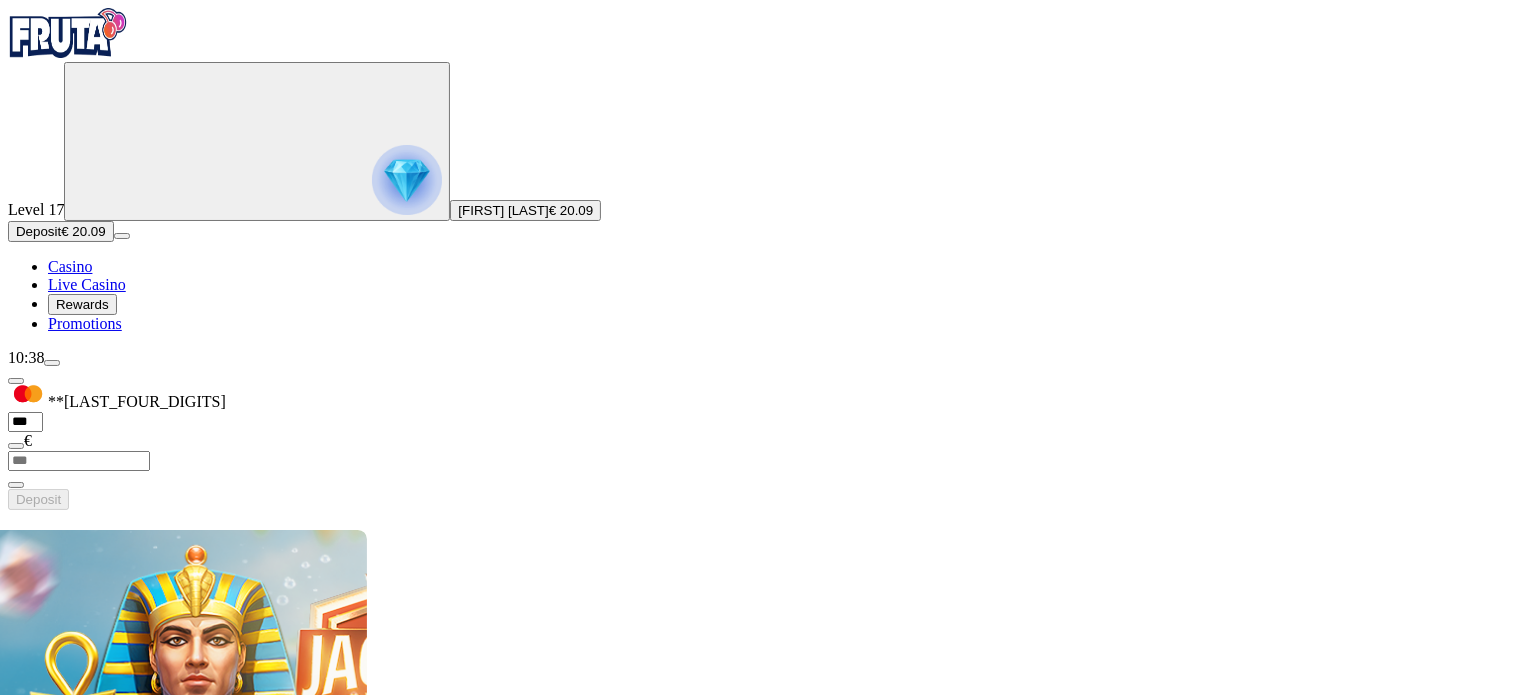 scroll, scrollTop: 608, scrollLeft: 0, axis: vertical 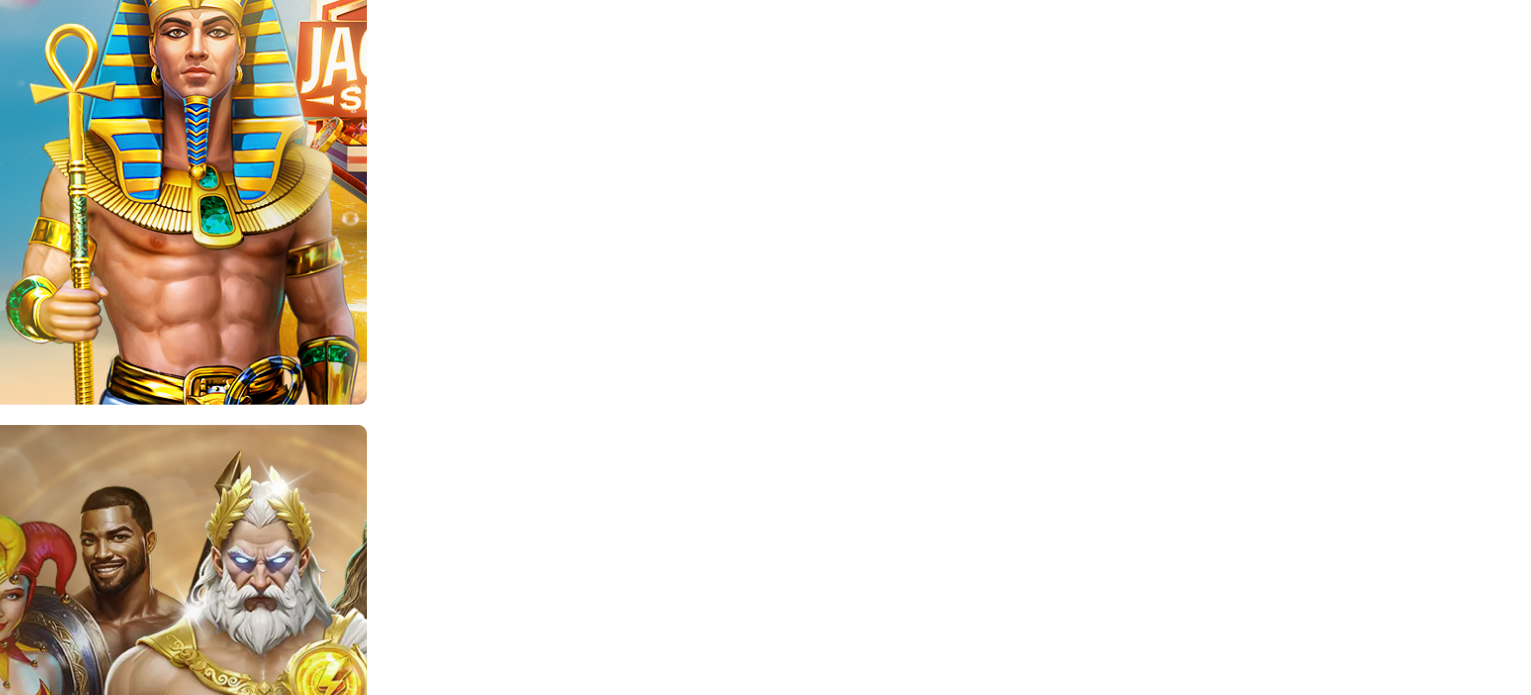 click on "Play Now" at bounding box center [80, 2345] 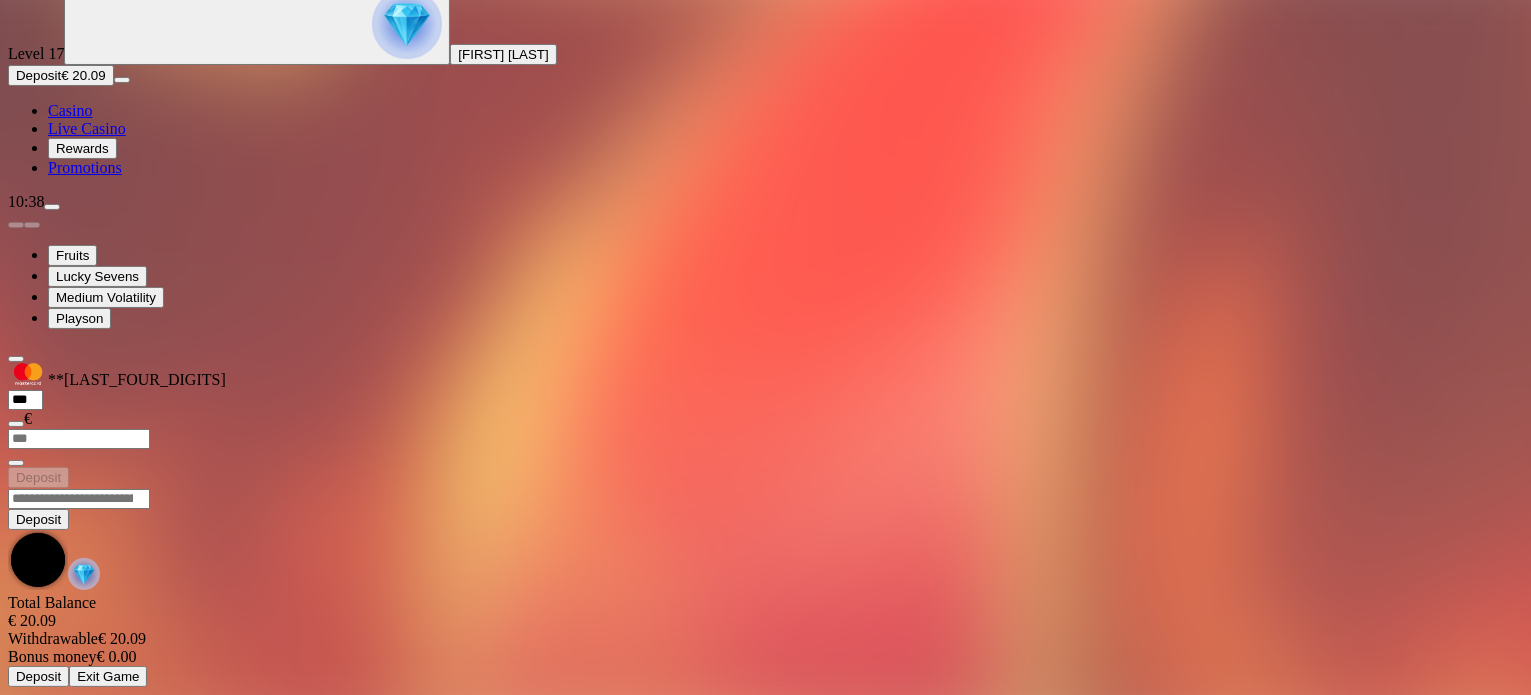 scroll, scrollTop: 0, scrollLeft: 0, axis: both 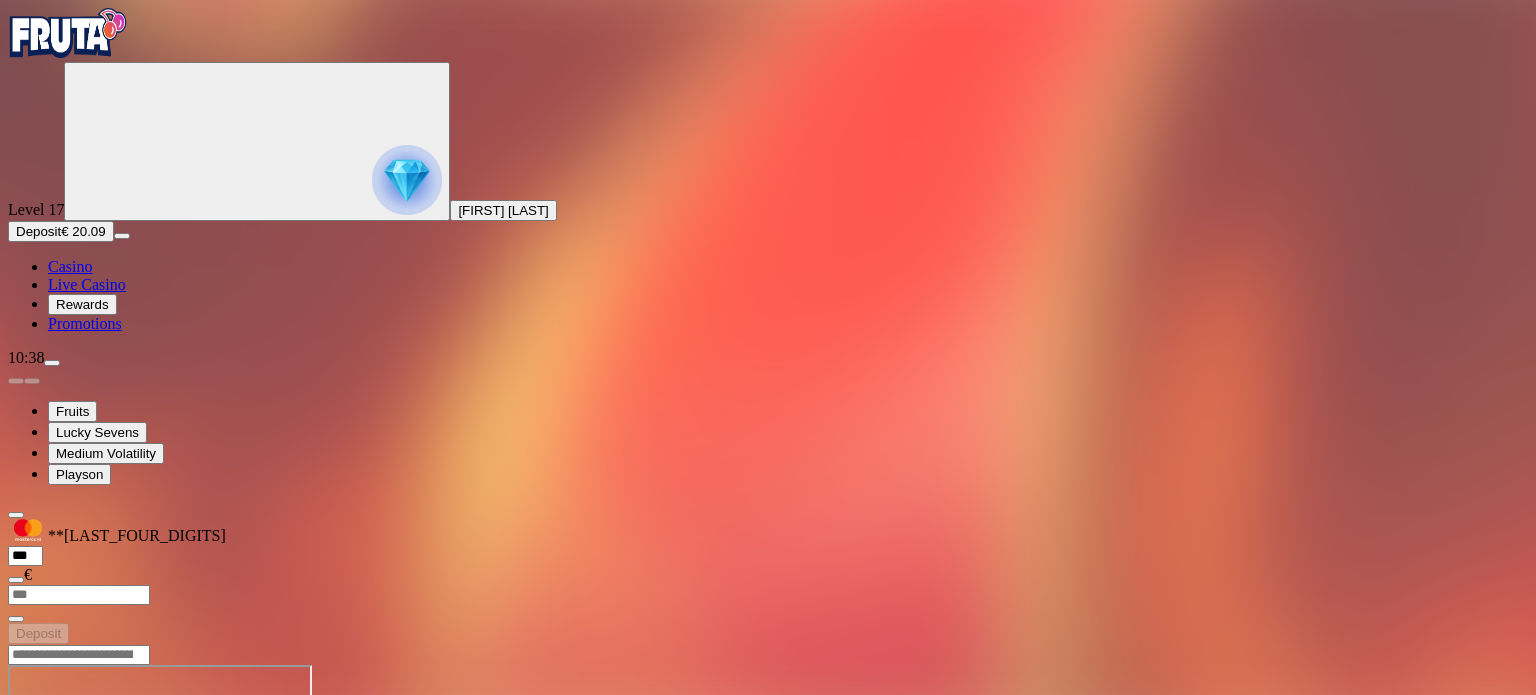 click on "Live Casino" at bounding box center (87, 284) 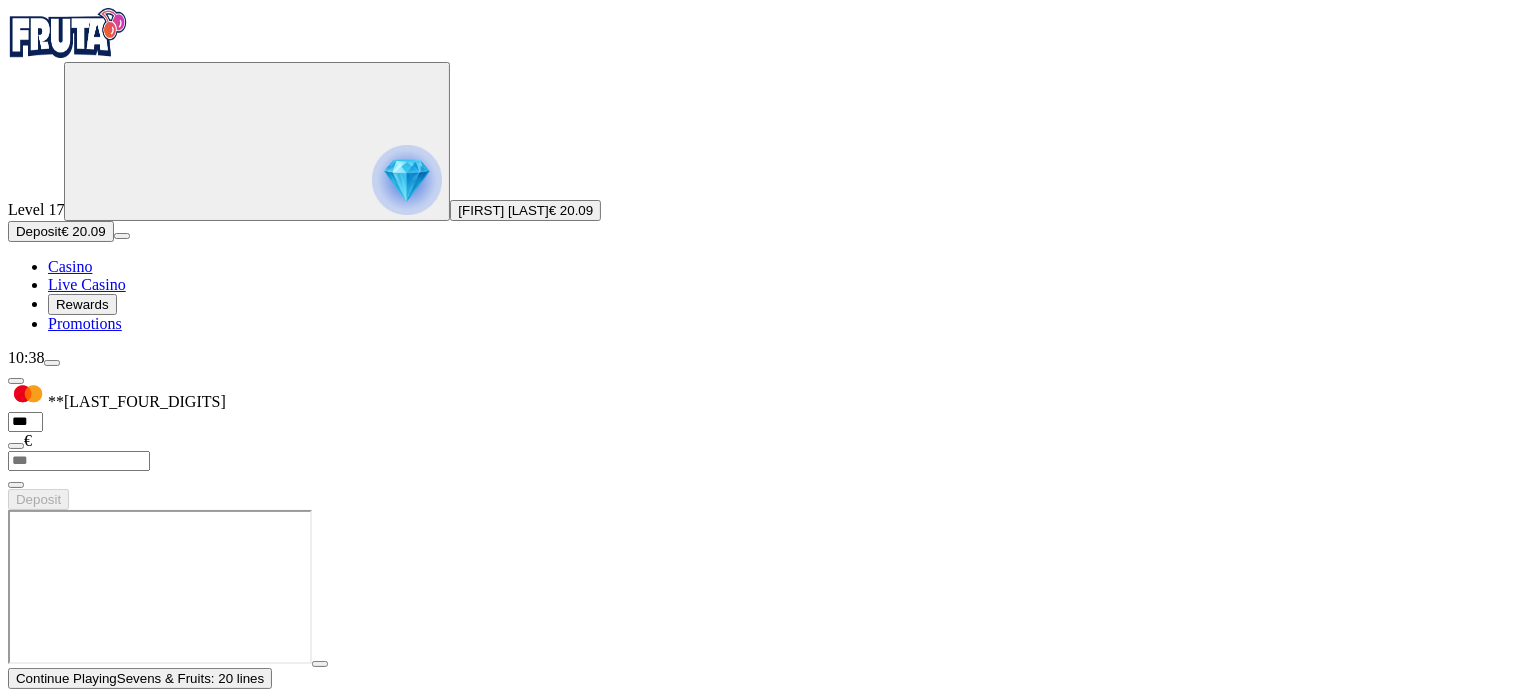 click on "Play Now" at bounding box center (80, 1119) 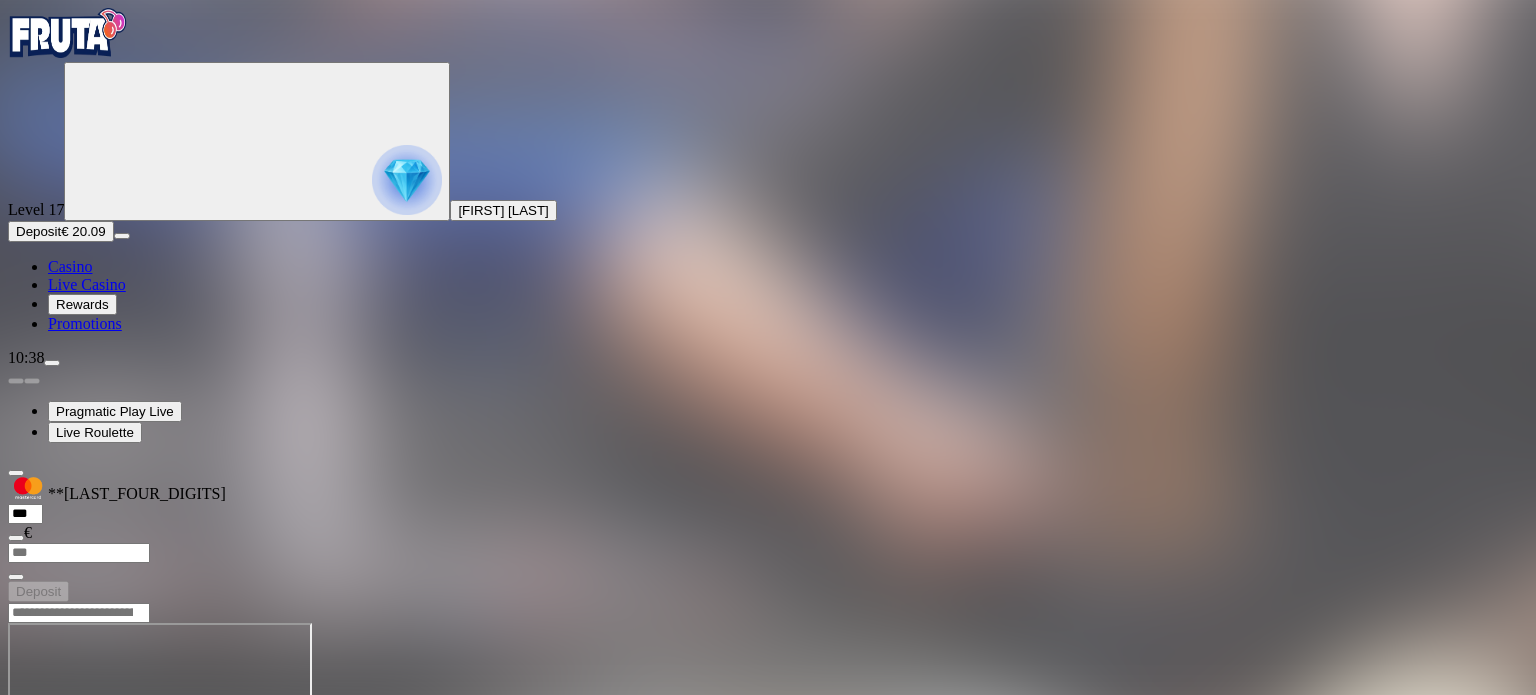 click at bounding box center [48, 795] 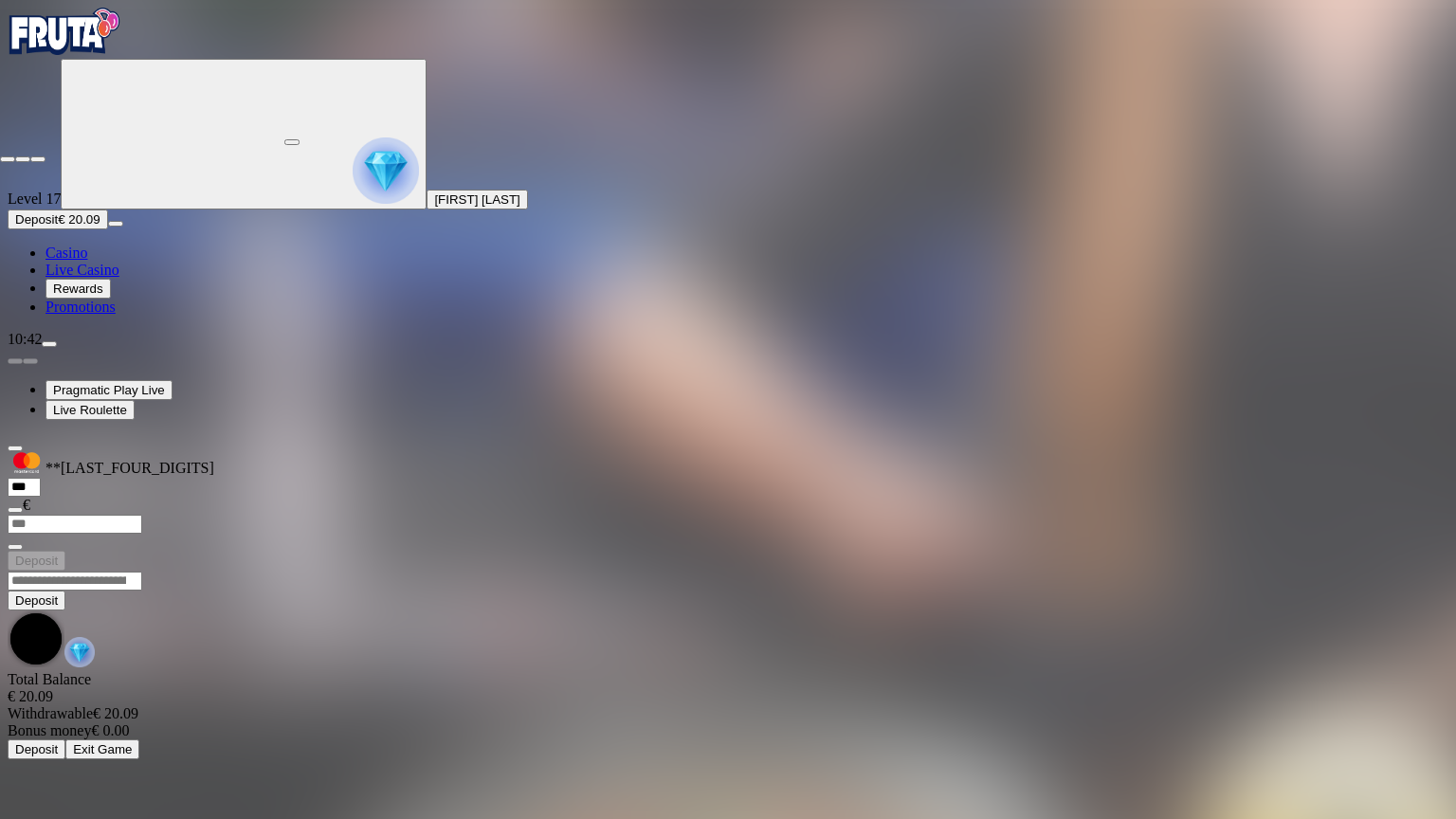 click at bounding box center [8, 159] 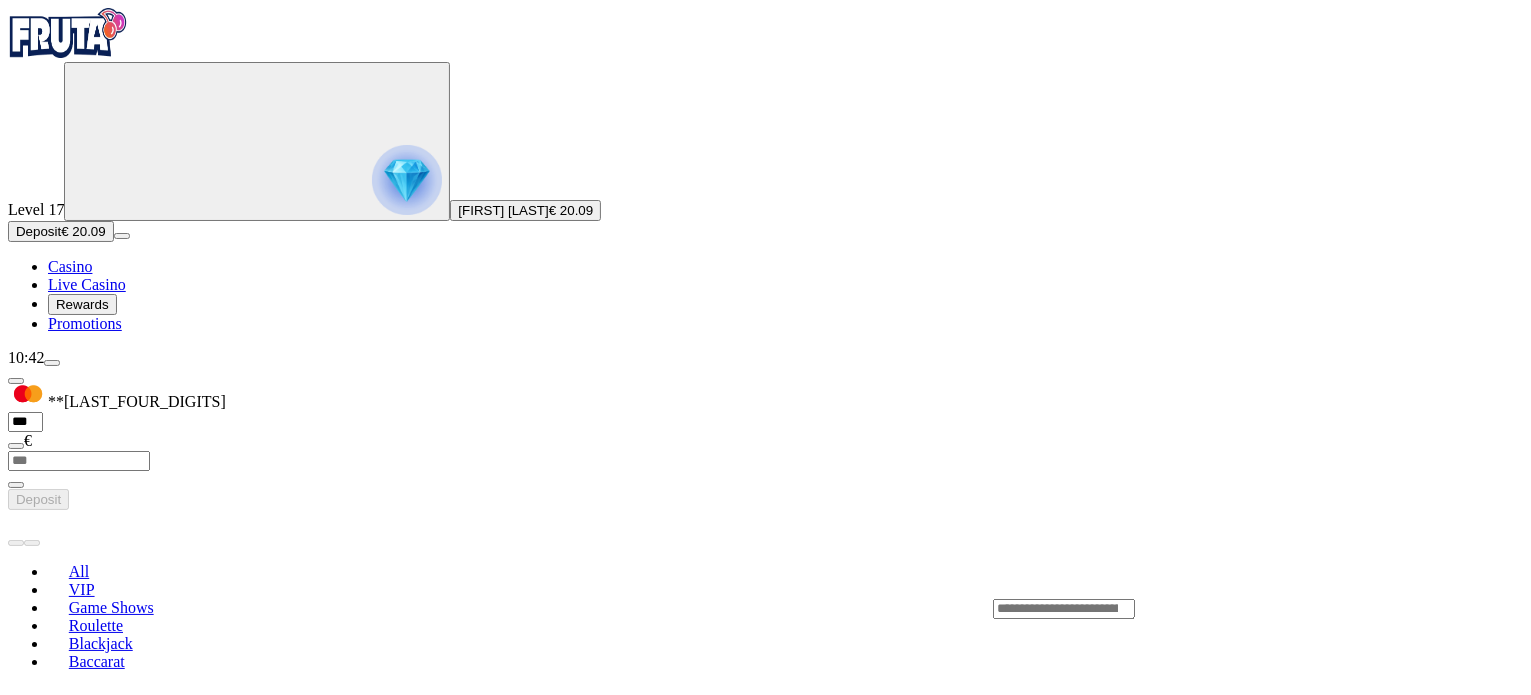 click on "Deposit" at bounding box center (38, 231) 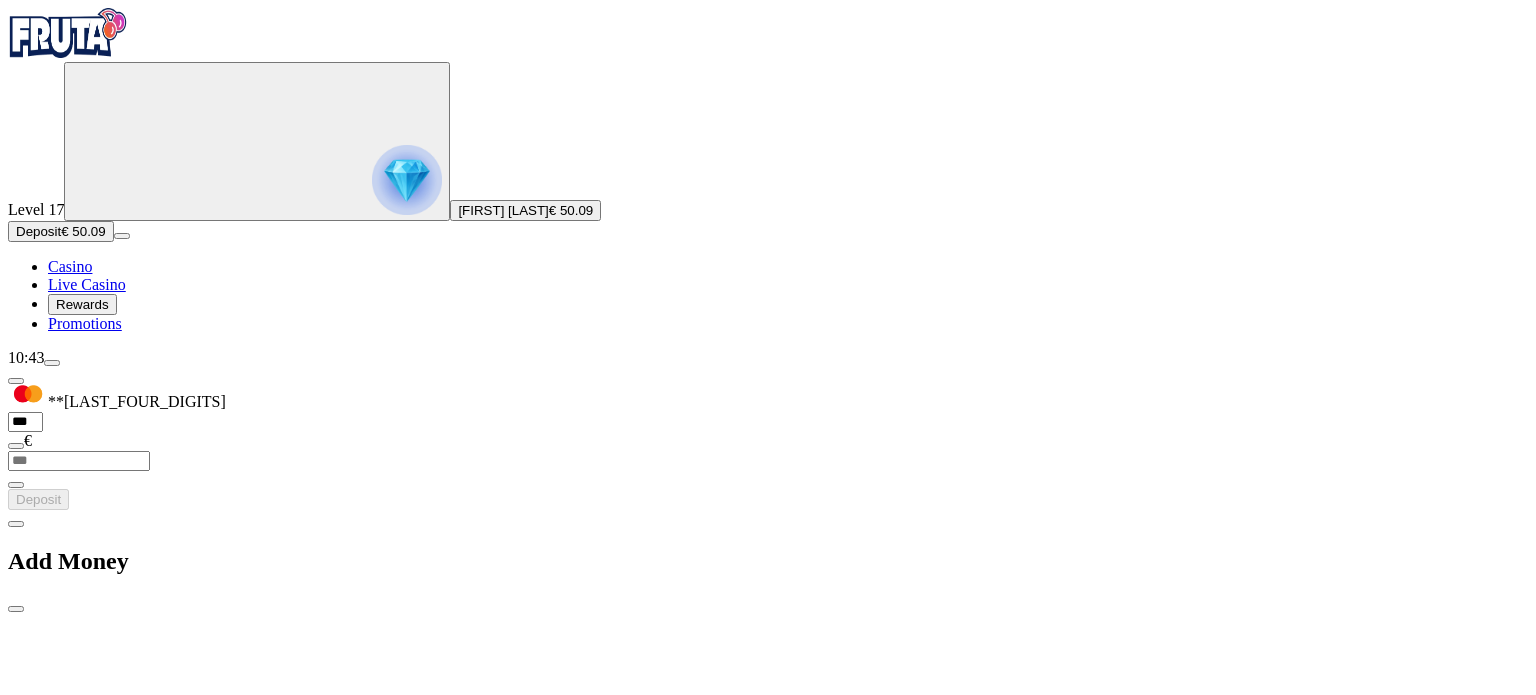 click at bounding box center (768, 1133) 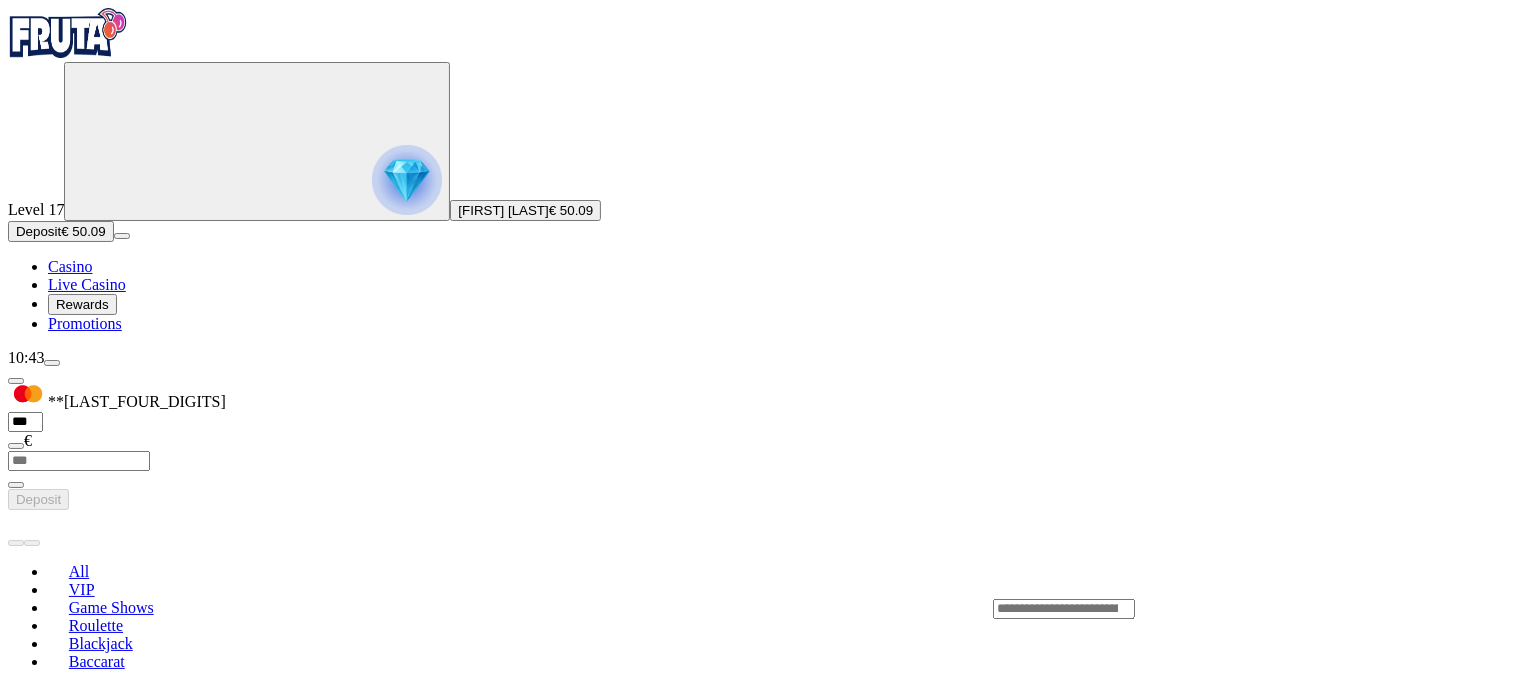 click on "Play Now" at bounding box center [80, 1017] 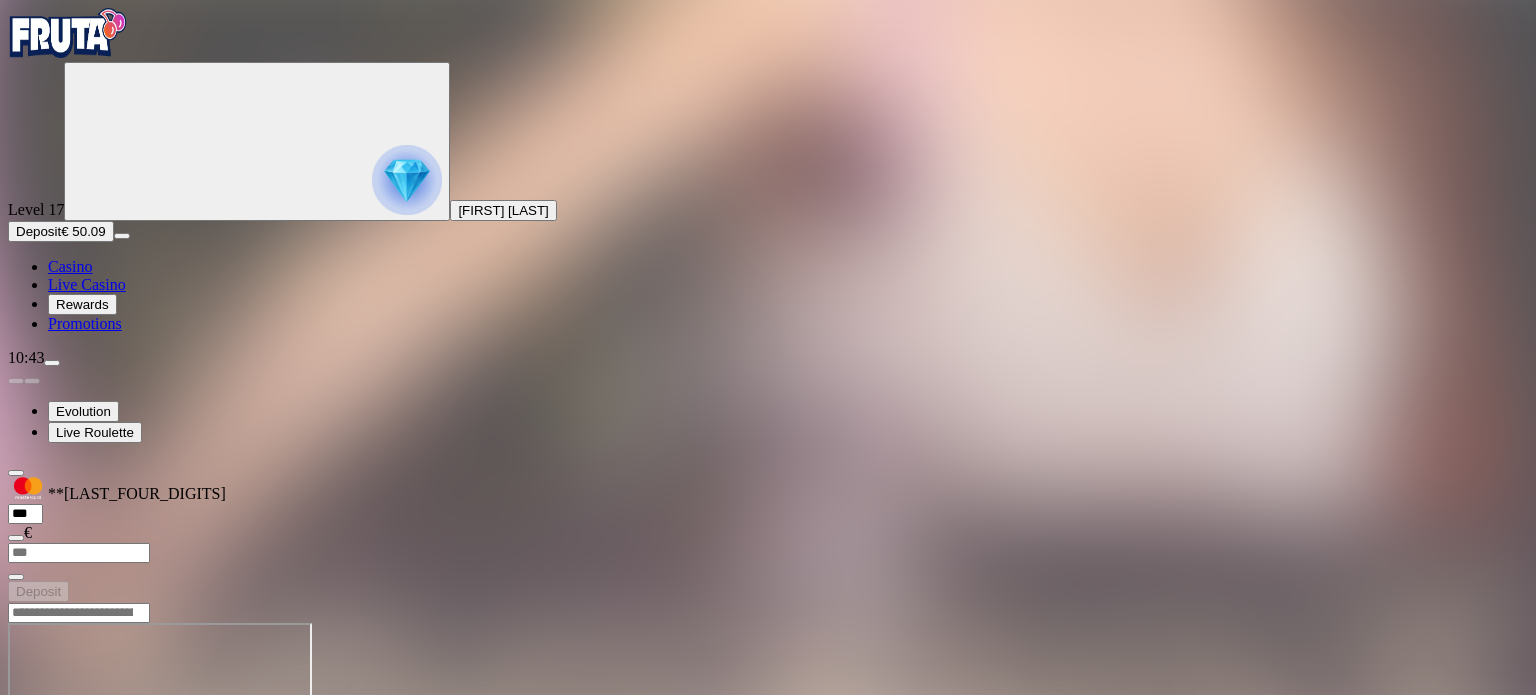 click at bounding box center (48, 795) 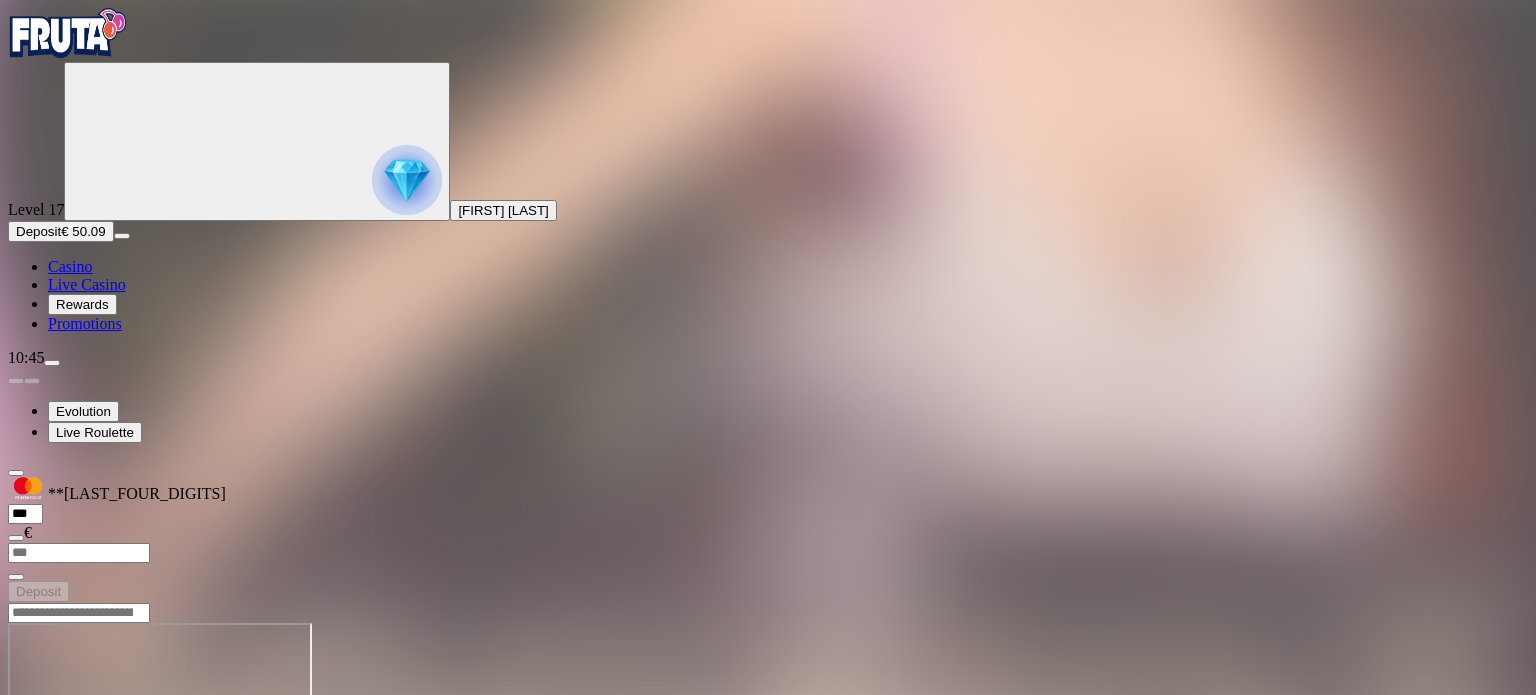 click at bounding box center (48, 795) 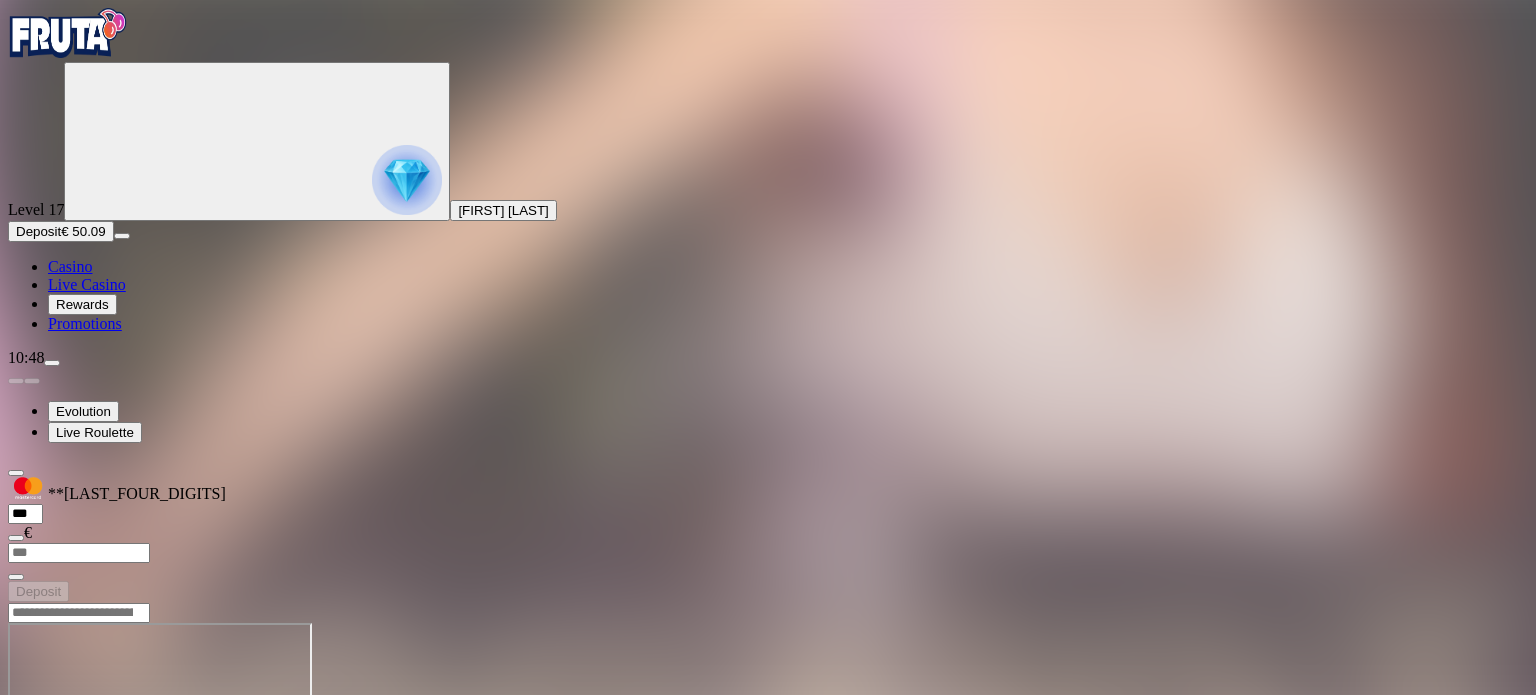click on "Deposit" at bounding box center [38, 231] 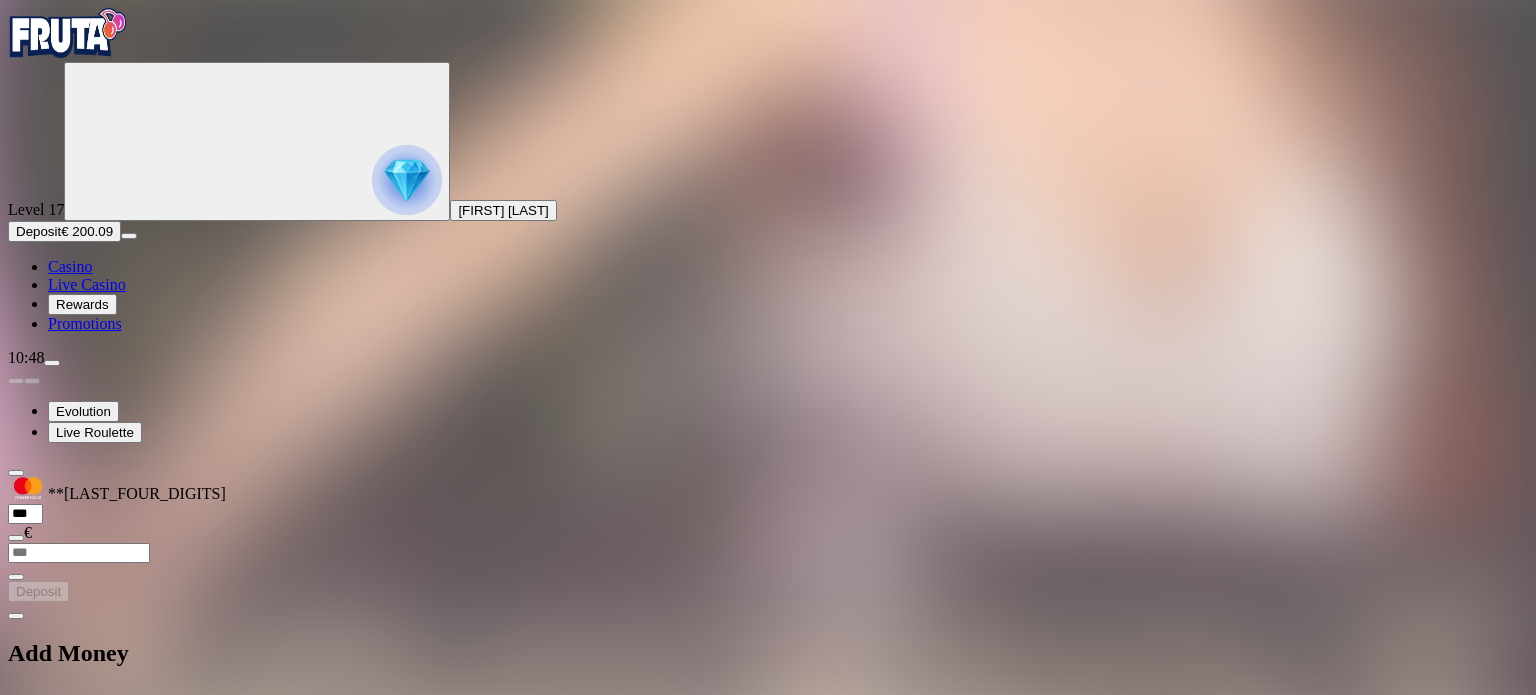 click at bounding box center (768, 1225) 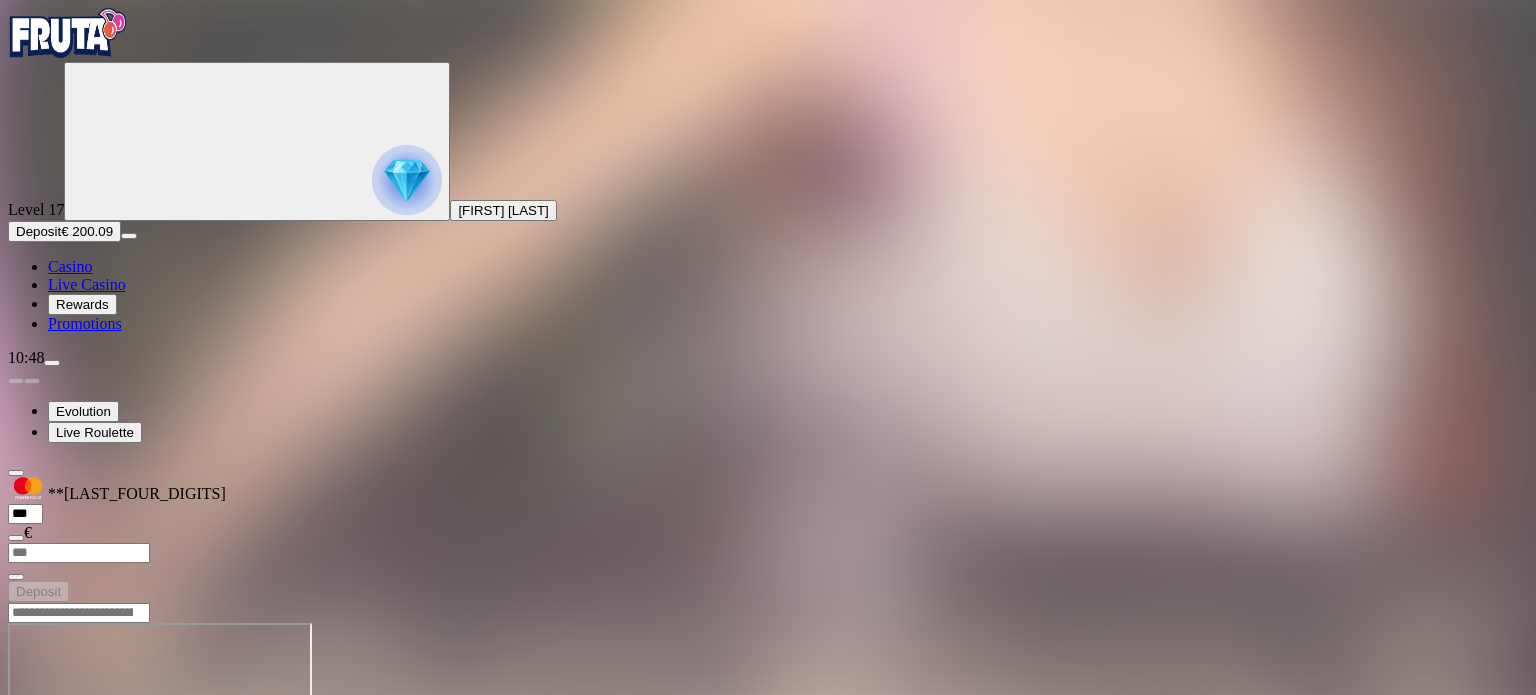 click at bounding box center [48, 795] 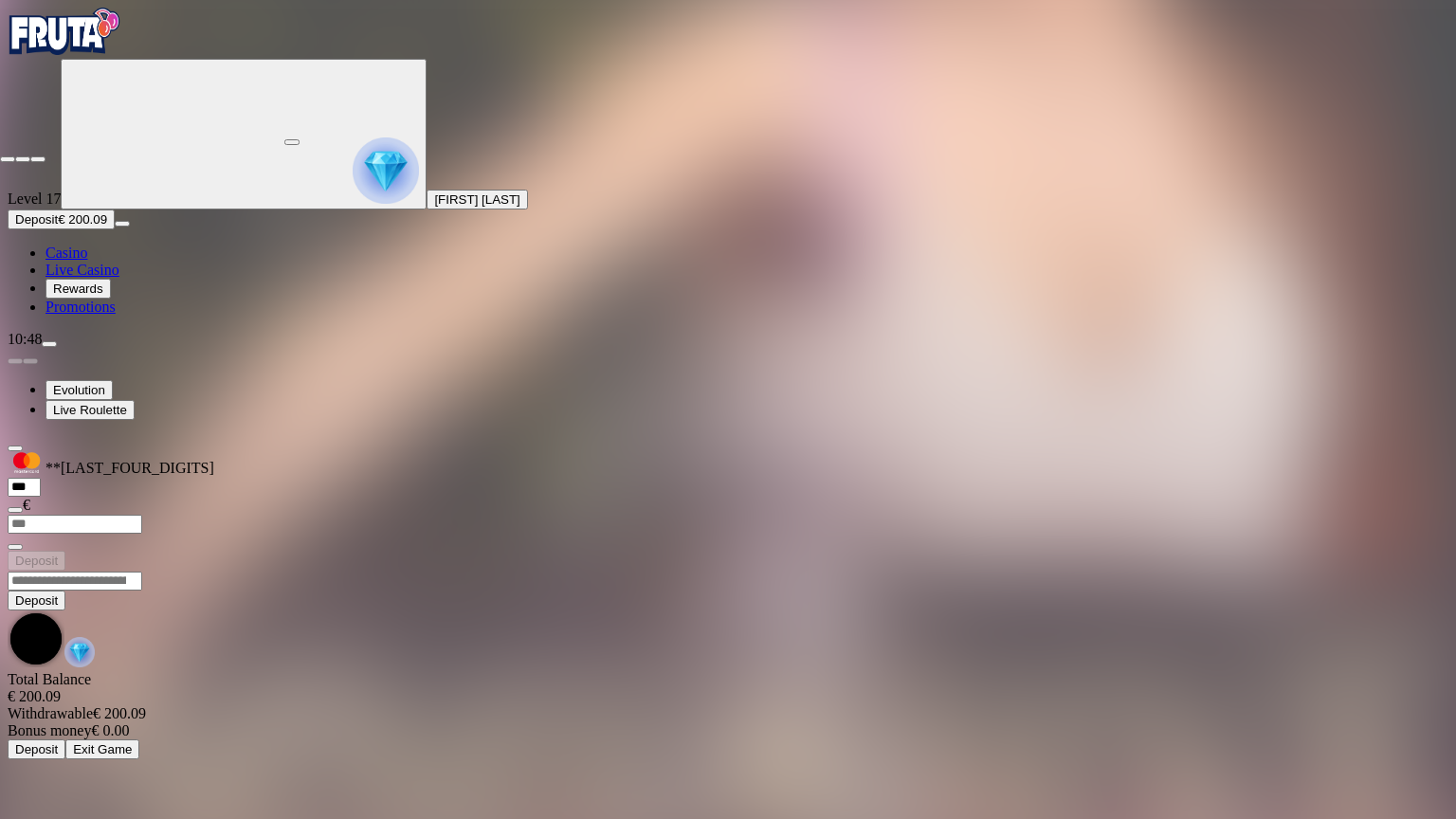 click at bounding box center [8, 159] 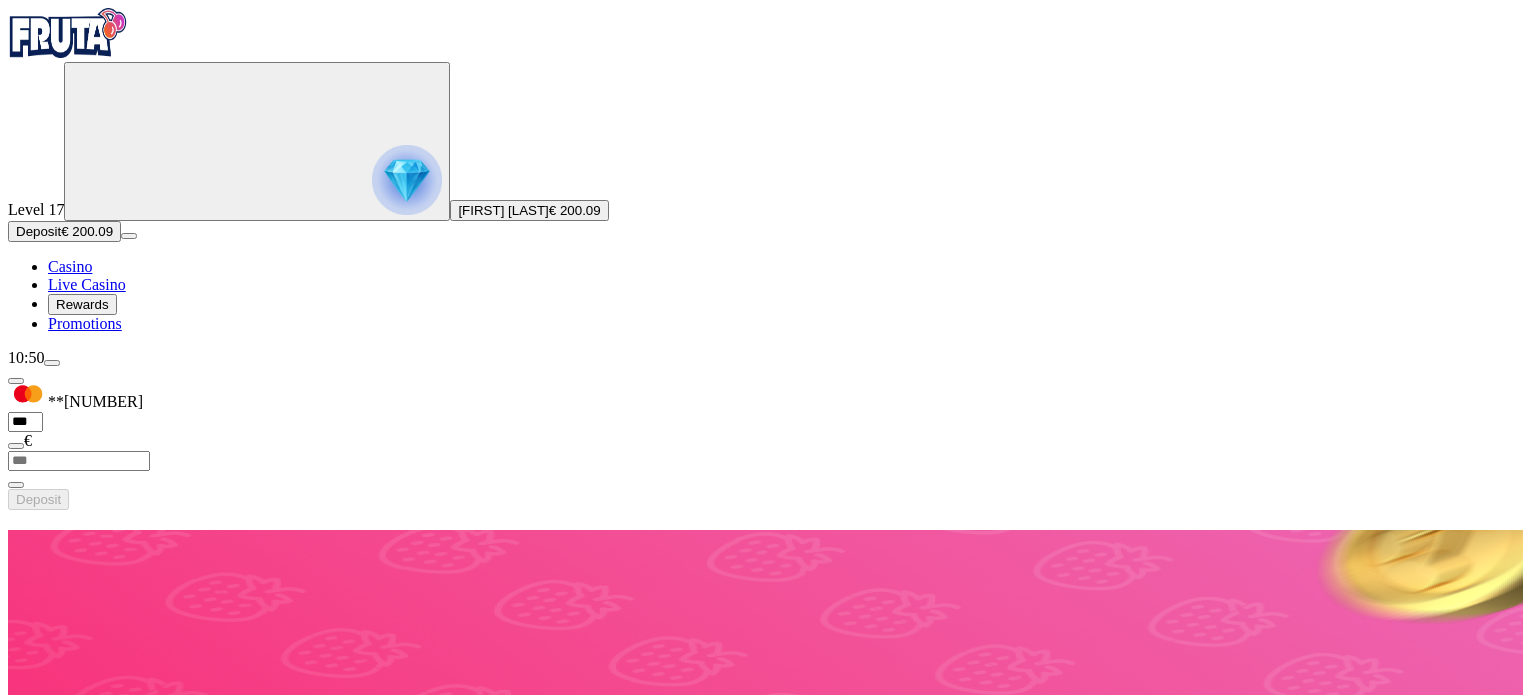 scroll, scrollTop: 0, scrollLeft: 0, axis: both 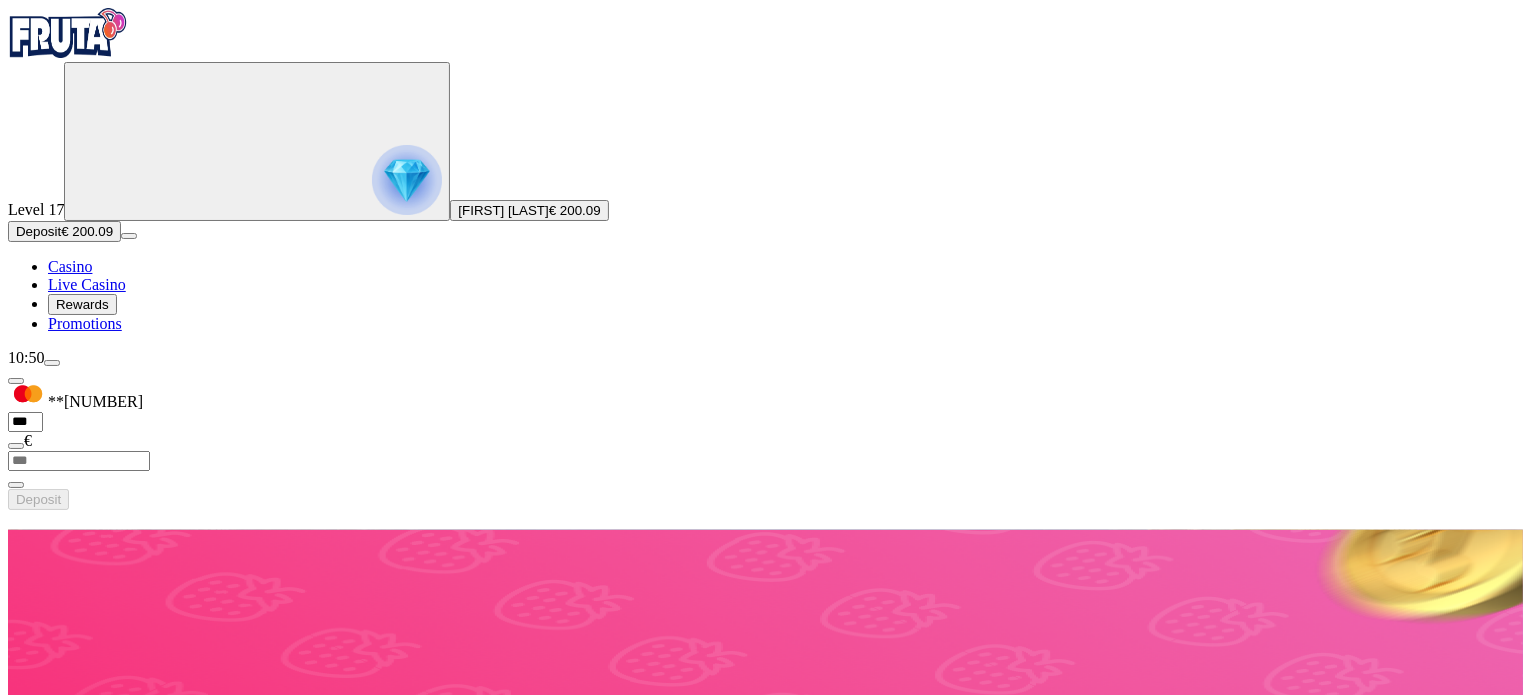 click on "Live Casino" at bounding box center (87, 1298) 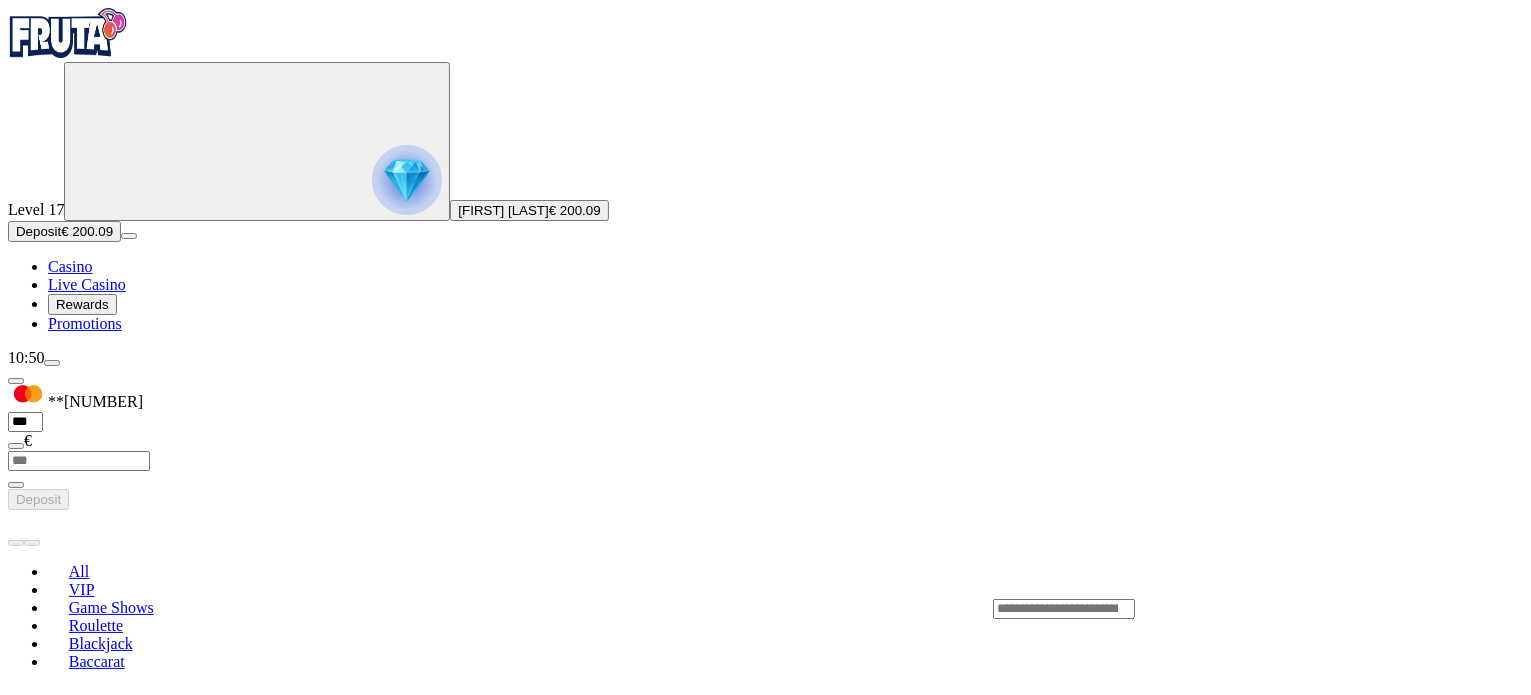 click on "Play Now" at bounding box center (80, 1113) 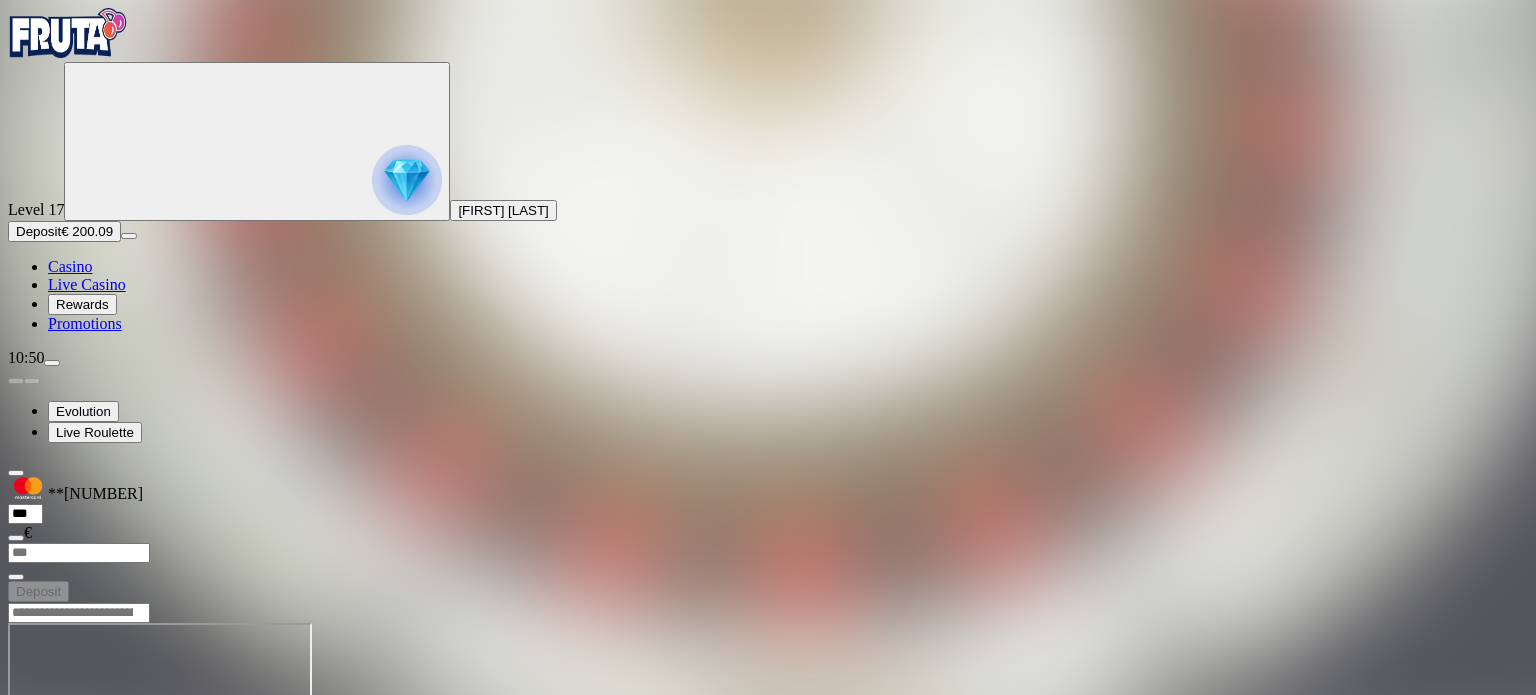 click at bounding box center [48, 795] 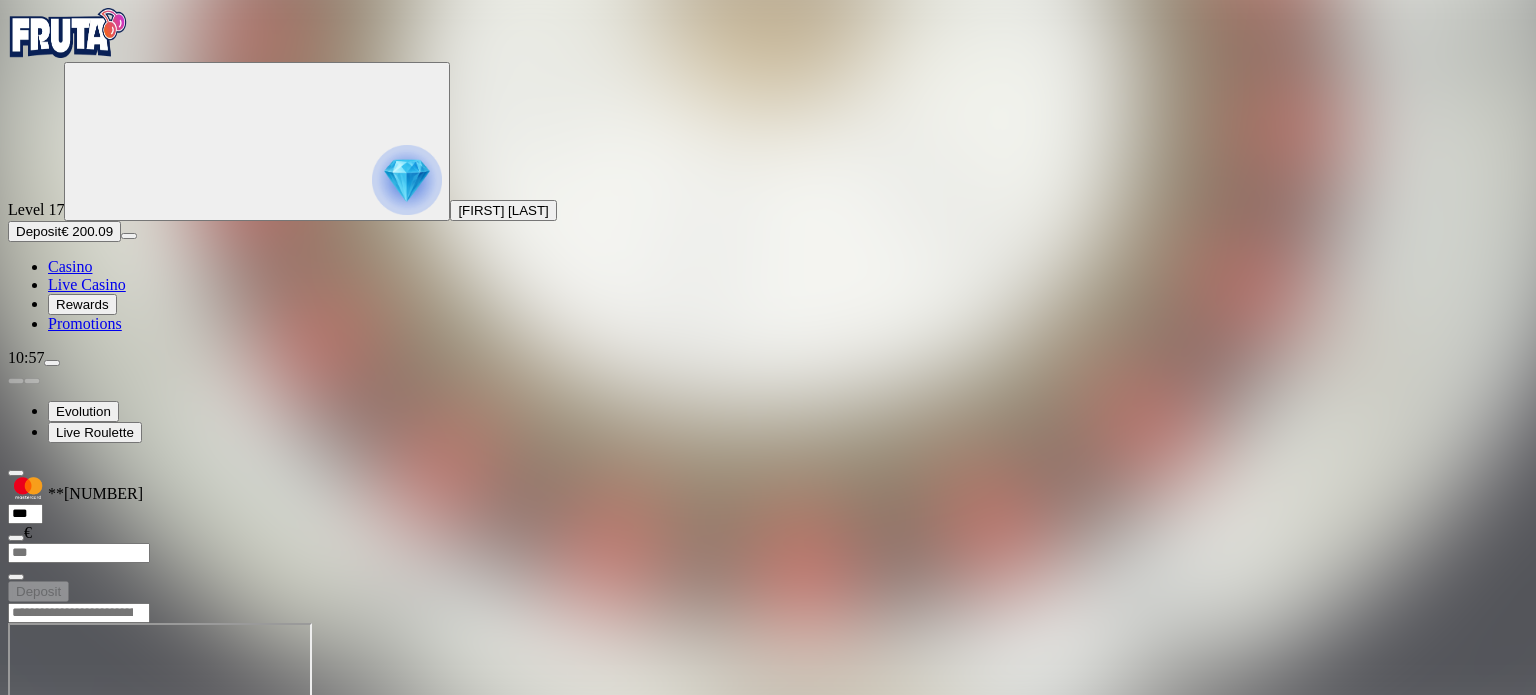 click at bounding box center [48, 795] 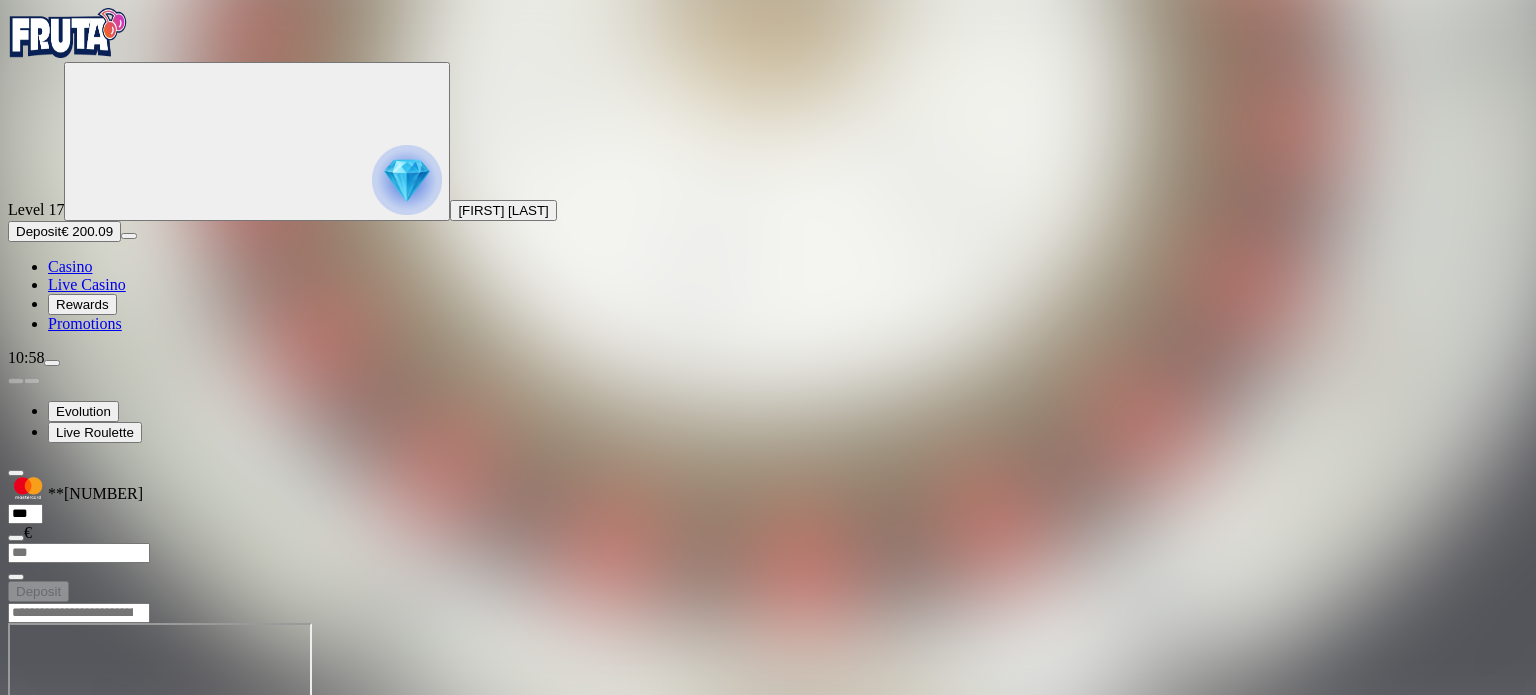 click on "Deposit" at bounding box center [38, 231] 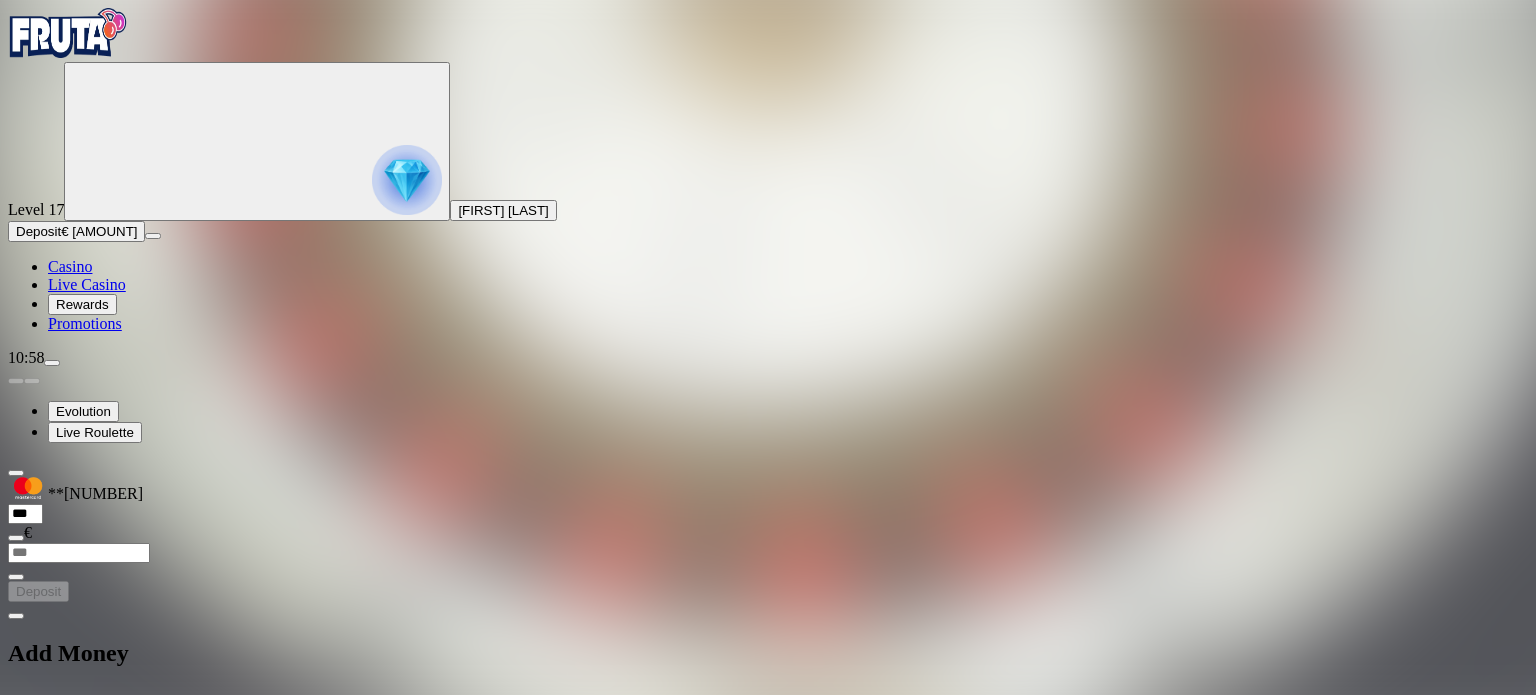 click at bounding box center [16, 701] 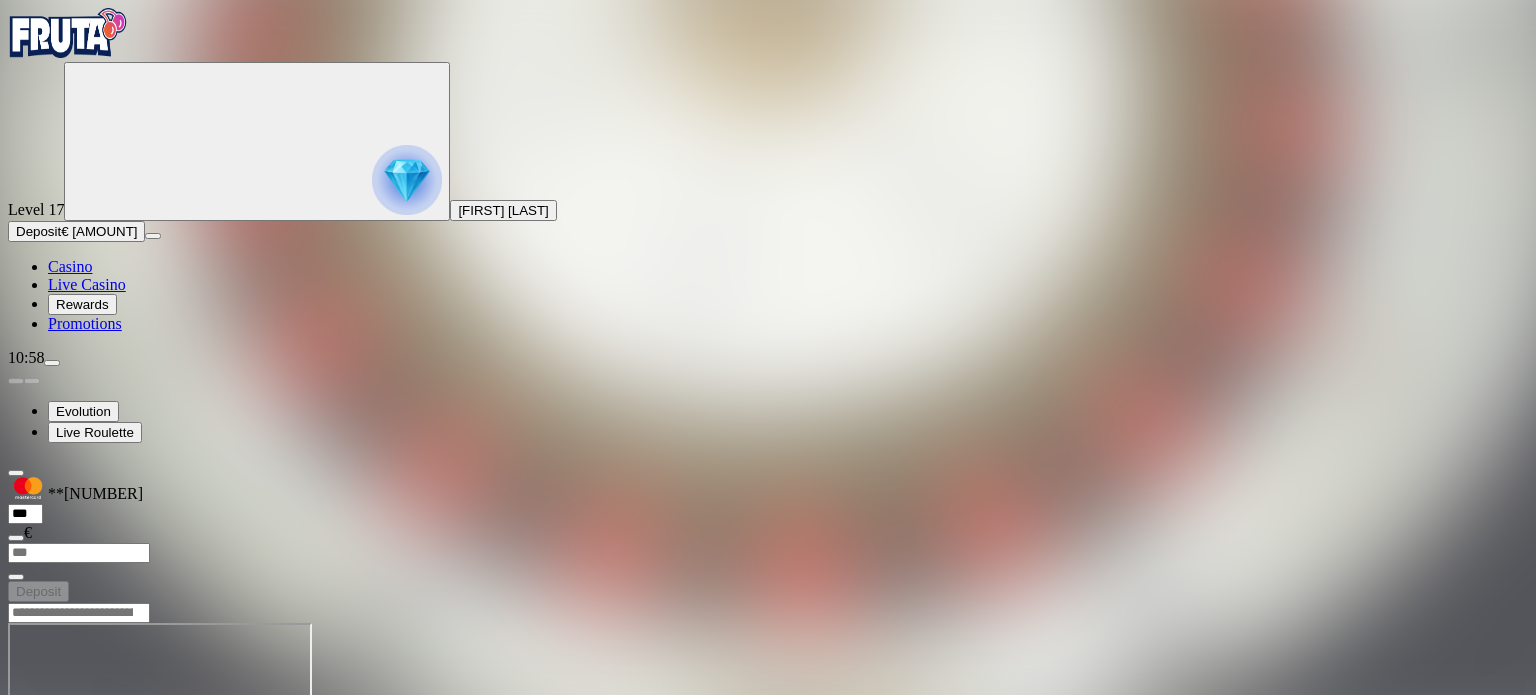 click at bounding box center (48, 795) 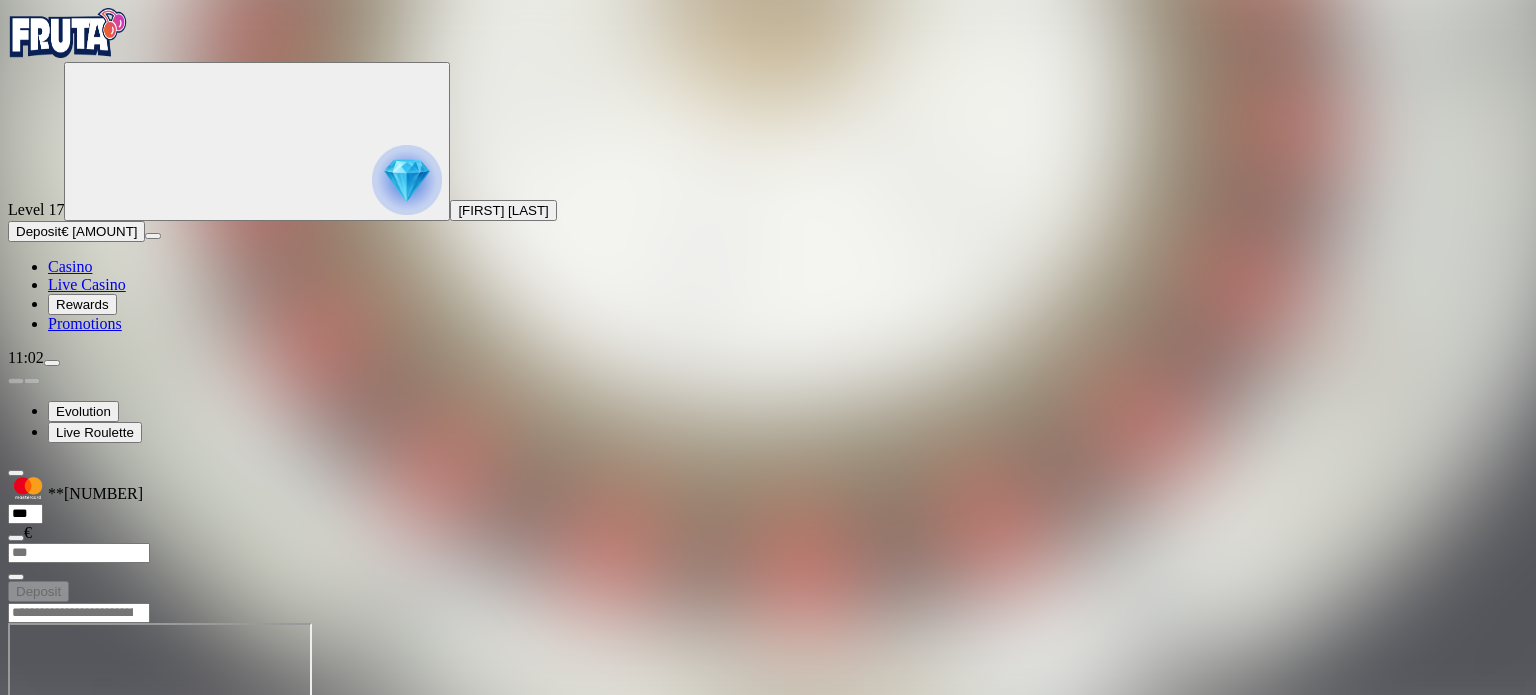 click at bounding box center [16, 795] 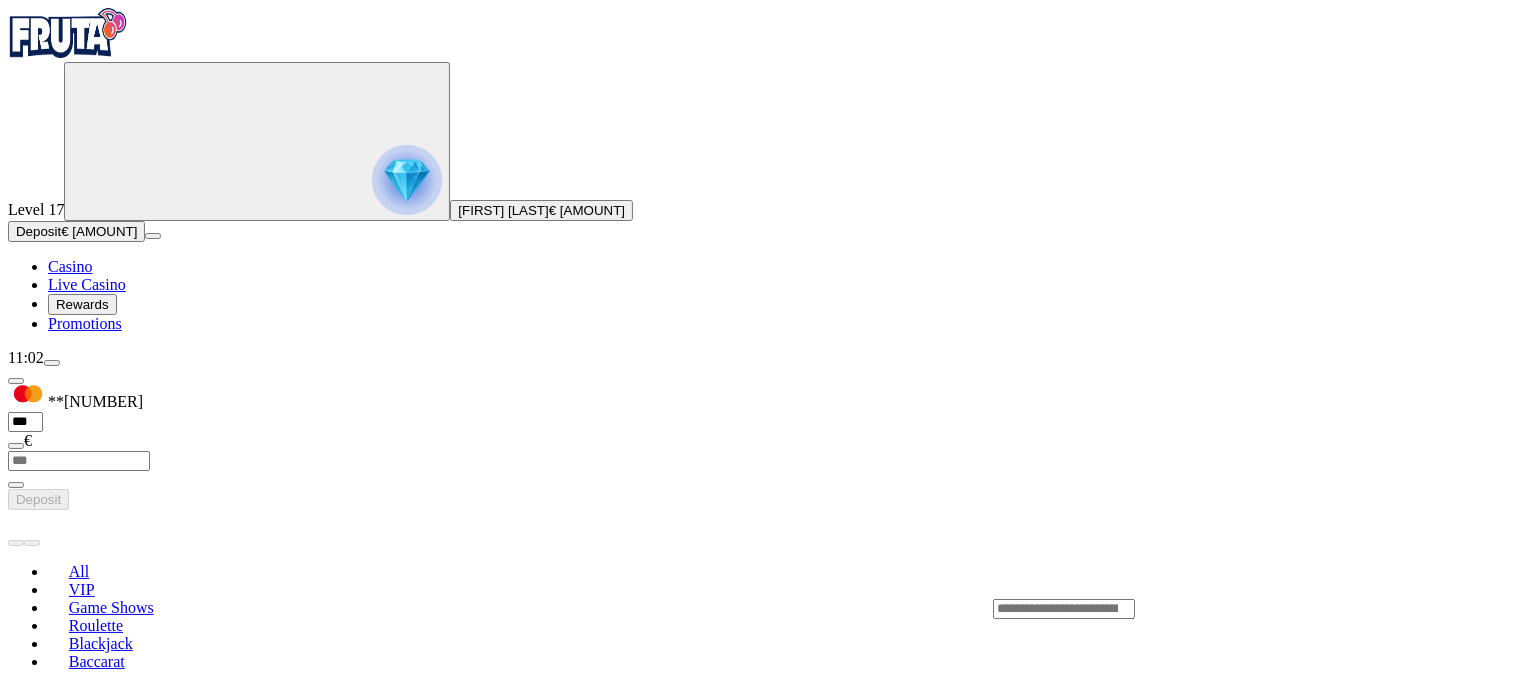 click on "Last Played" at bounding box center [765, 731] 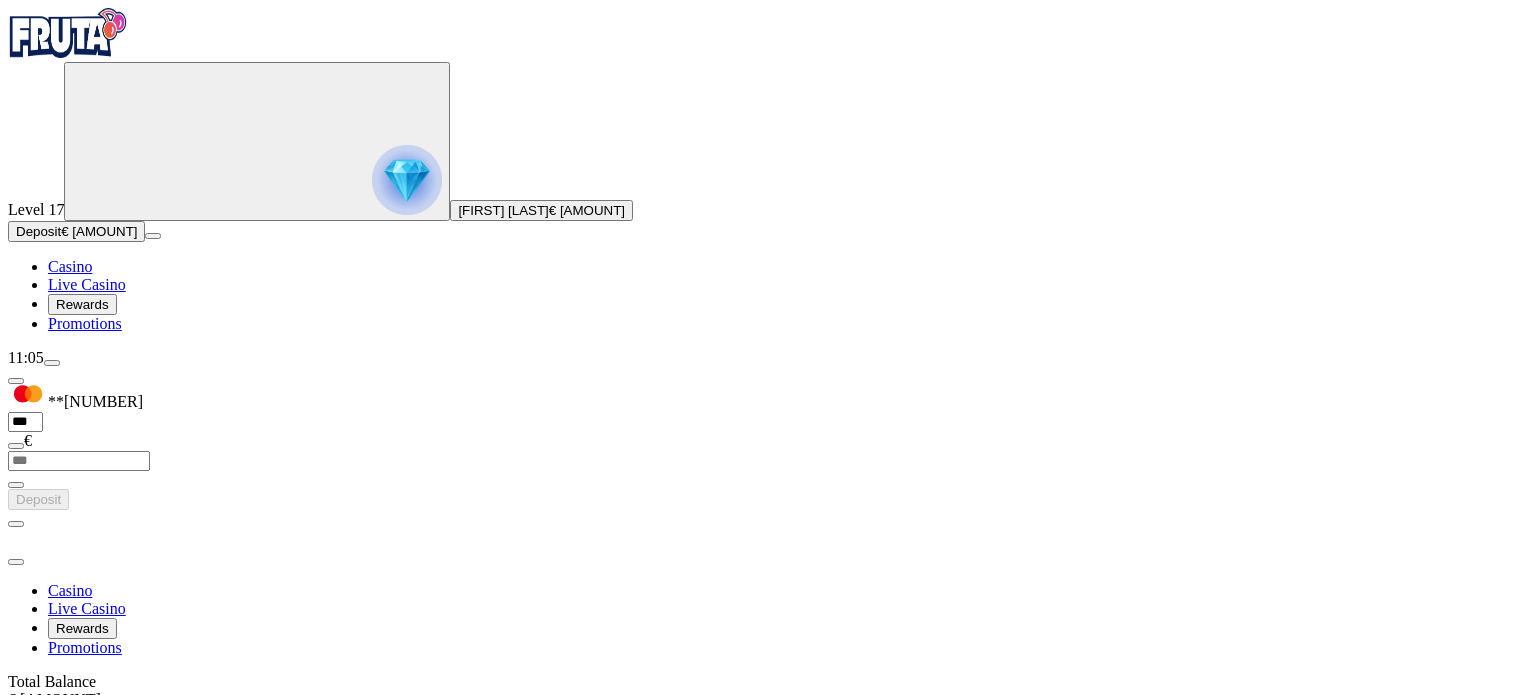 click at bounding box center (768, 1029) 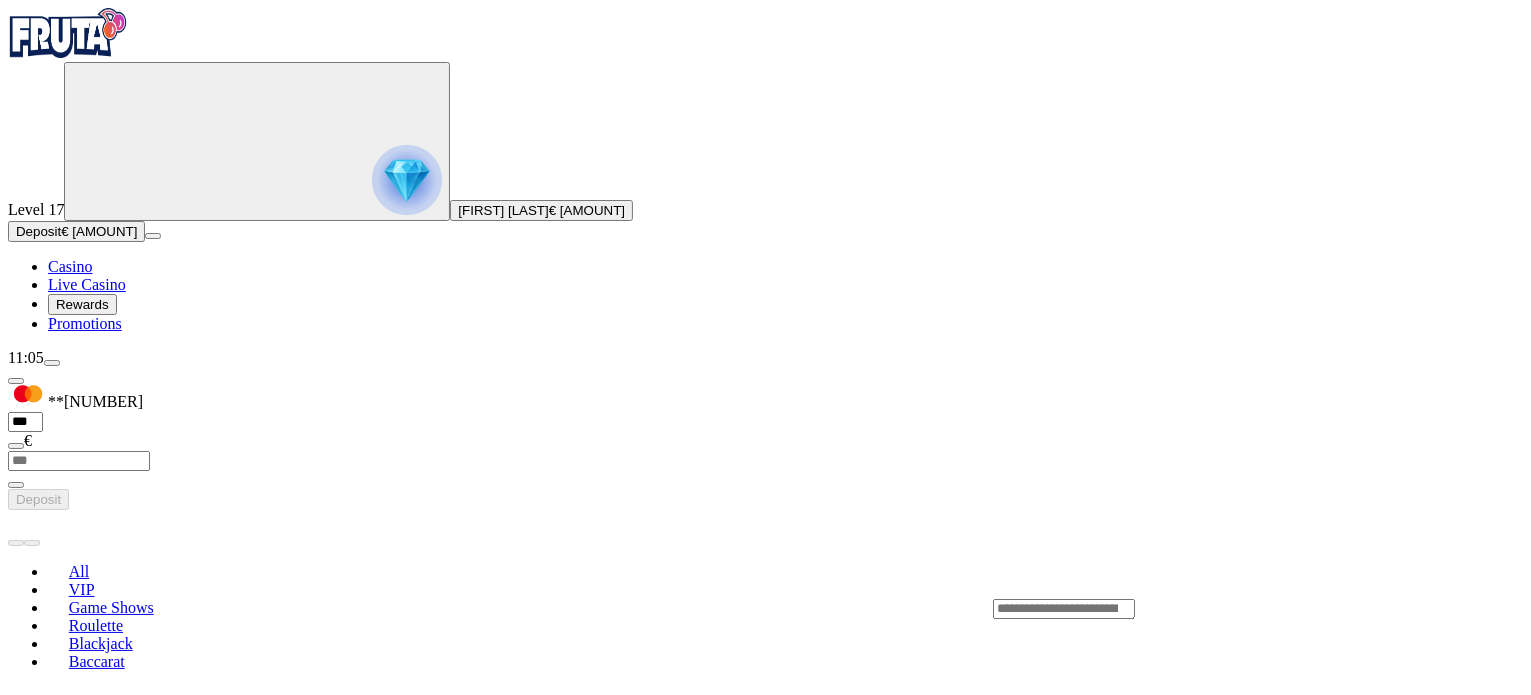 click on "Casino" at bounding box center [70, 266] 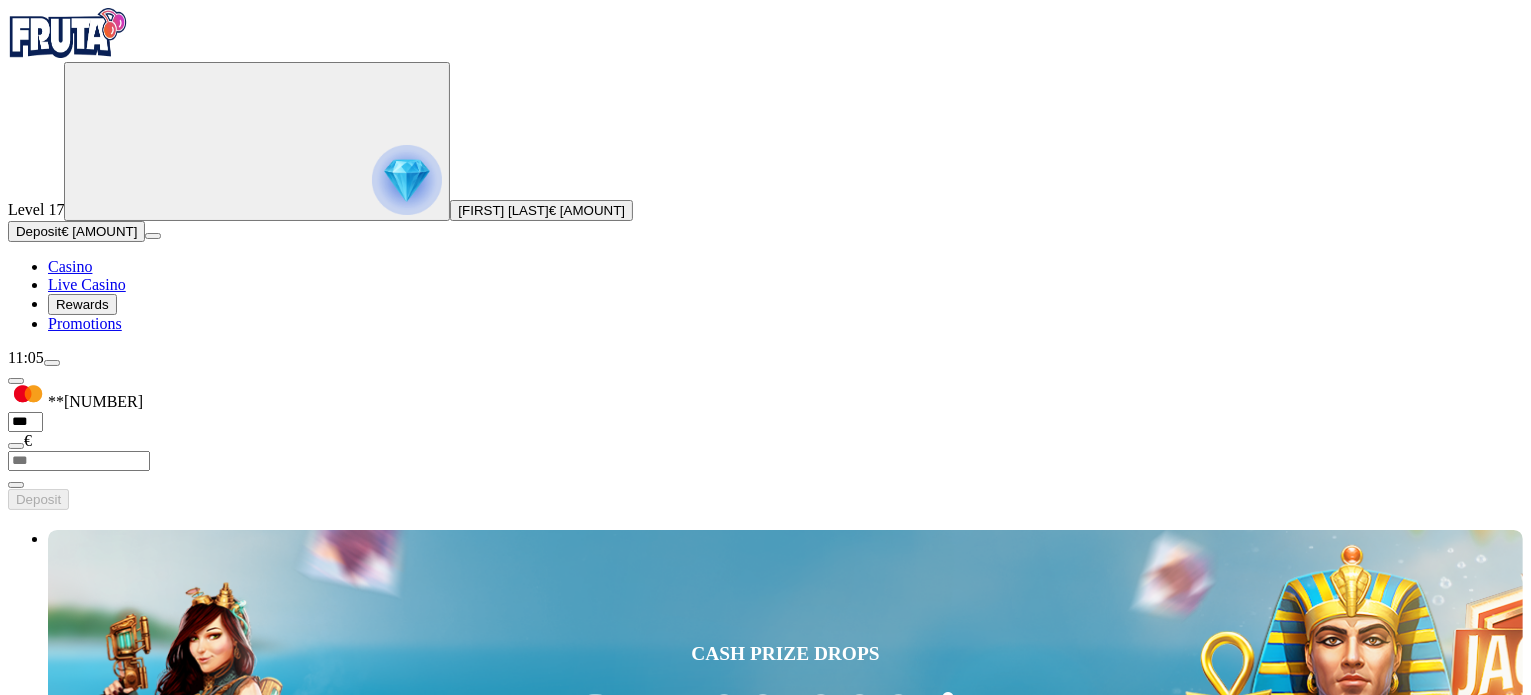 click on "Play Now" at bounding box center (80, 3049) 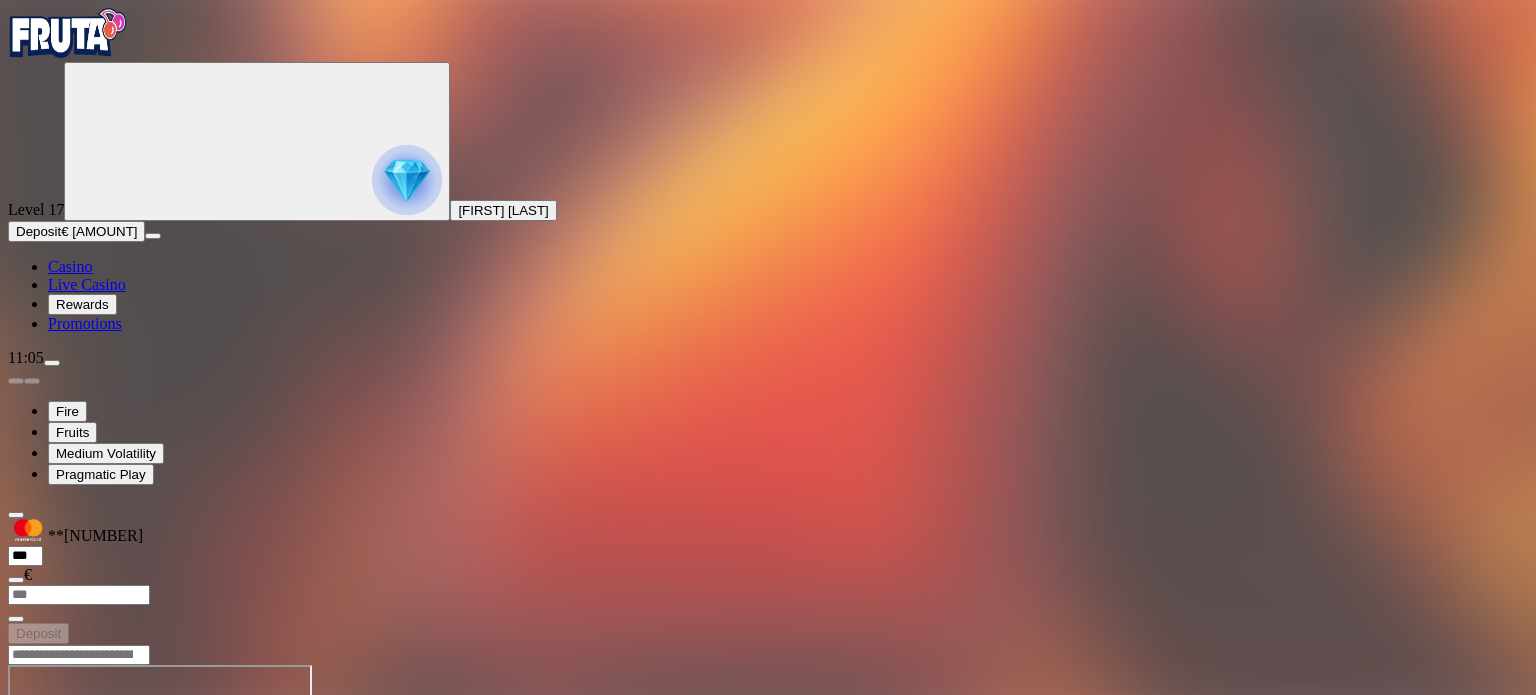 click at bounding box center (48, 837) 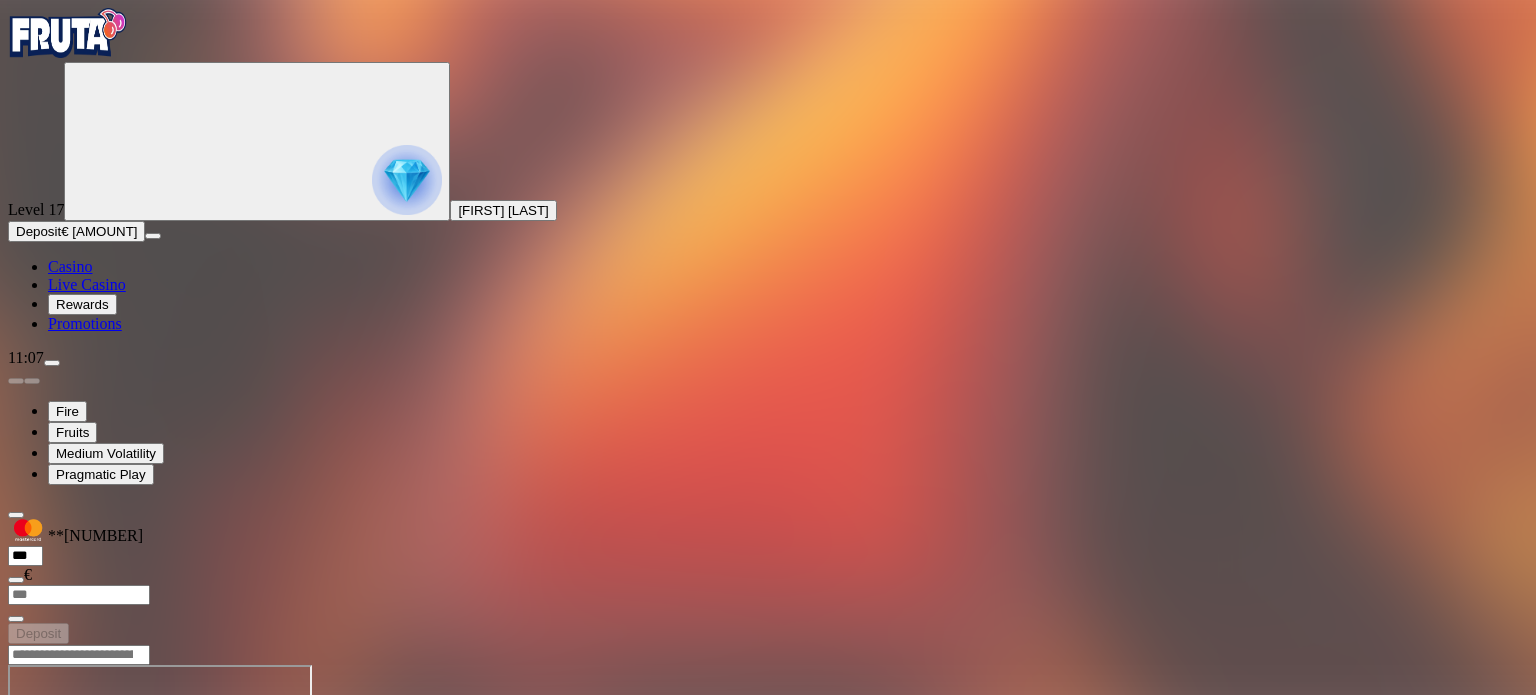 click at bounding box center [52, 363] 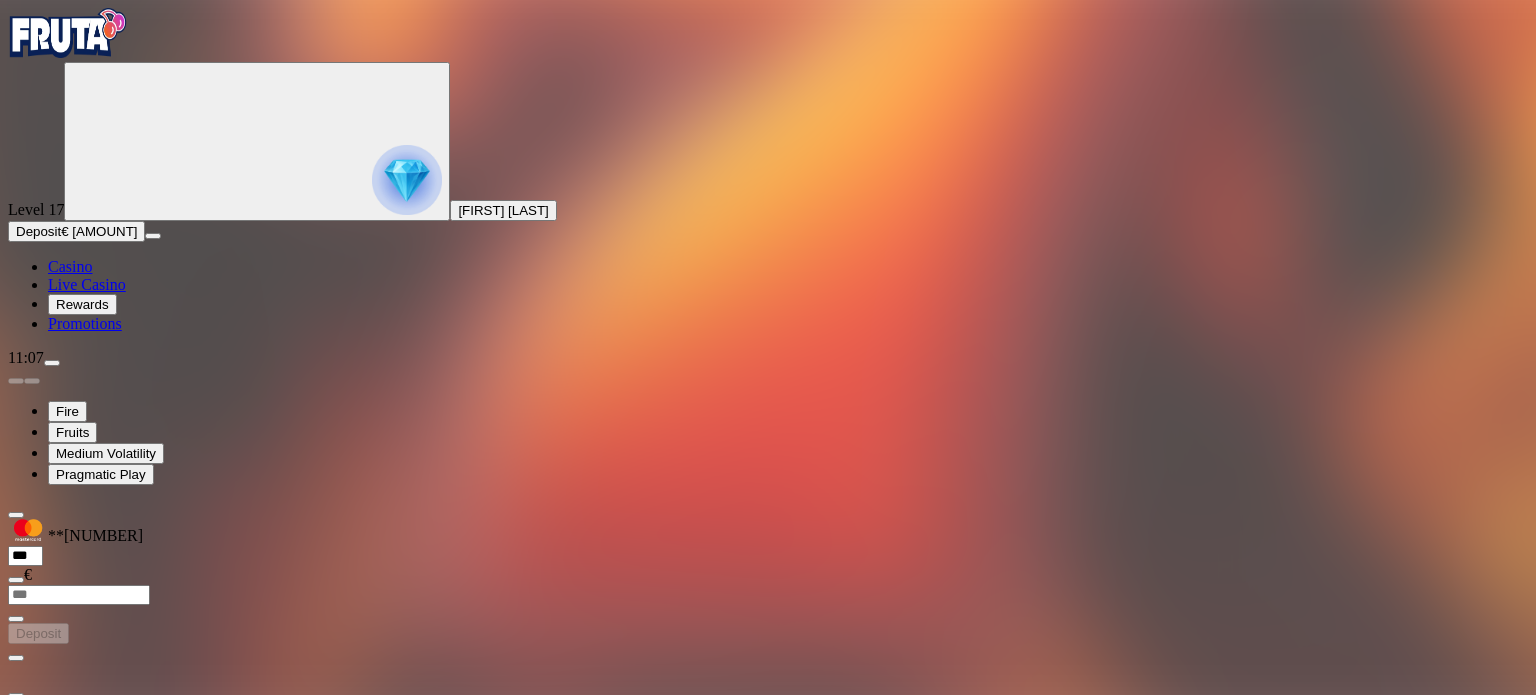 click on "Documents" at bounding box center [89, 968] 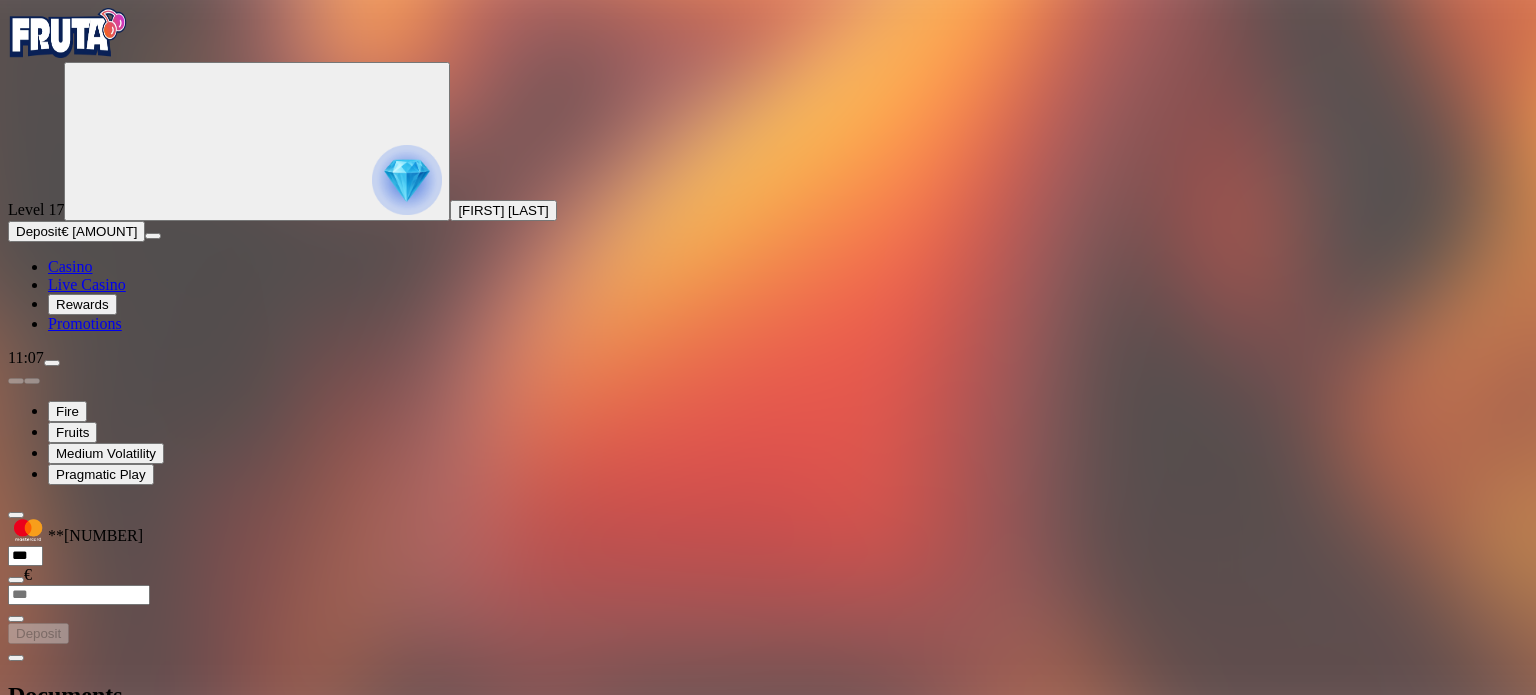 click at bounding box center [52, 363] 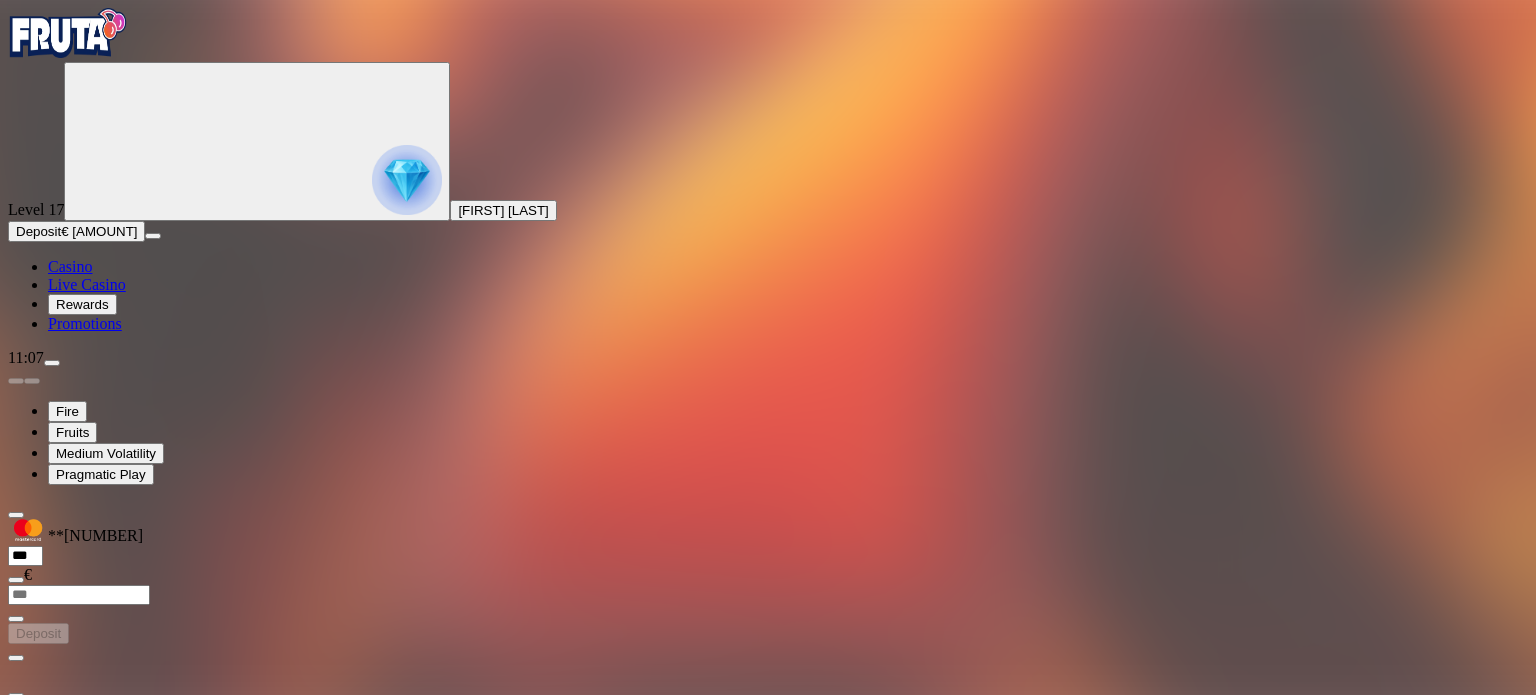 click on "Withdraw" at bounding box center (44, 889) 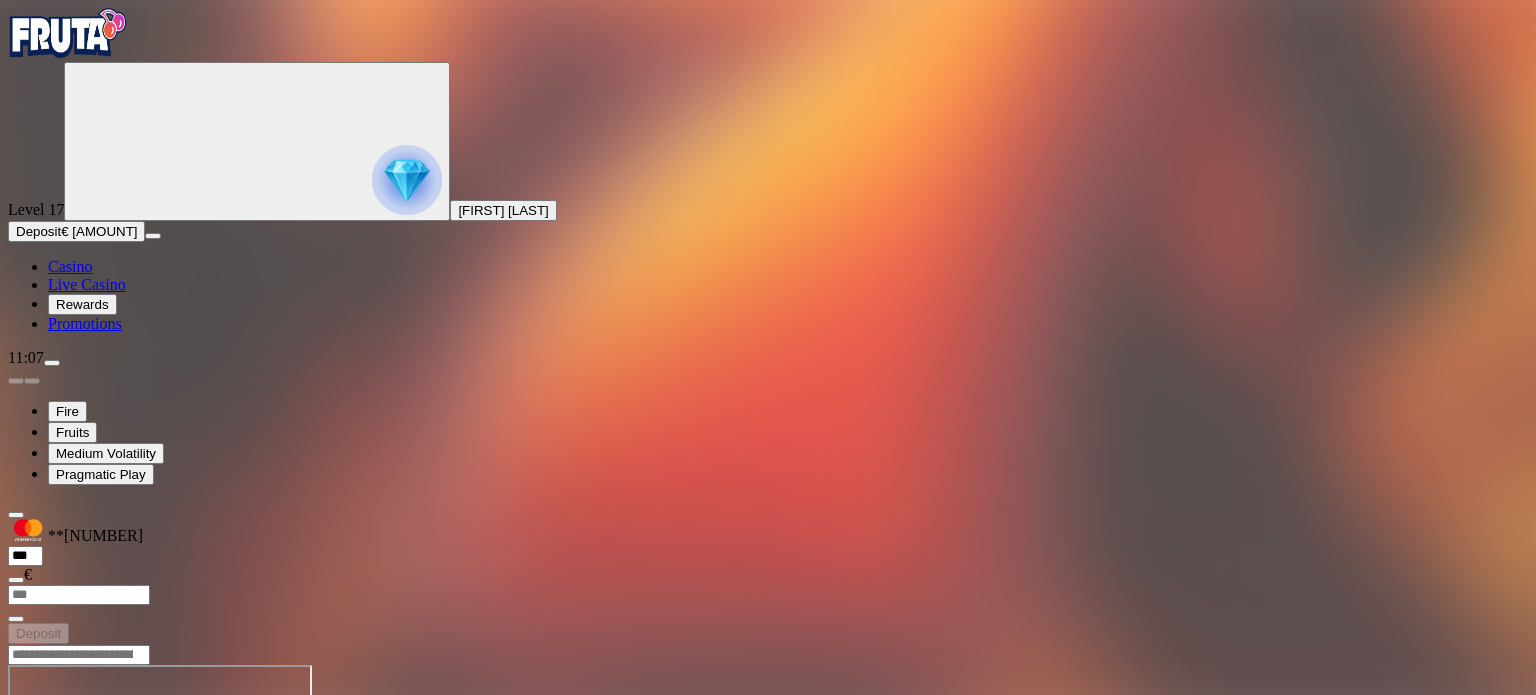 click at bounding box center [52, 363] 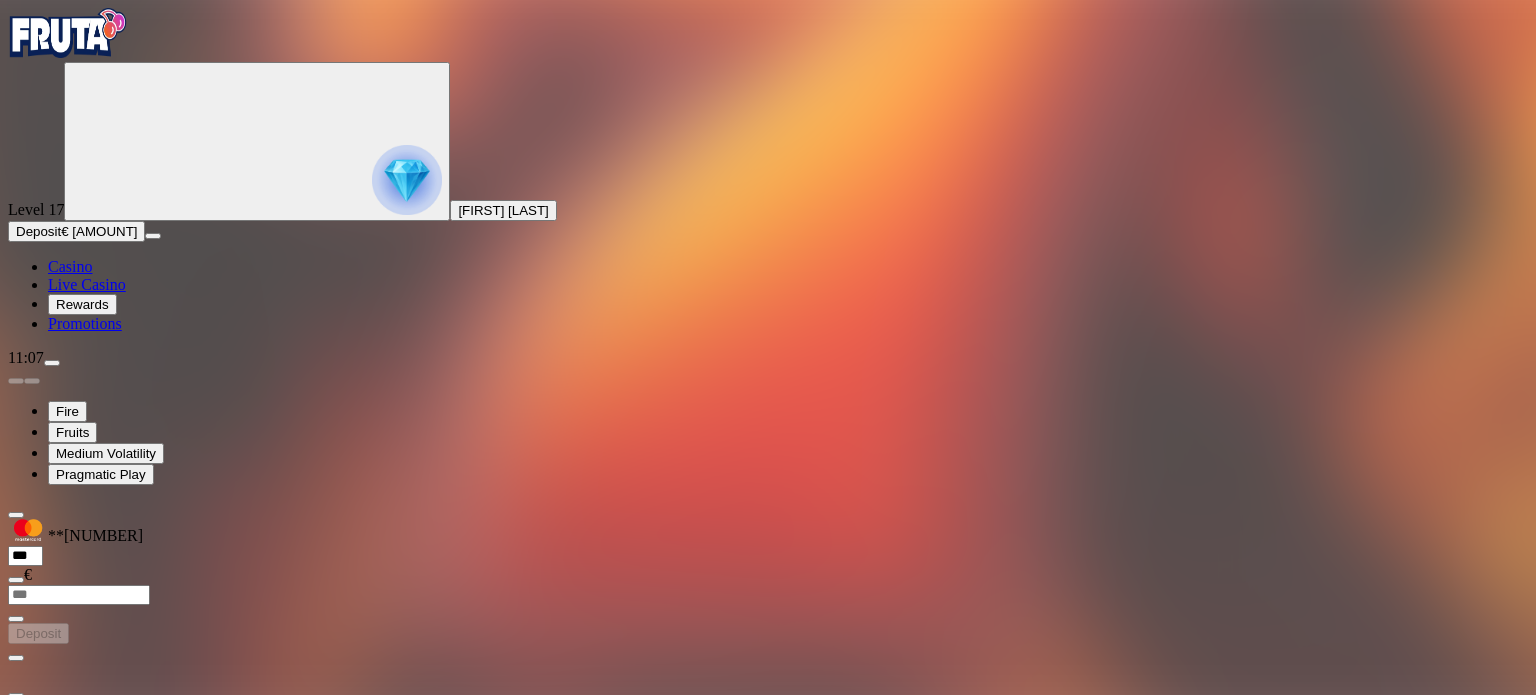 click at bounding box center (768, 1184) 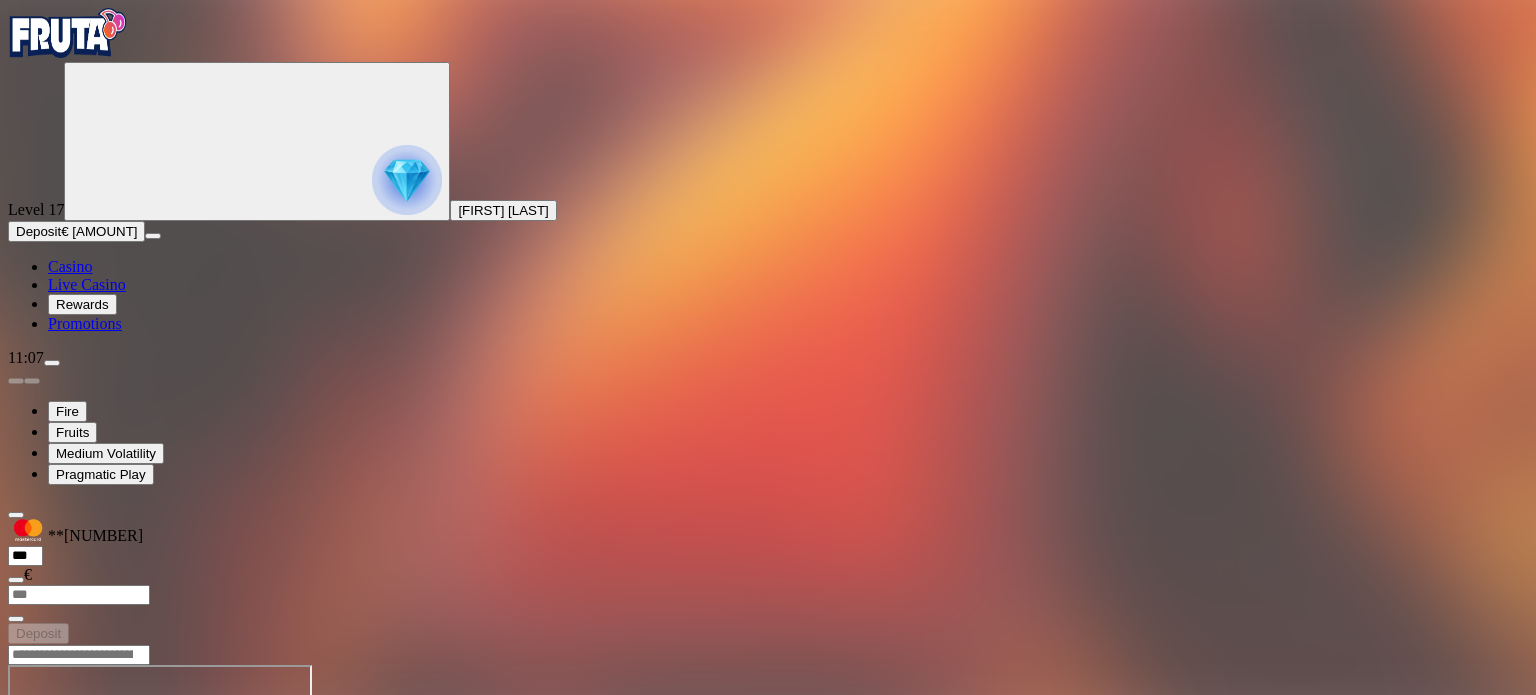 click at bounding box center [768, 744] 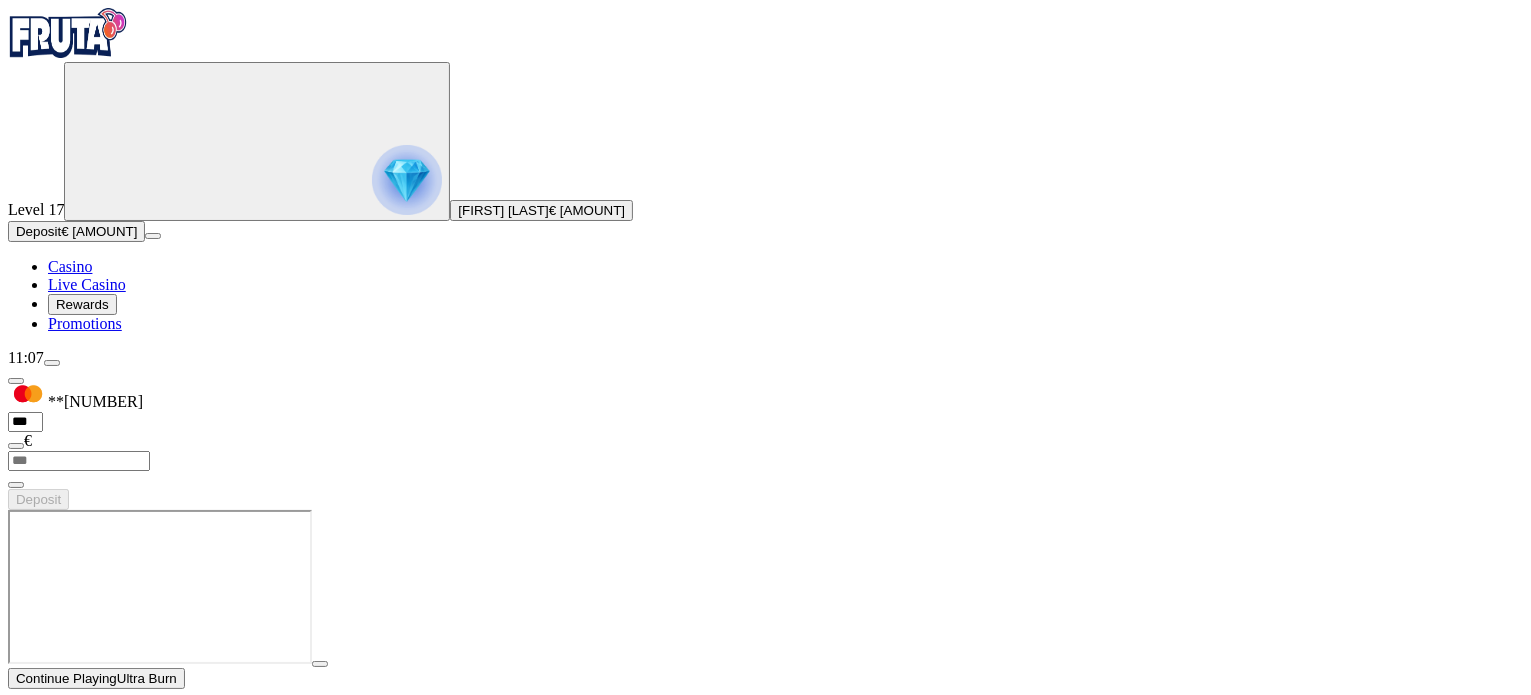 click on "Play Now" at bounding box center [80, 3150] 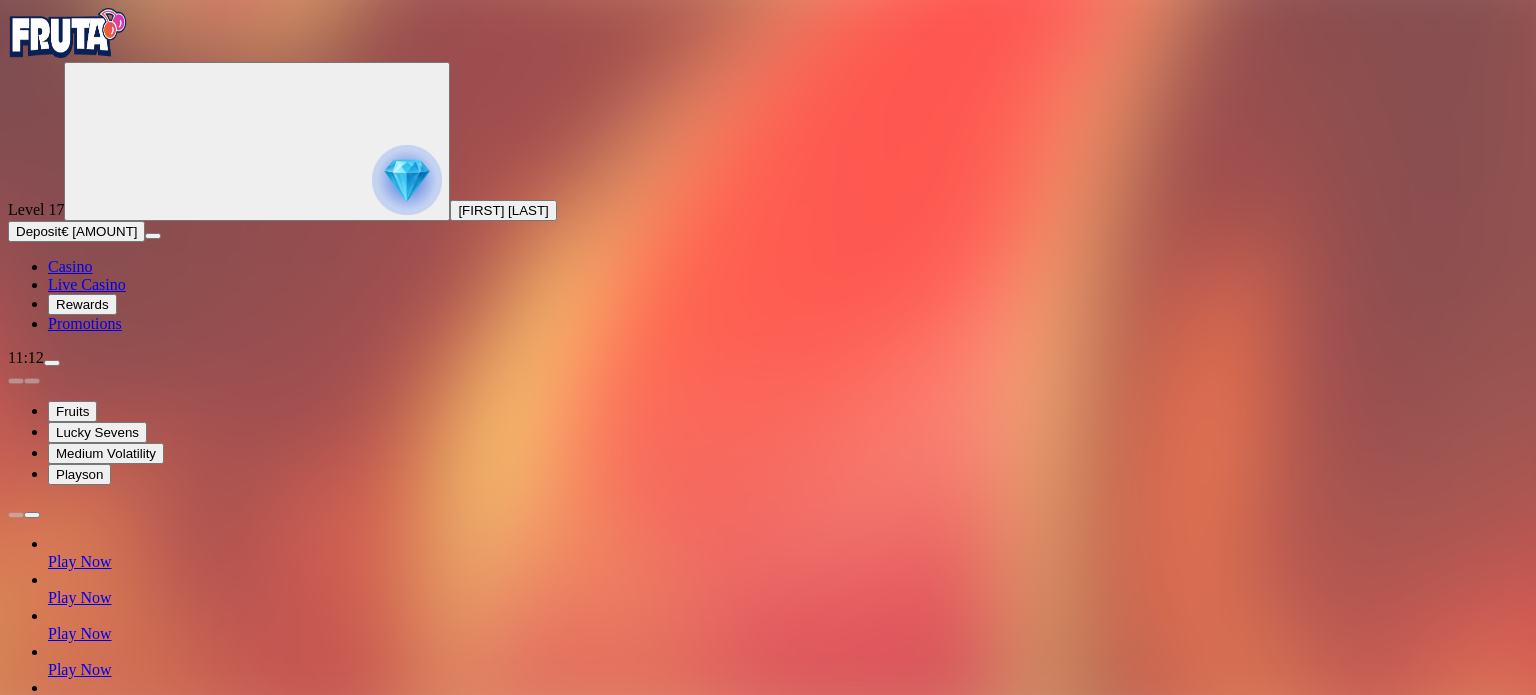click on "Live Casino" at bounding box center [87, 284] 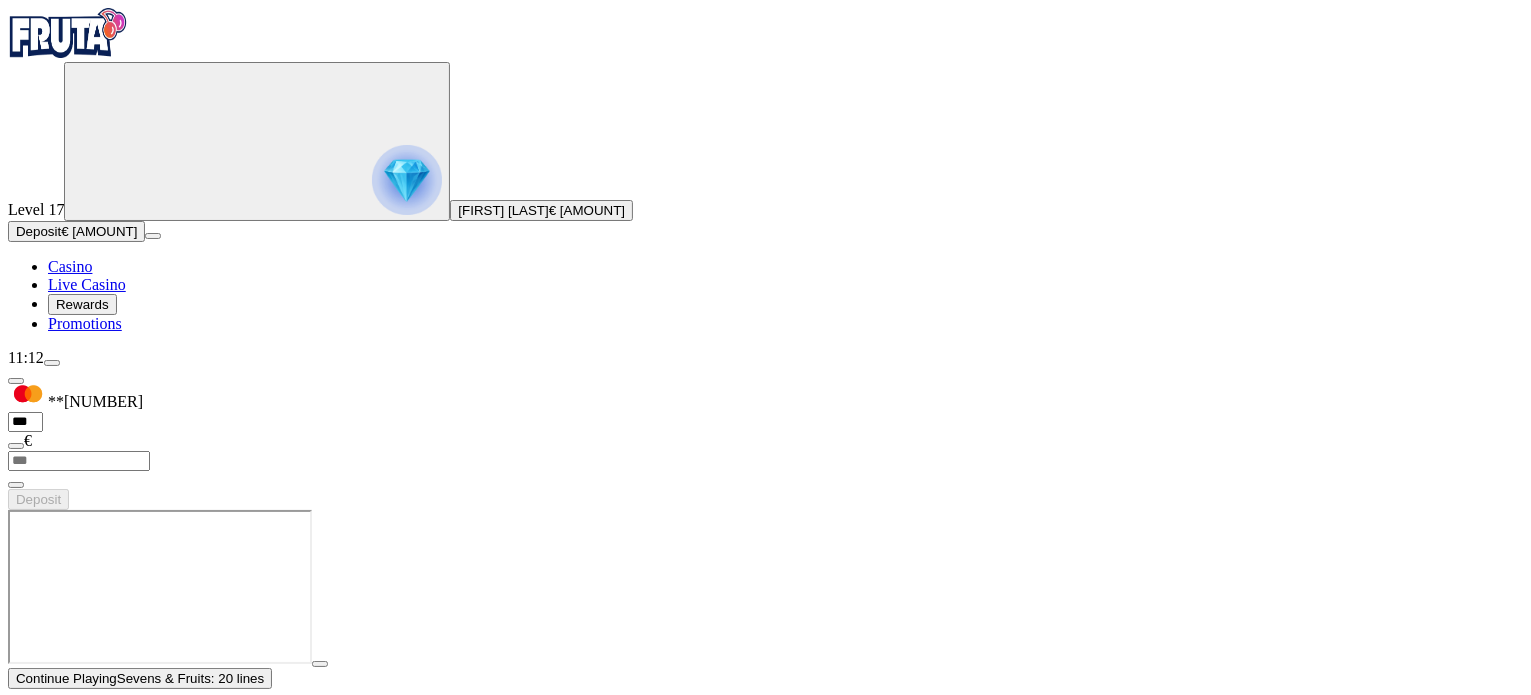 click on "Play Now" at bounding box center (80, 1214) 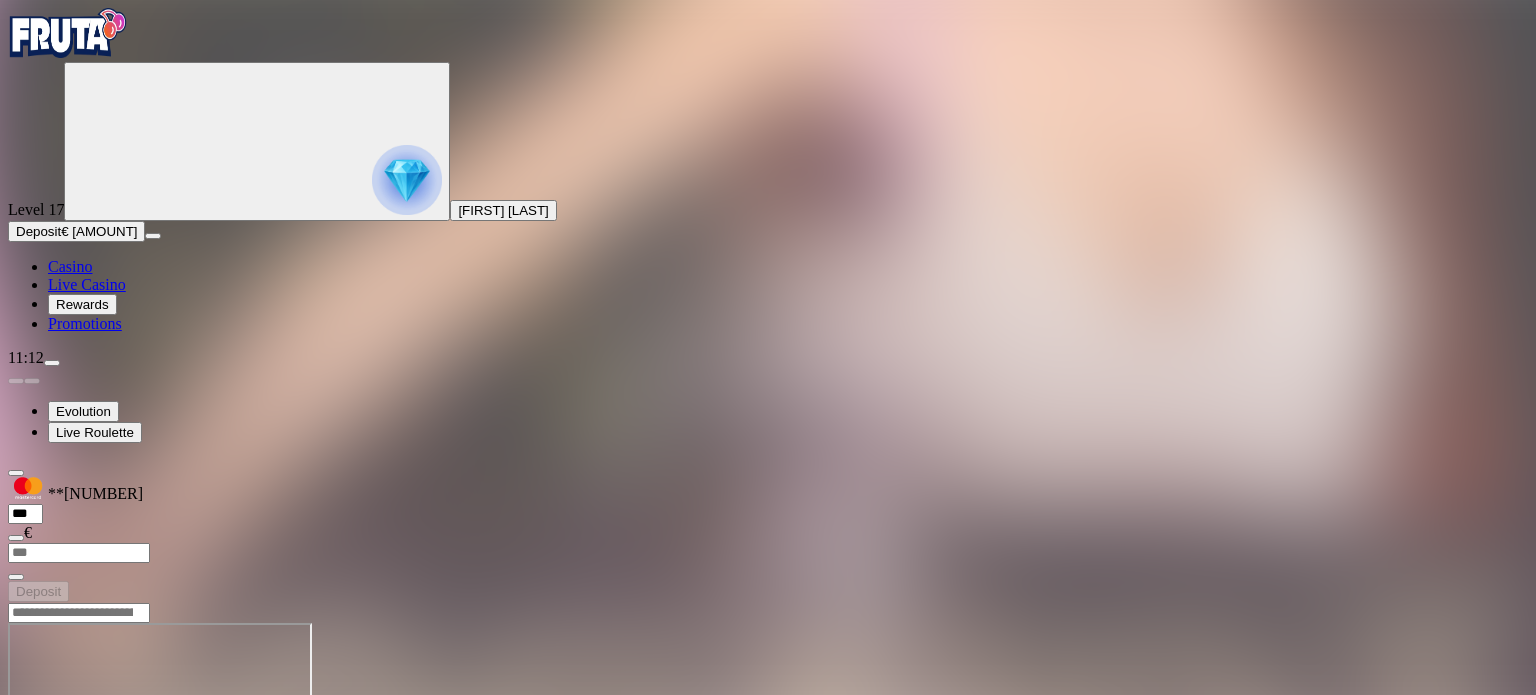 click at bounding box center [48, 795] 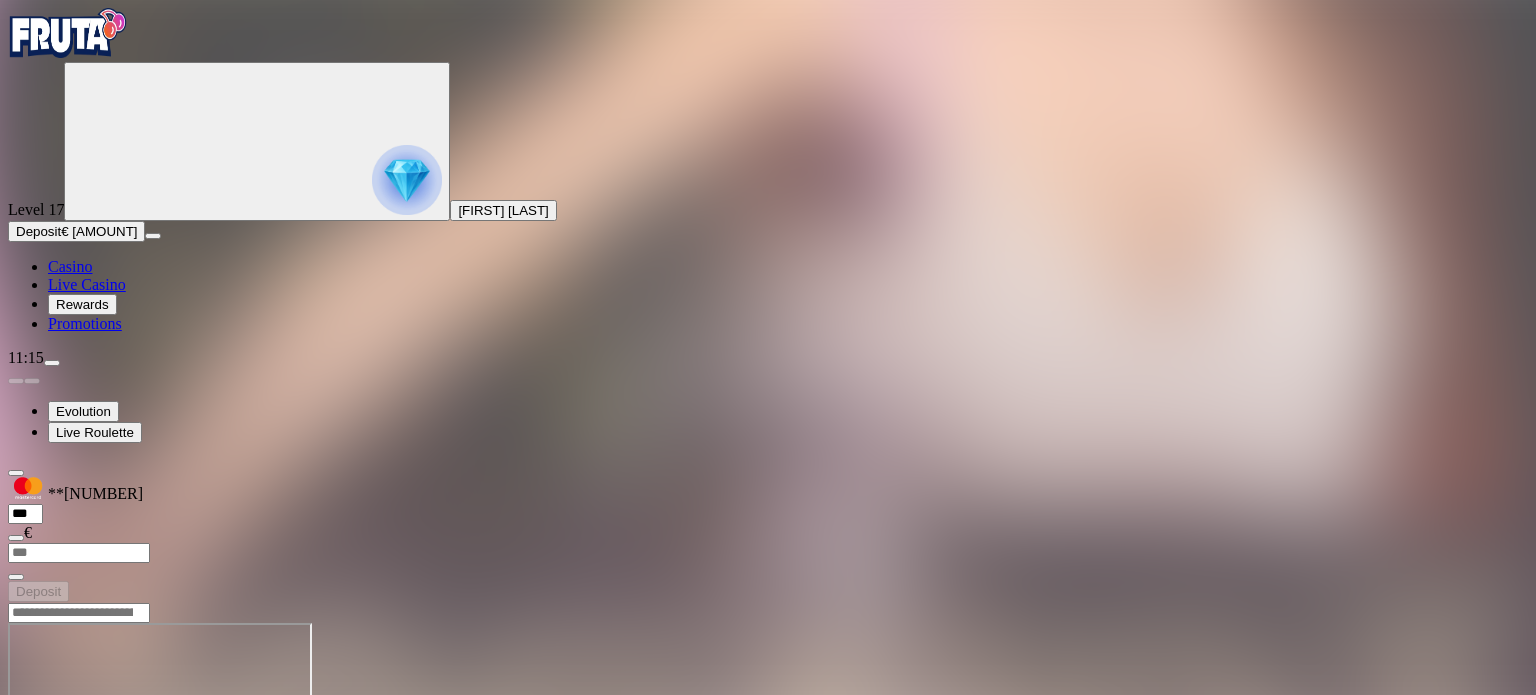 click at bounding box center (52, 363) 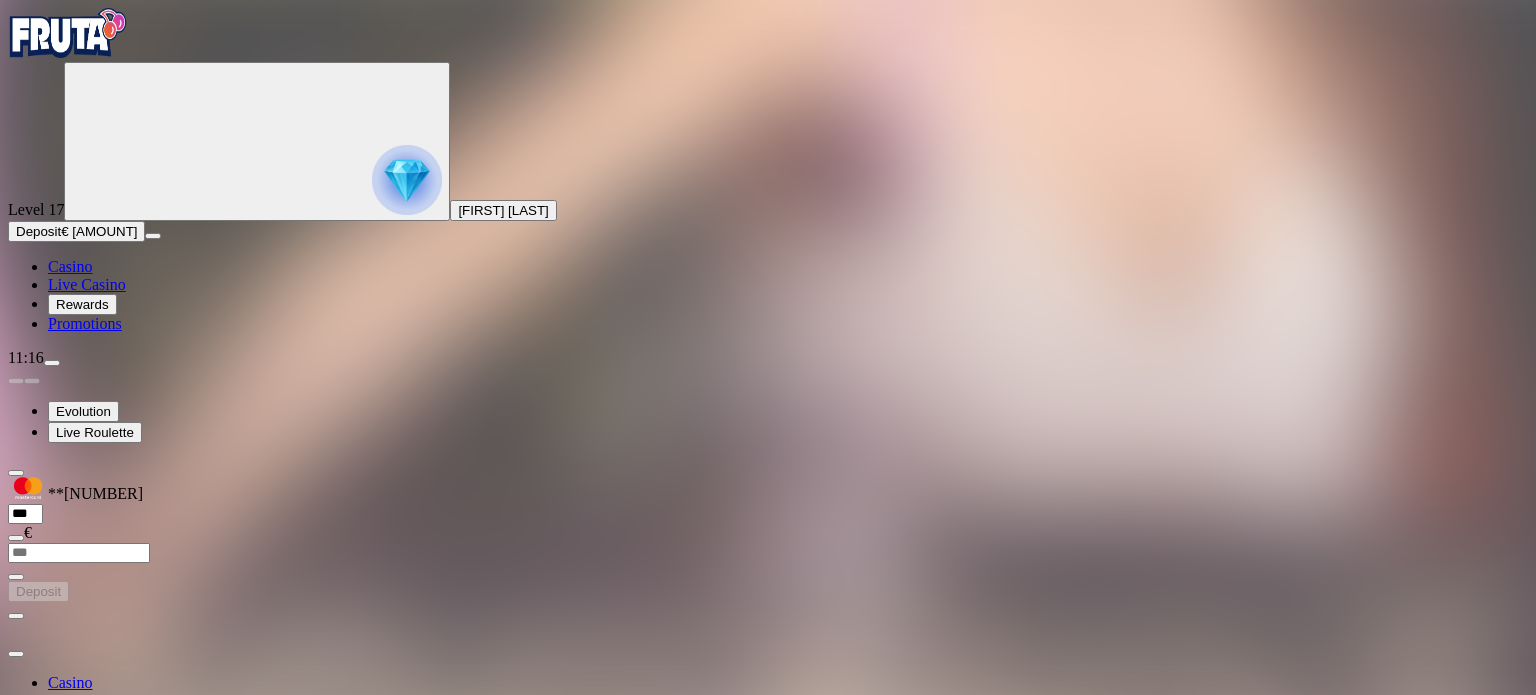 click on "Withdraw" at bounding box center [44, 847] 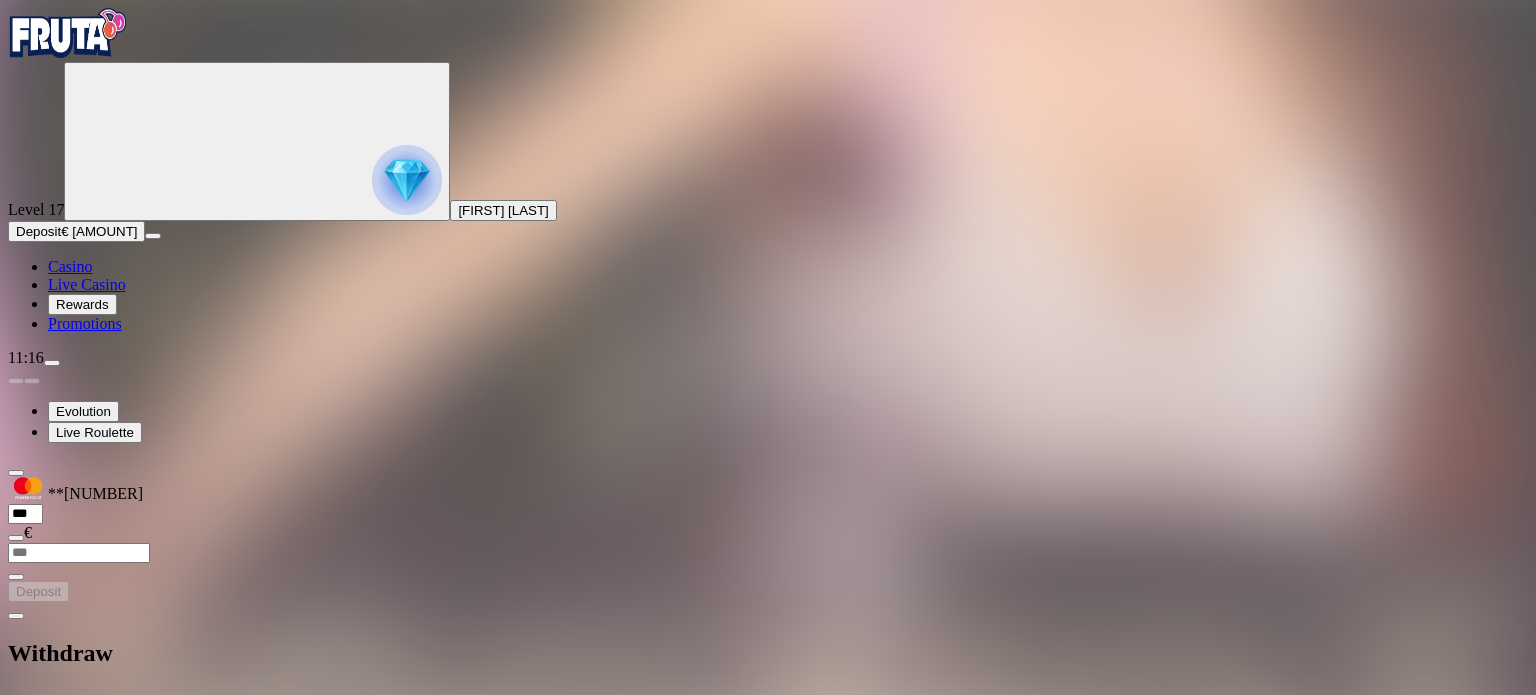 click at bounding box center [768, 1209] 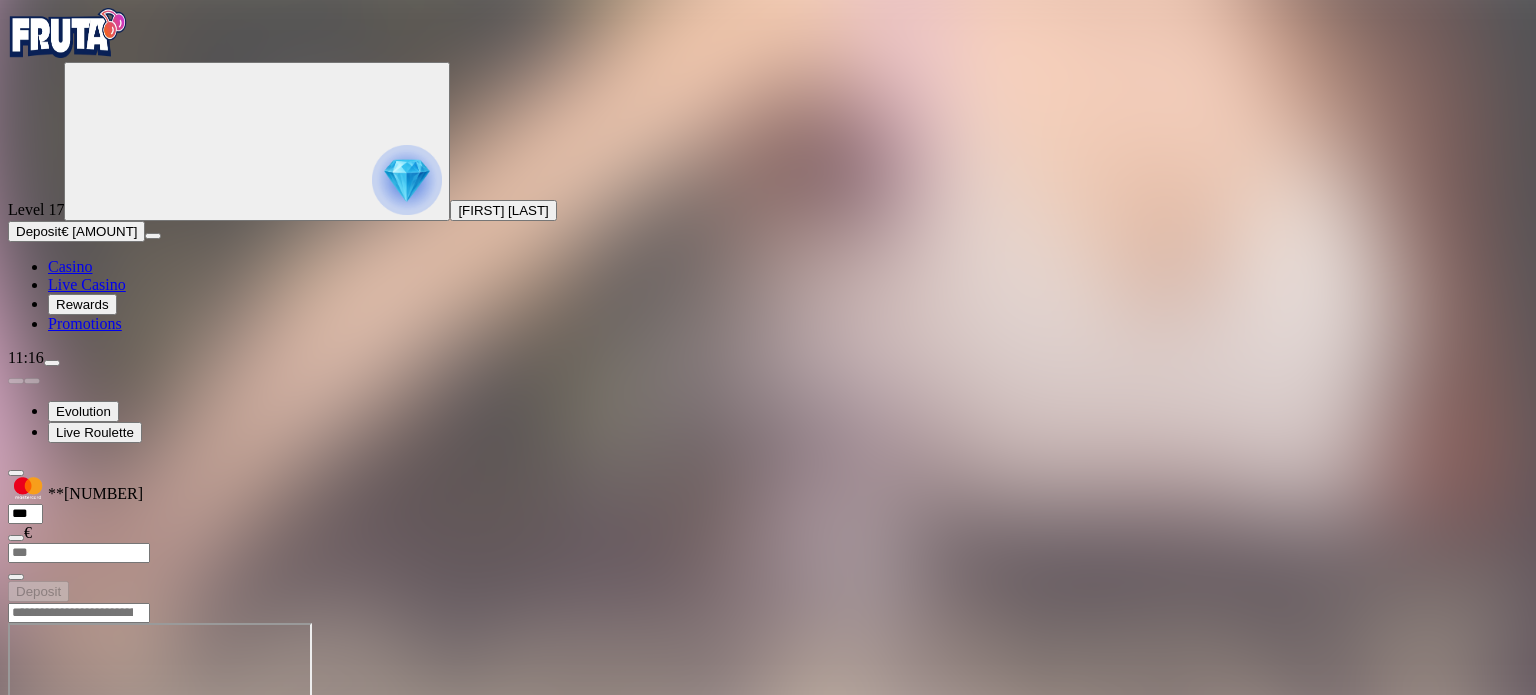 click at bounding box center [16, 795] 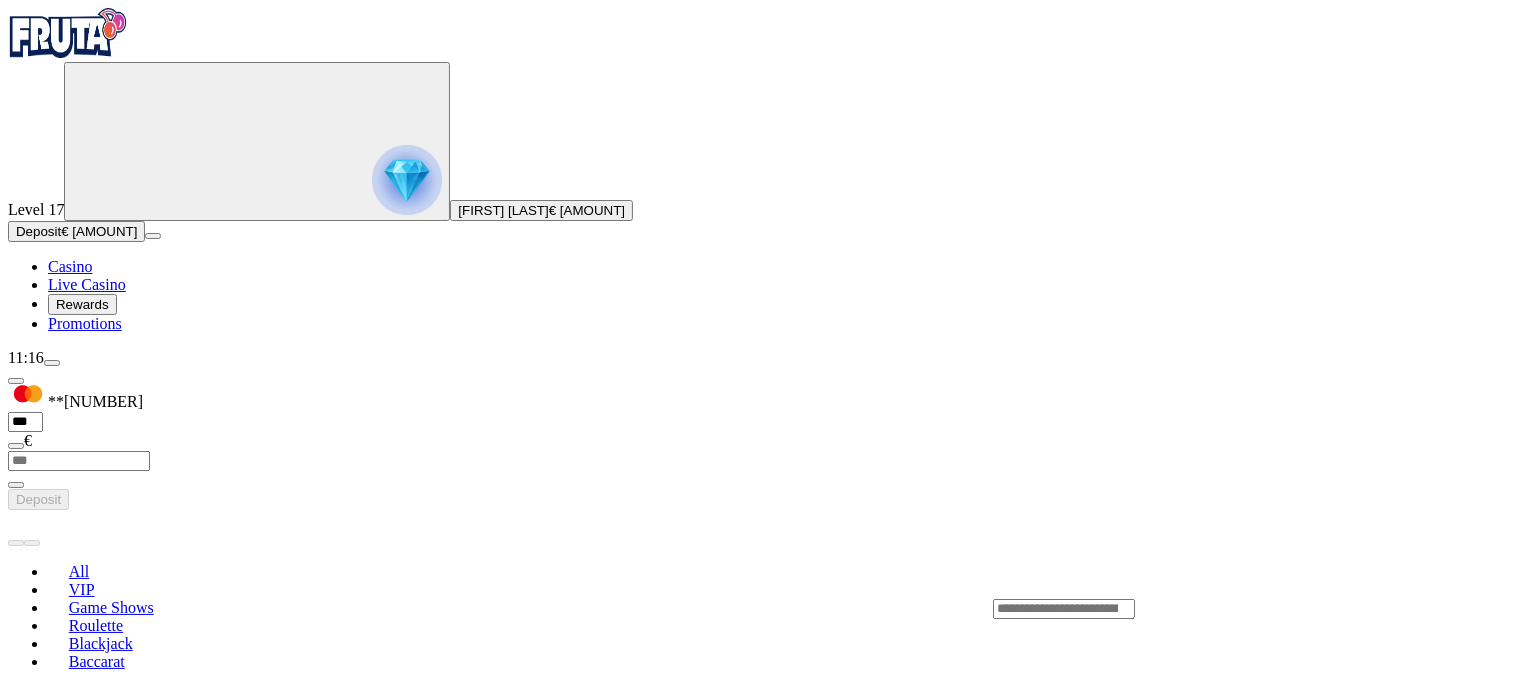click at bounding box center [1064, 609] 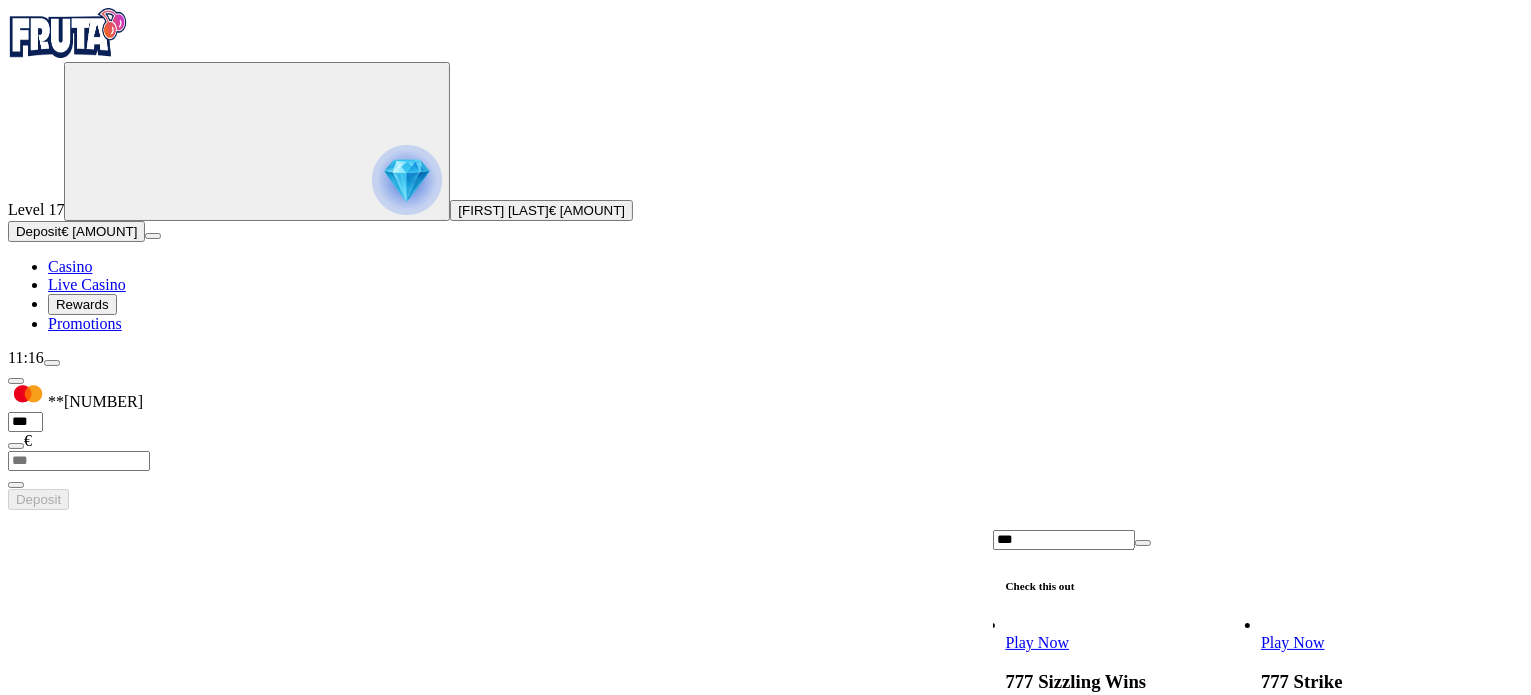 type on "***" 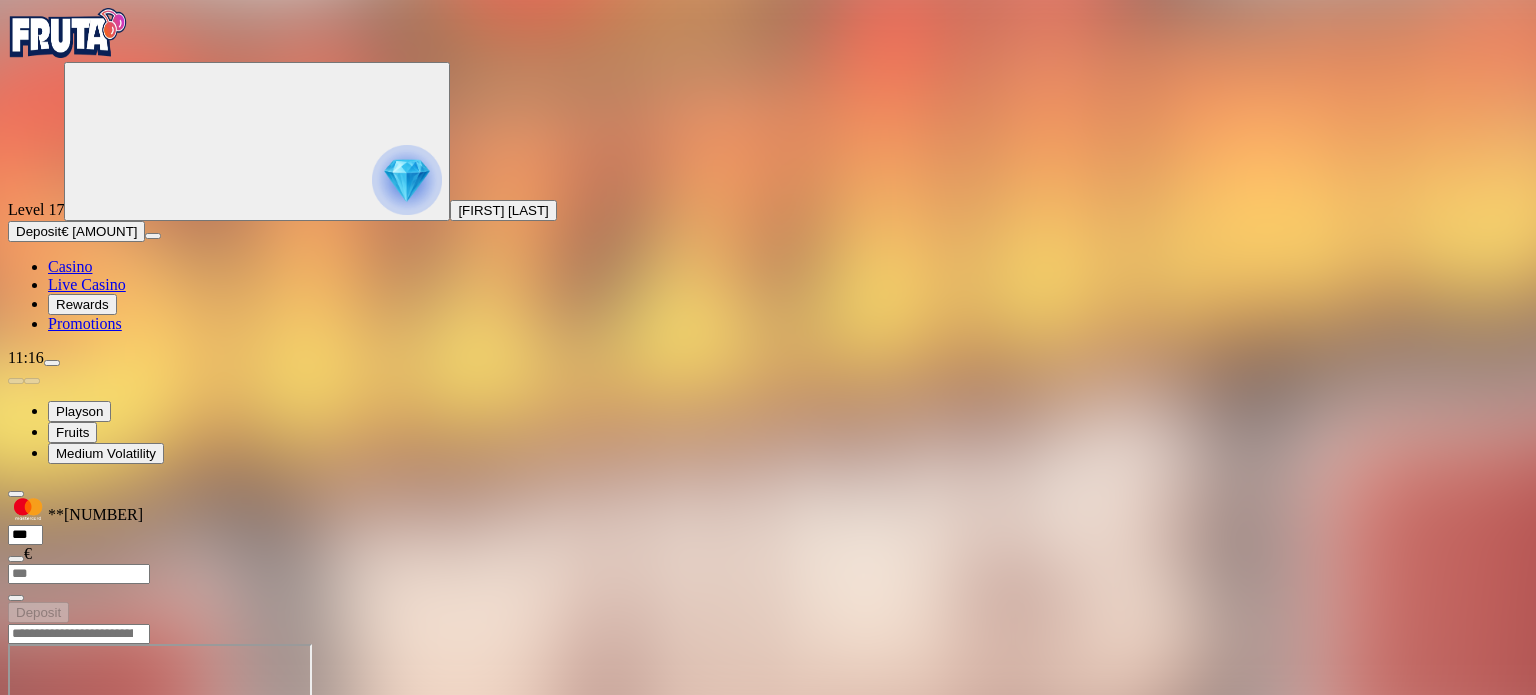 click at bounding box center [48, 816] 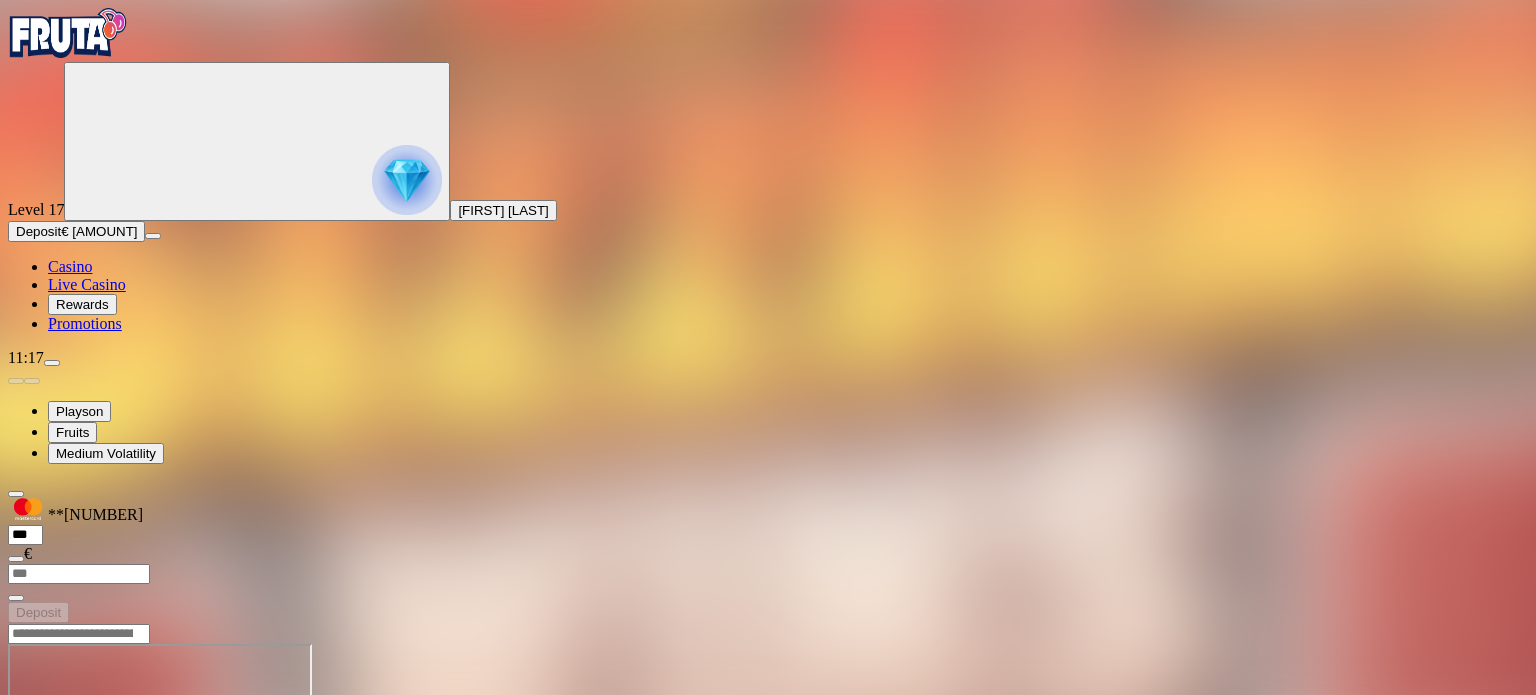 click on "Live Casino" at bounding box center (87, 284) 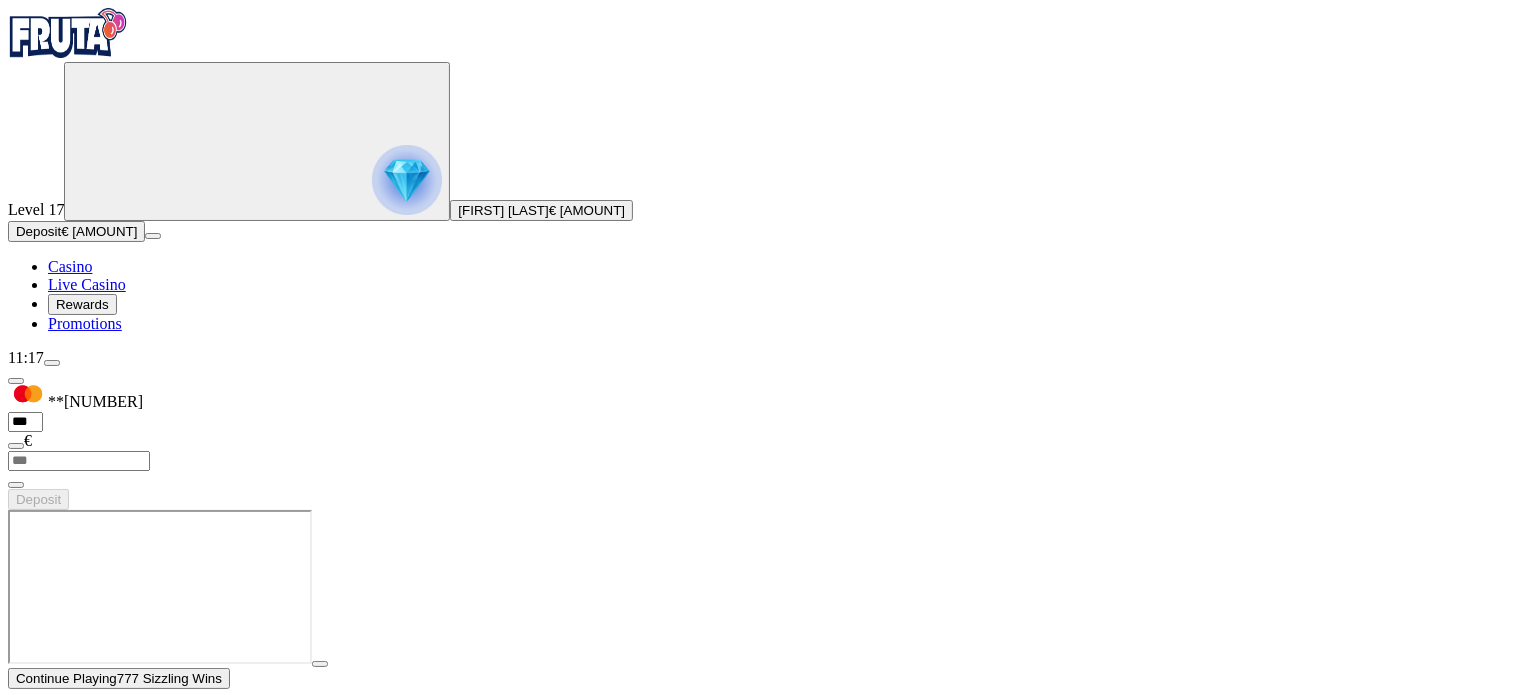 click at bounding box center [16, 703] 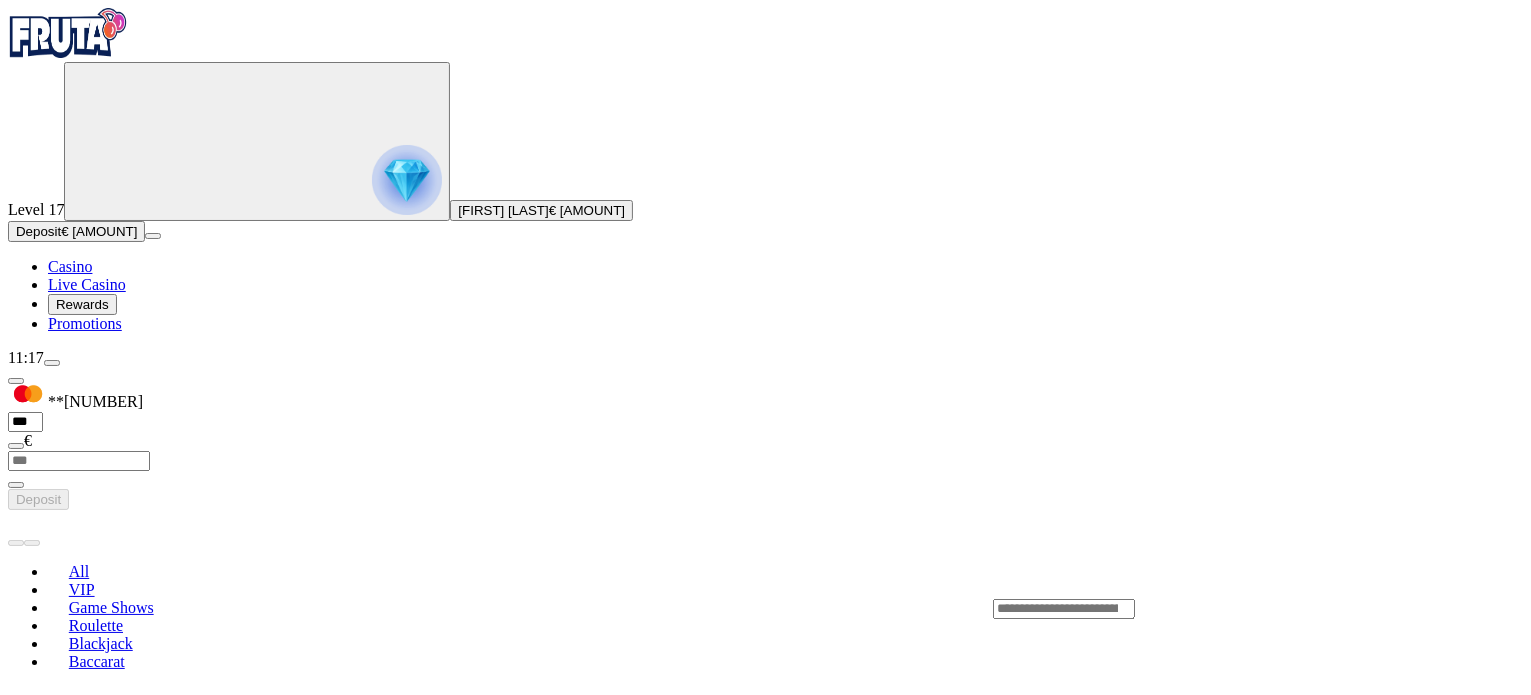 click on "Play Now" at bounding box center [80, 827] 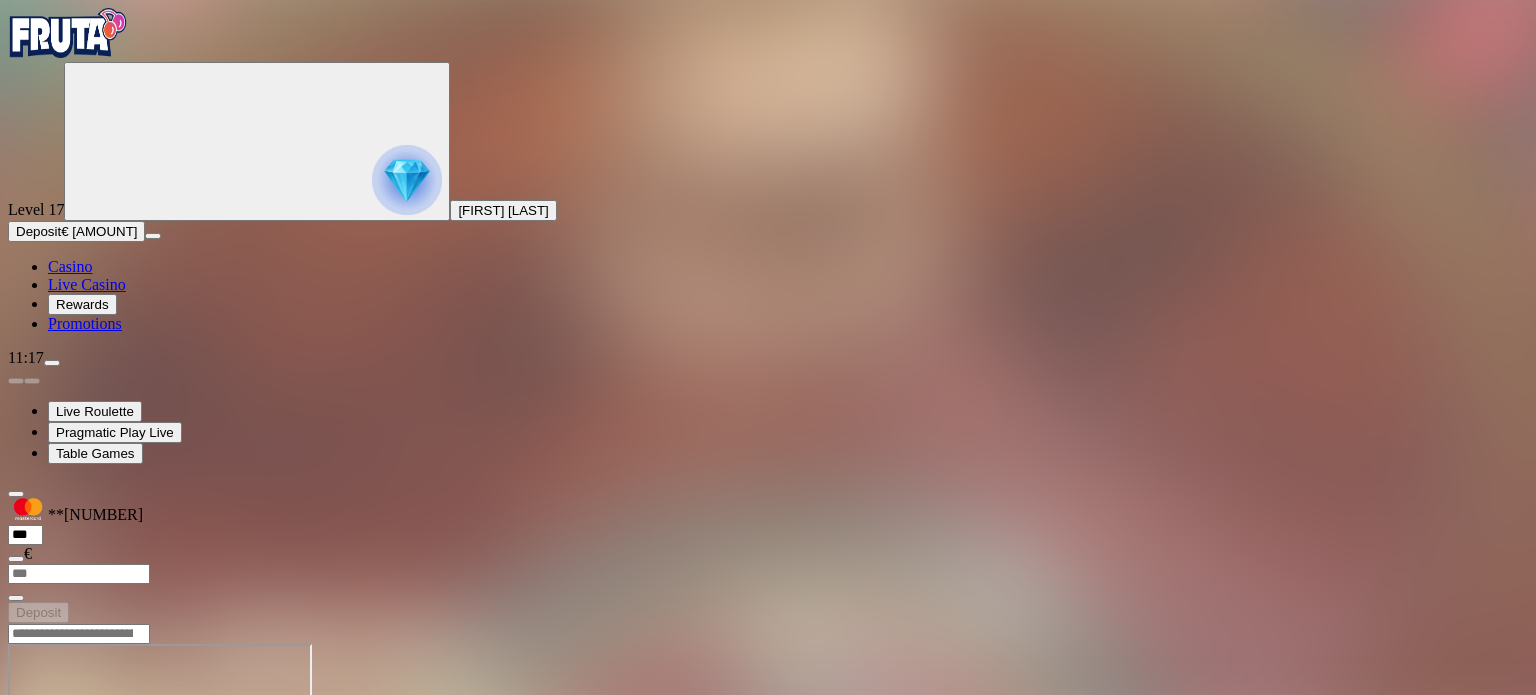 click at bounding box center (48, 816) 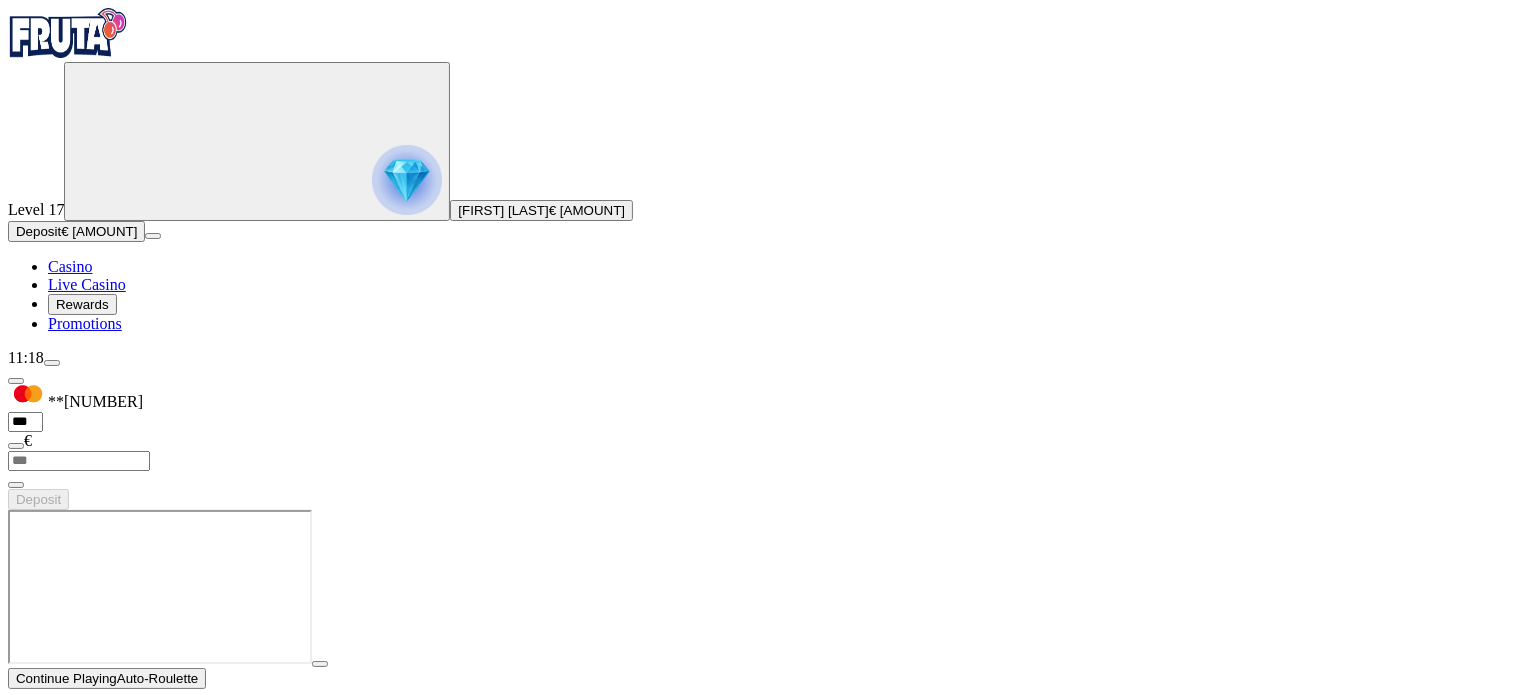 click at bounding box center (52, 363) 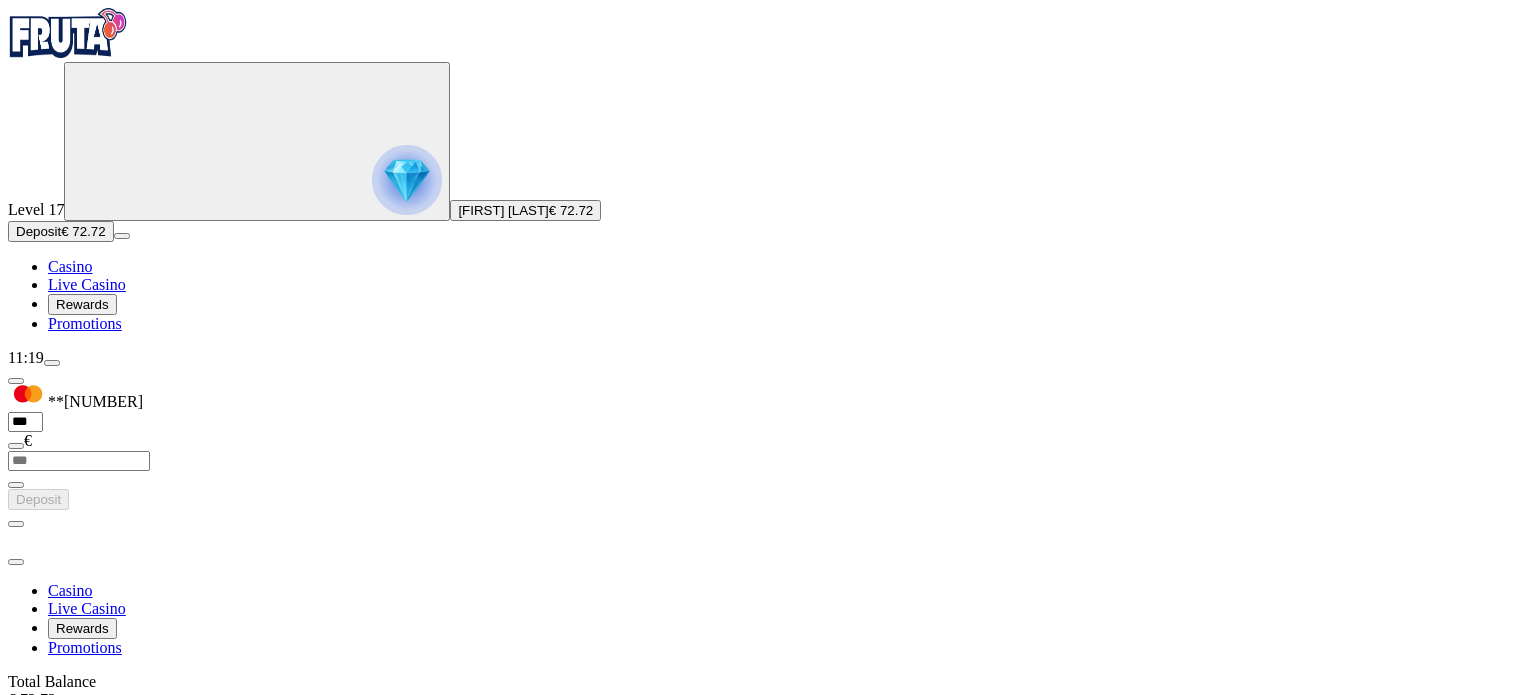 click on "Withdraw" at bounding box center [44, 755] 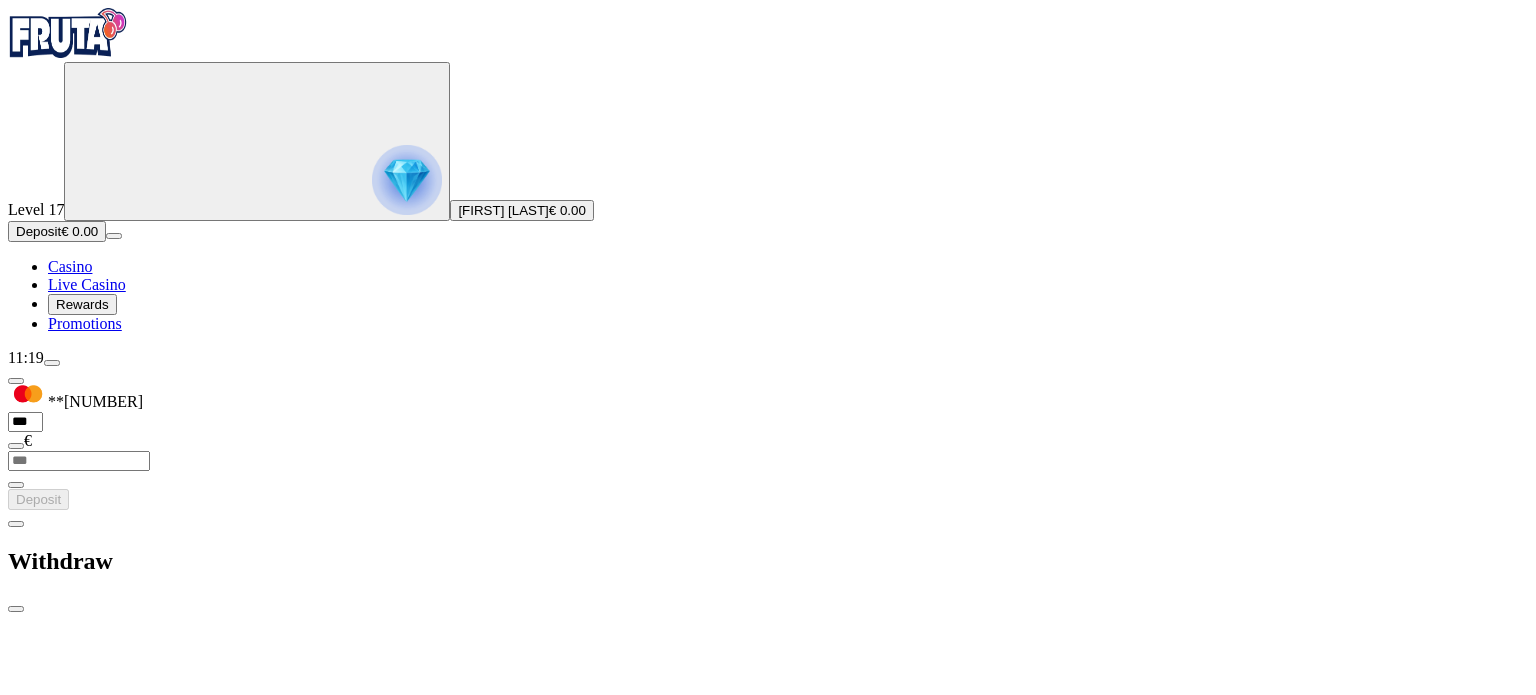 click at bounding box center [16, 609] 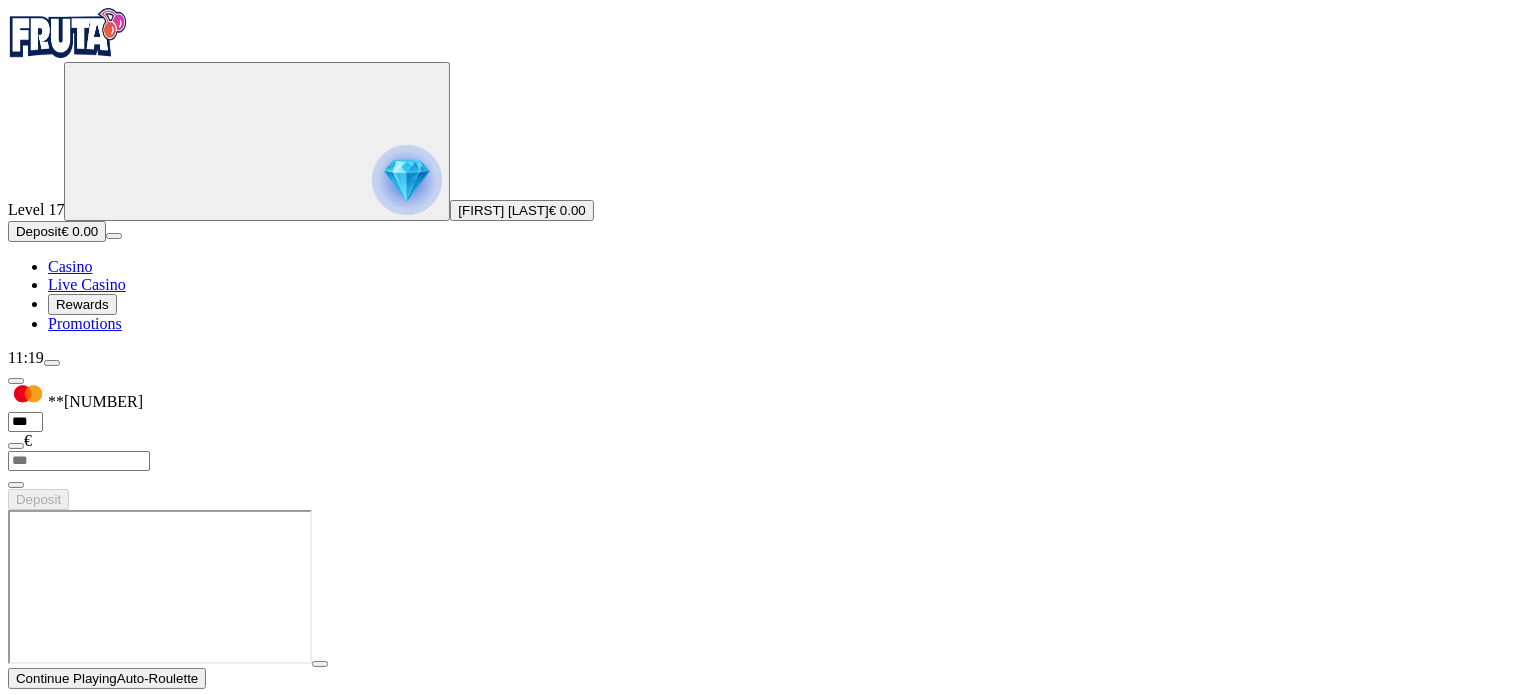 click at bounding box center [52, 363] 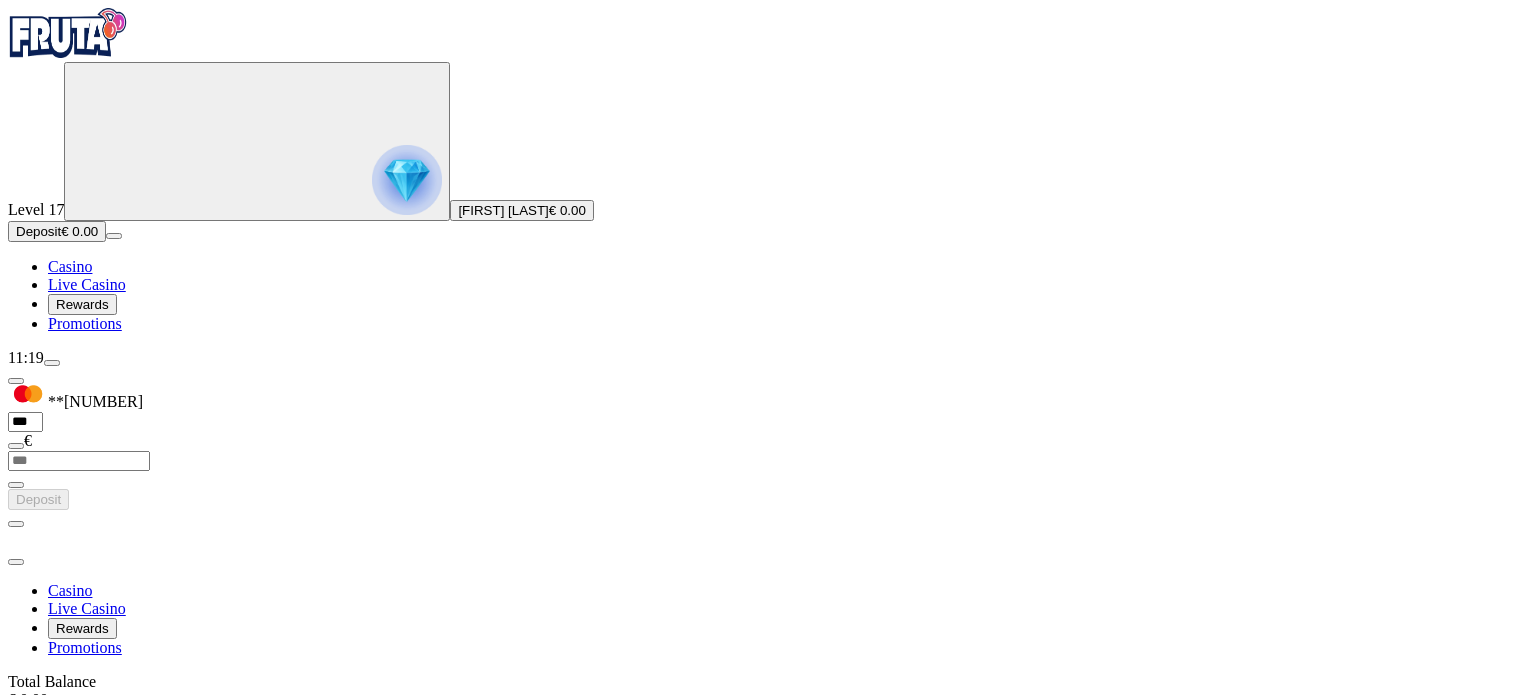 click on "Go to slide group 1" at bounding box center [110, 850] 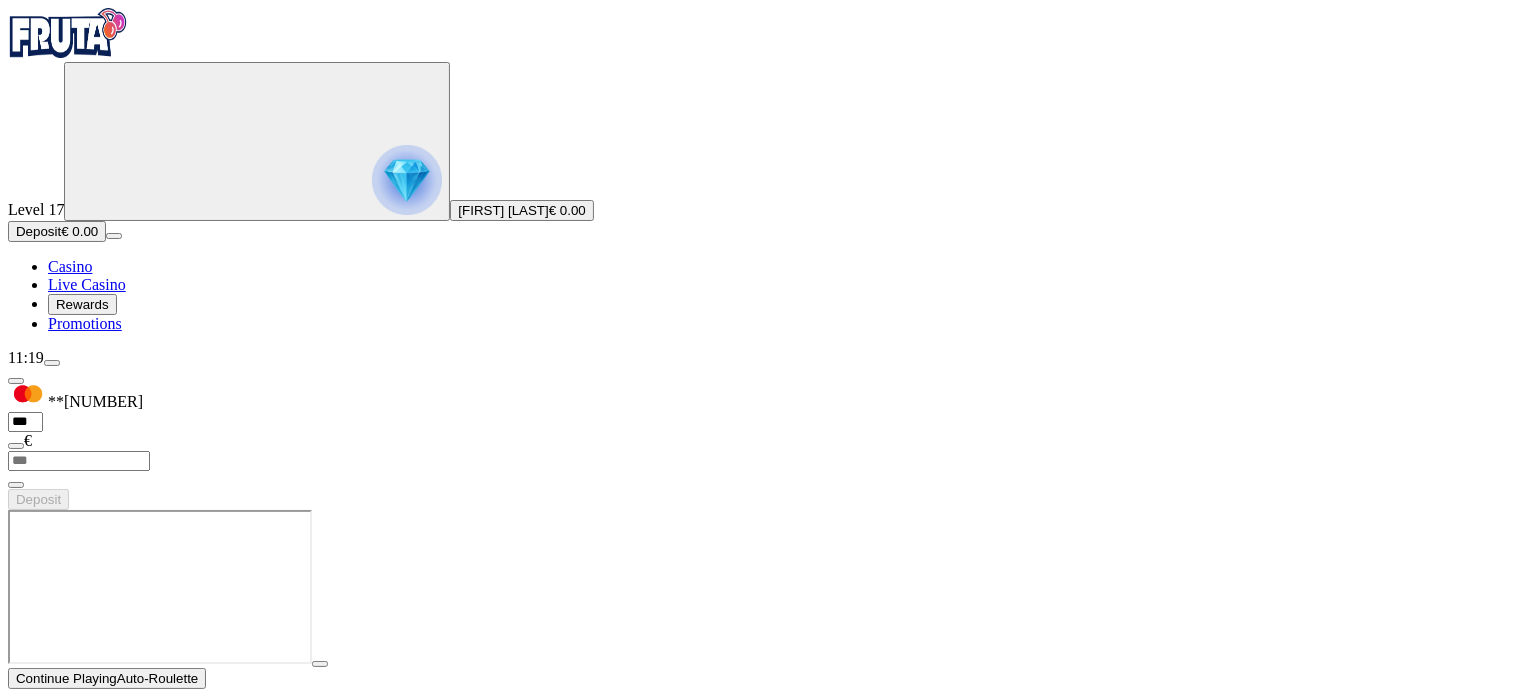 click at bounding box center [16, 703] 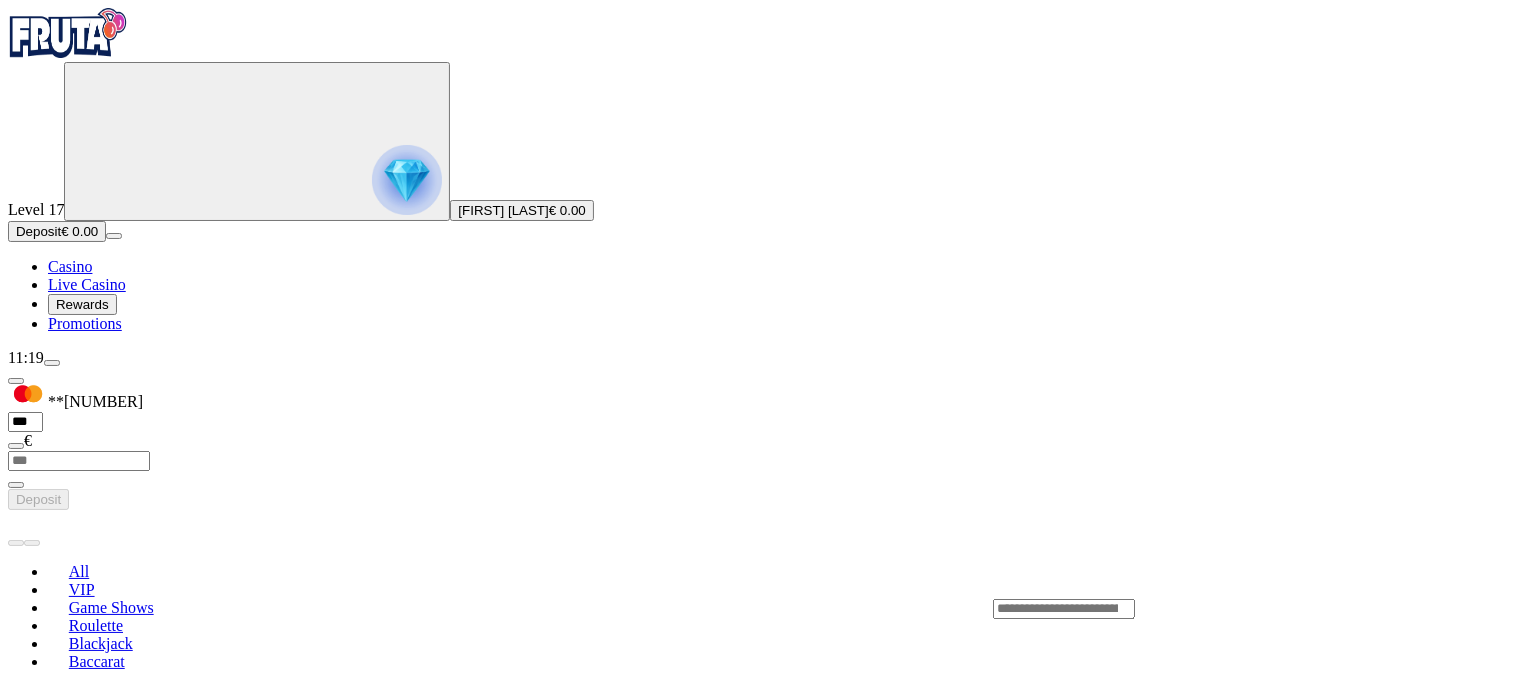 click at bounding box center [52, 363] 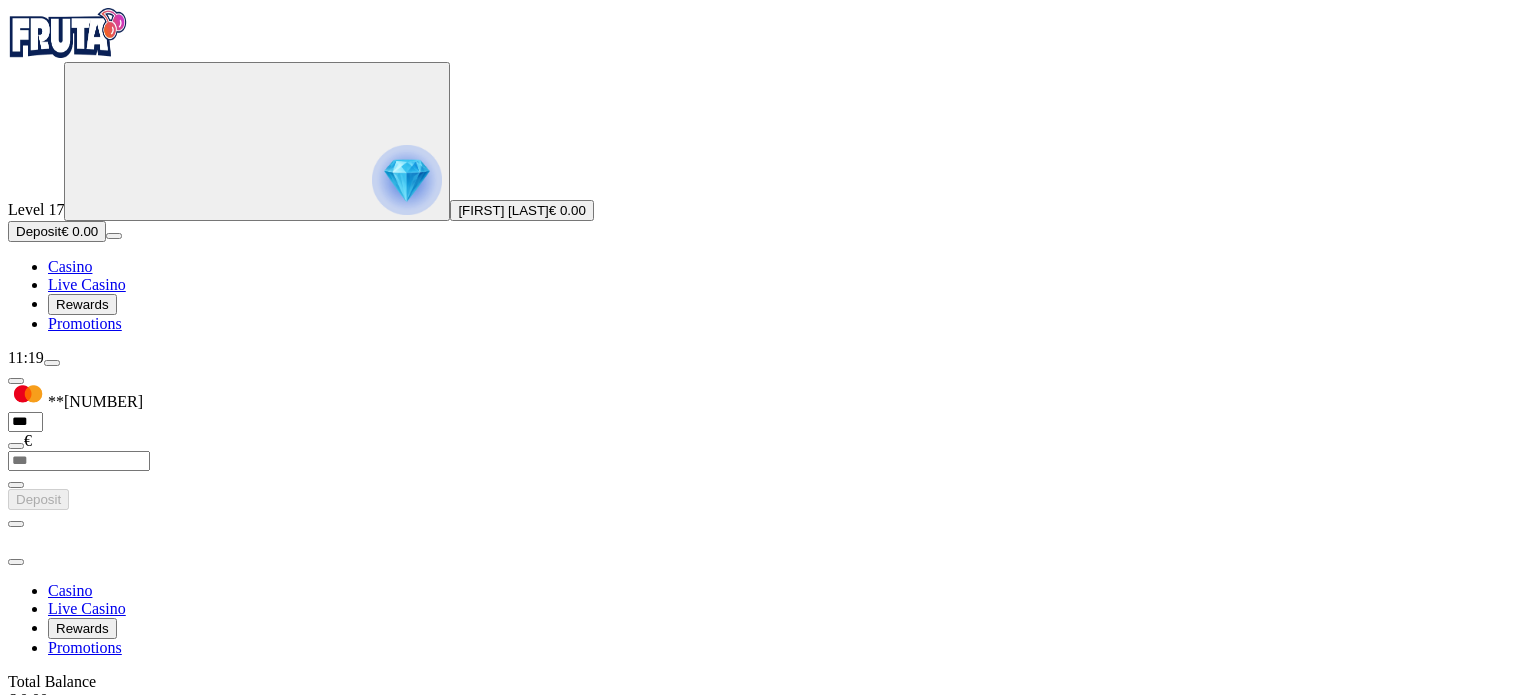 scroll, scrollTop: 118, scrollLeft: 0, axis: vertical 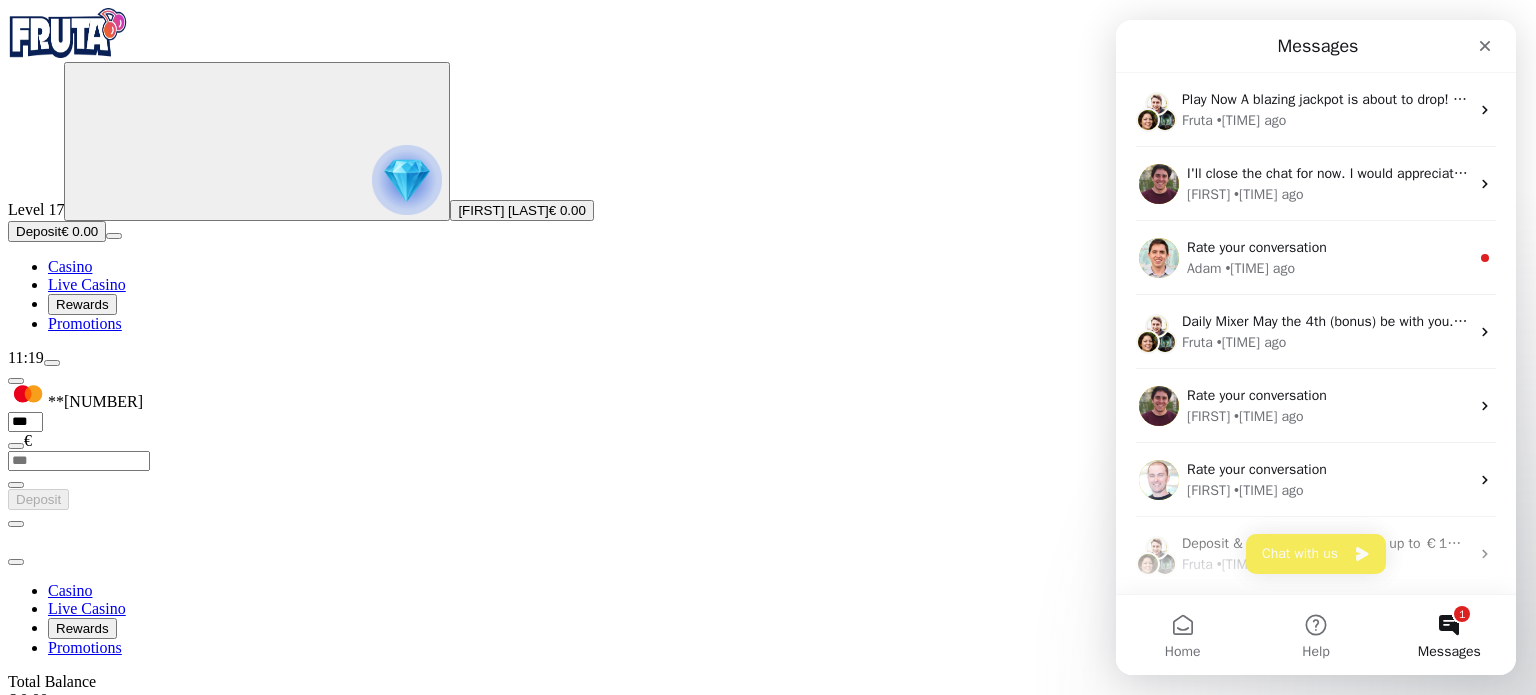 click on "1 Messages" at bounding box center (1449, 635) 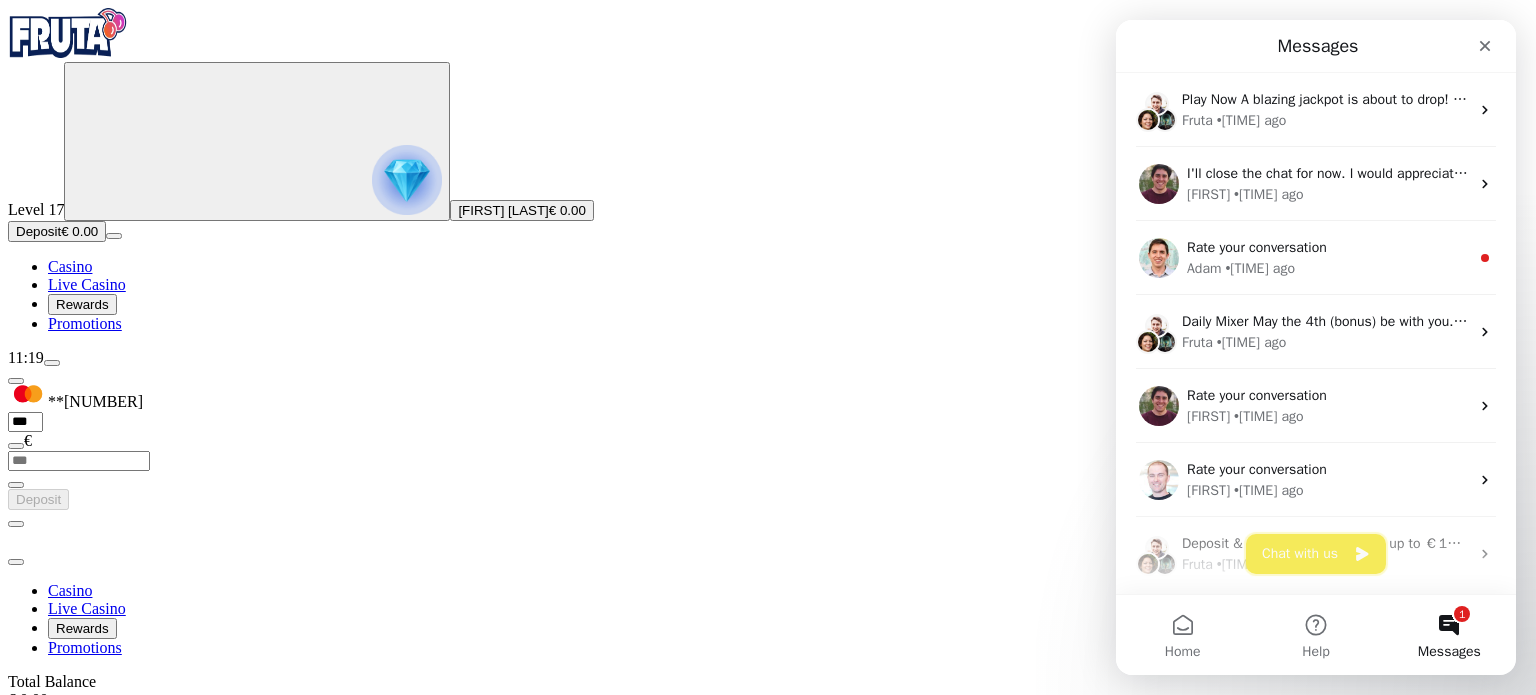 click on "Chat with us" at bounding box center [1316, 554] 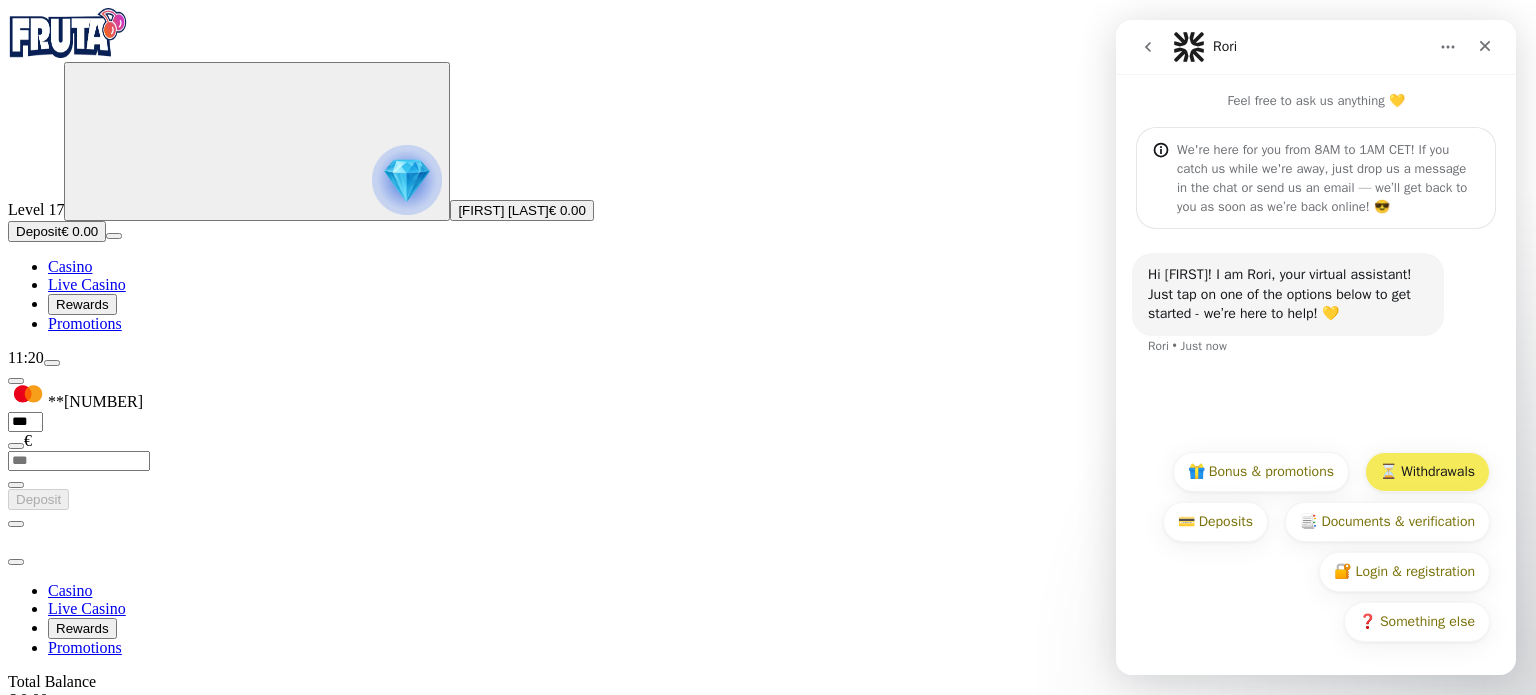click on "⏳ Withdrawals" at bounding box center [1427, 472] 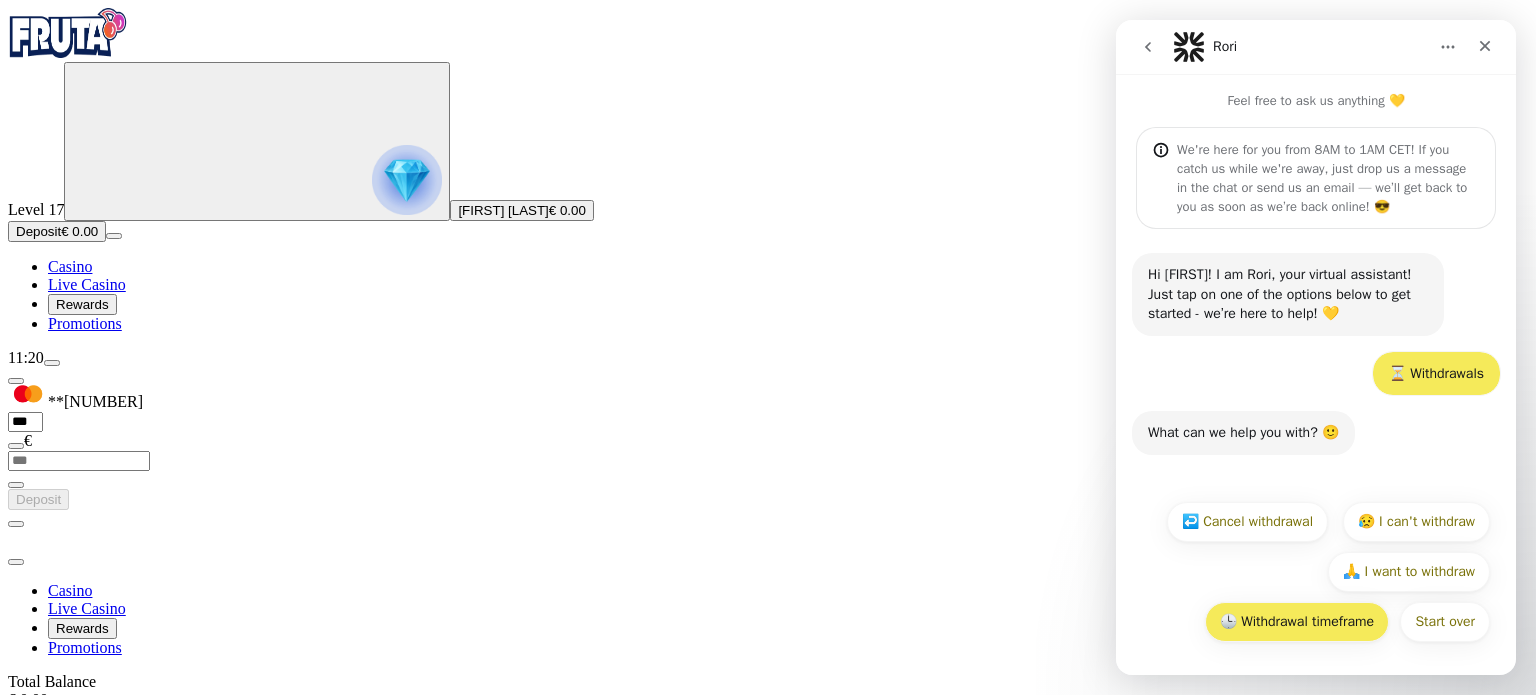 click on "🕒 Withdrawal timeframe" at bounding box center [1297, 622] 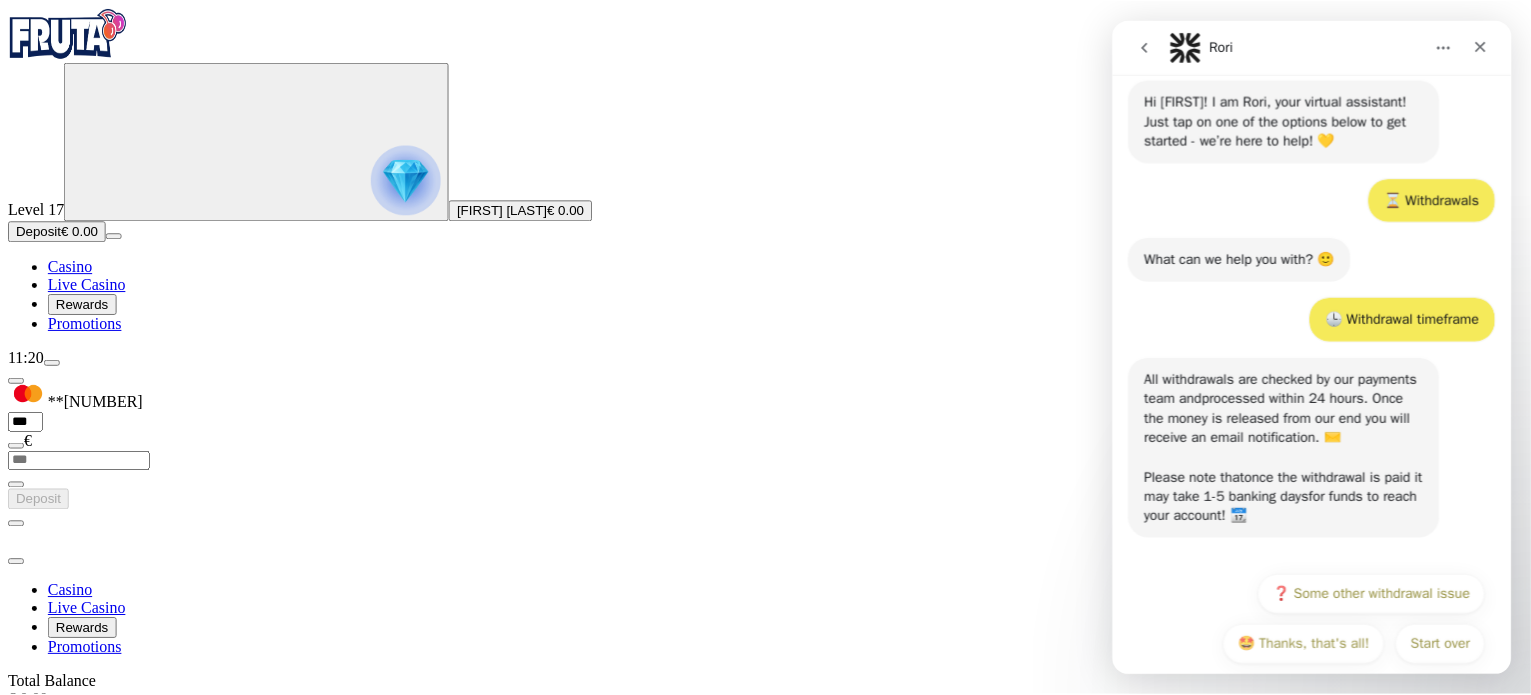 scroll, scrollTop: 195, scrollLeft: 0, axis: vertical 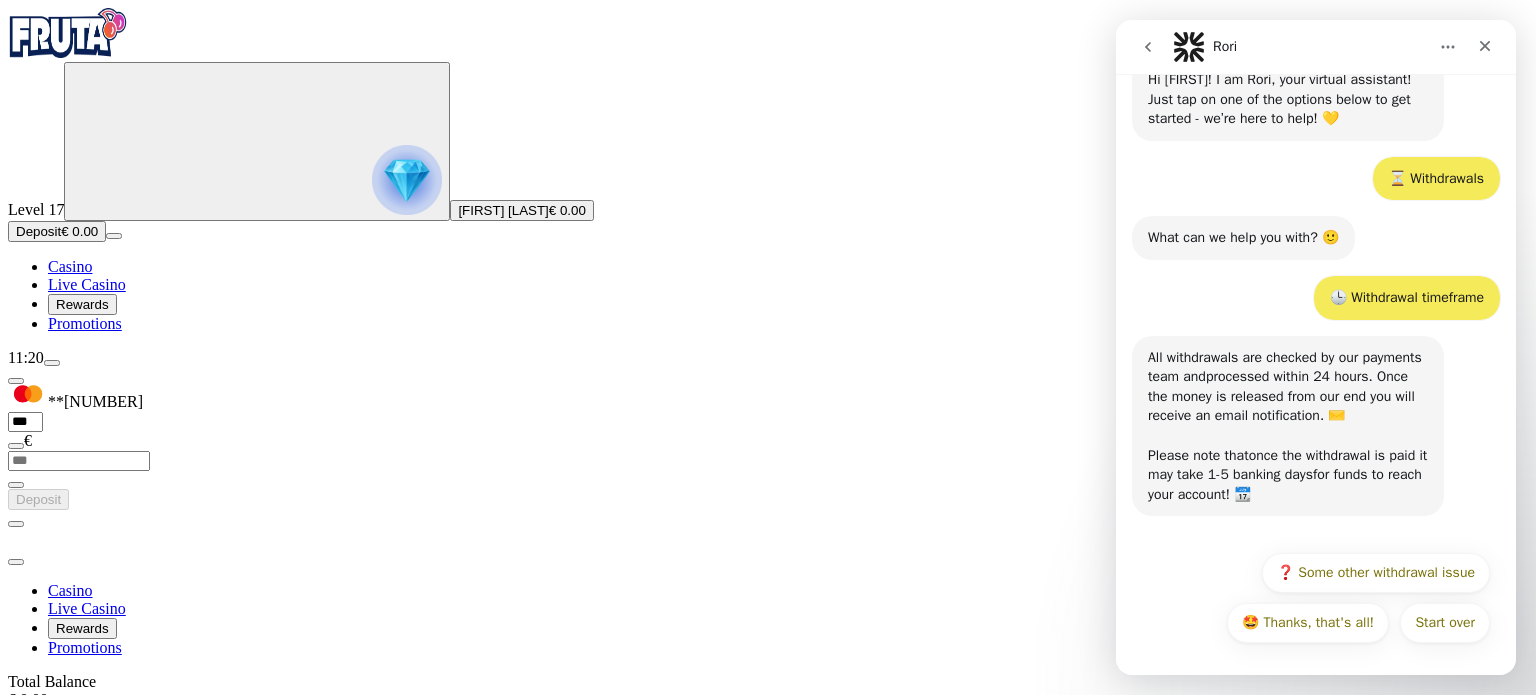 click on "Log Out" at bounding box center [39, 1134] 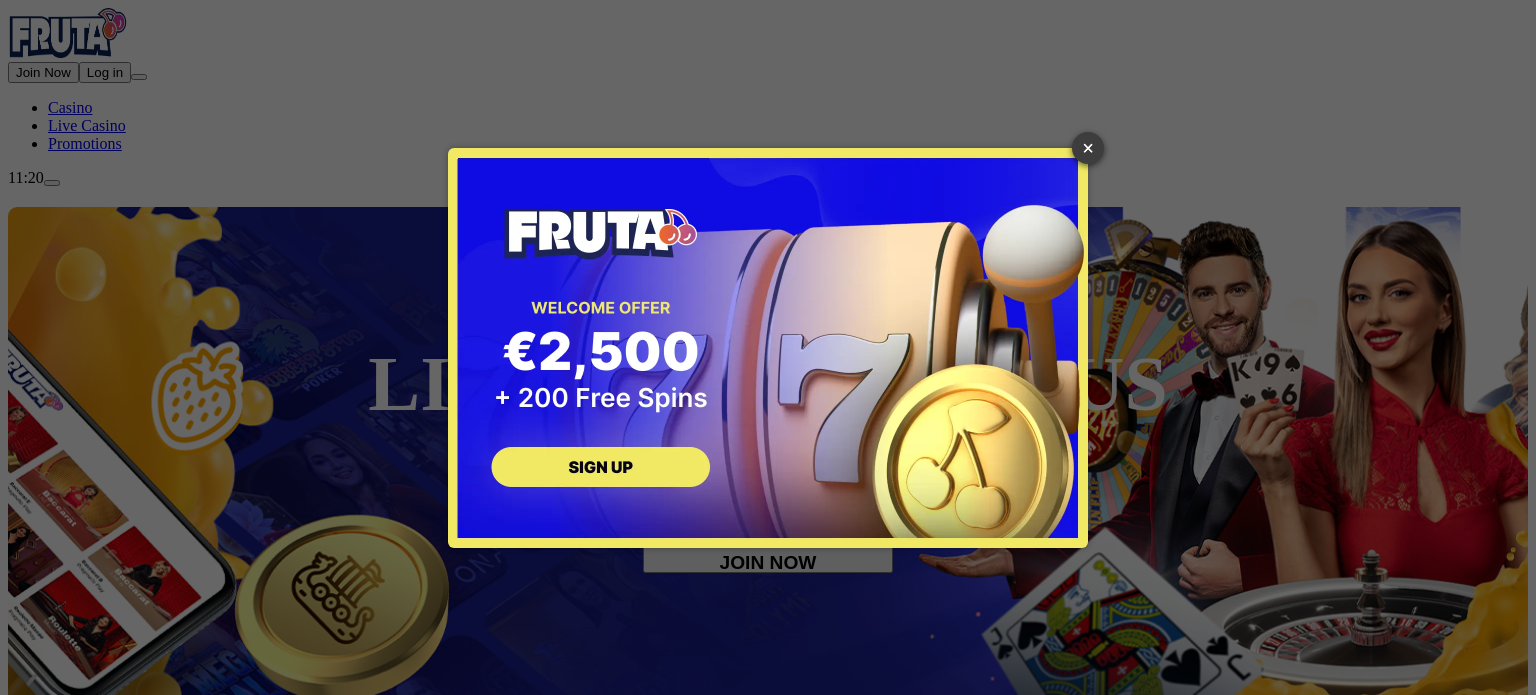 click on "×" at bounding box center [1088, 148] 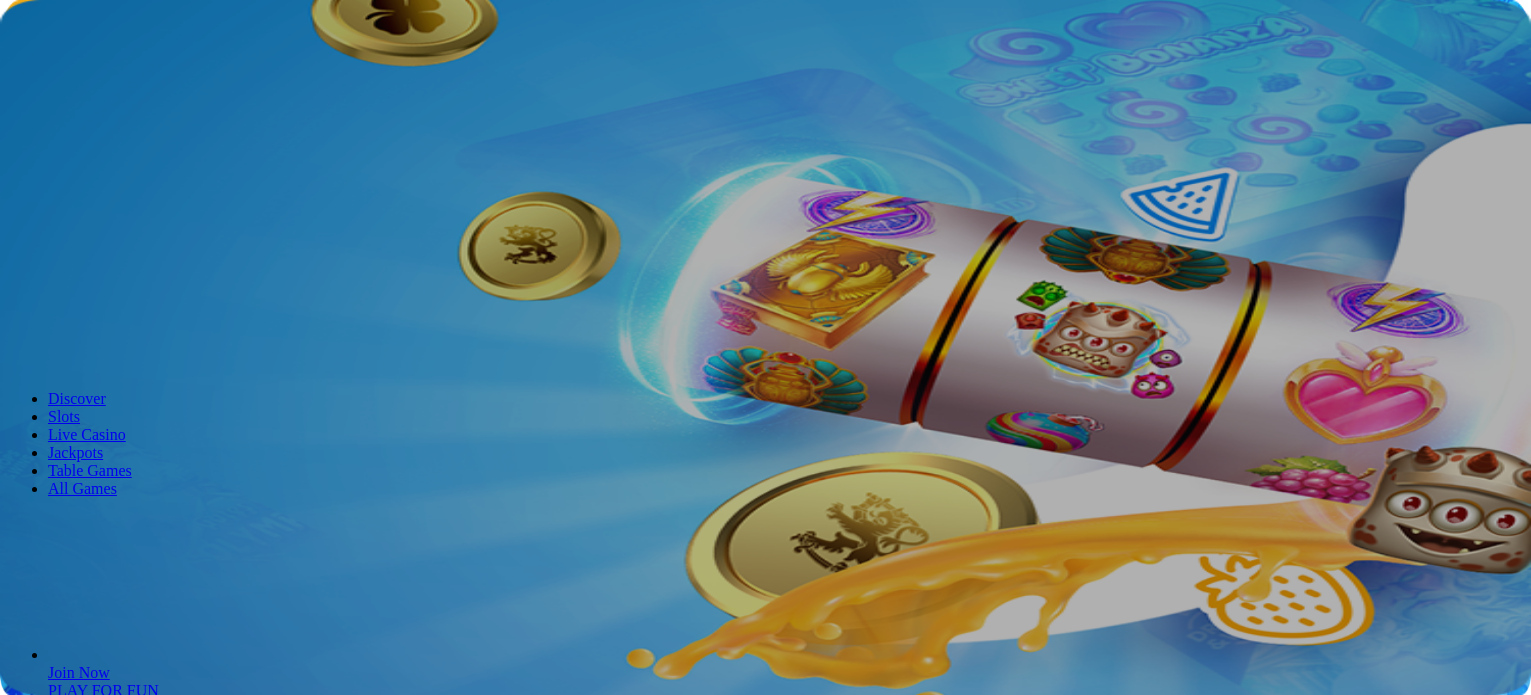scroll, scrollTop: 0, scrollLeft: 0, axis: both 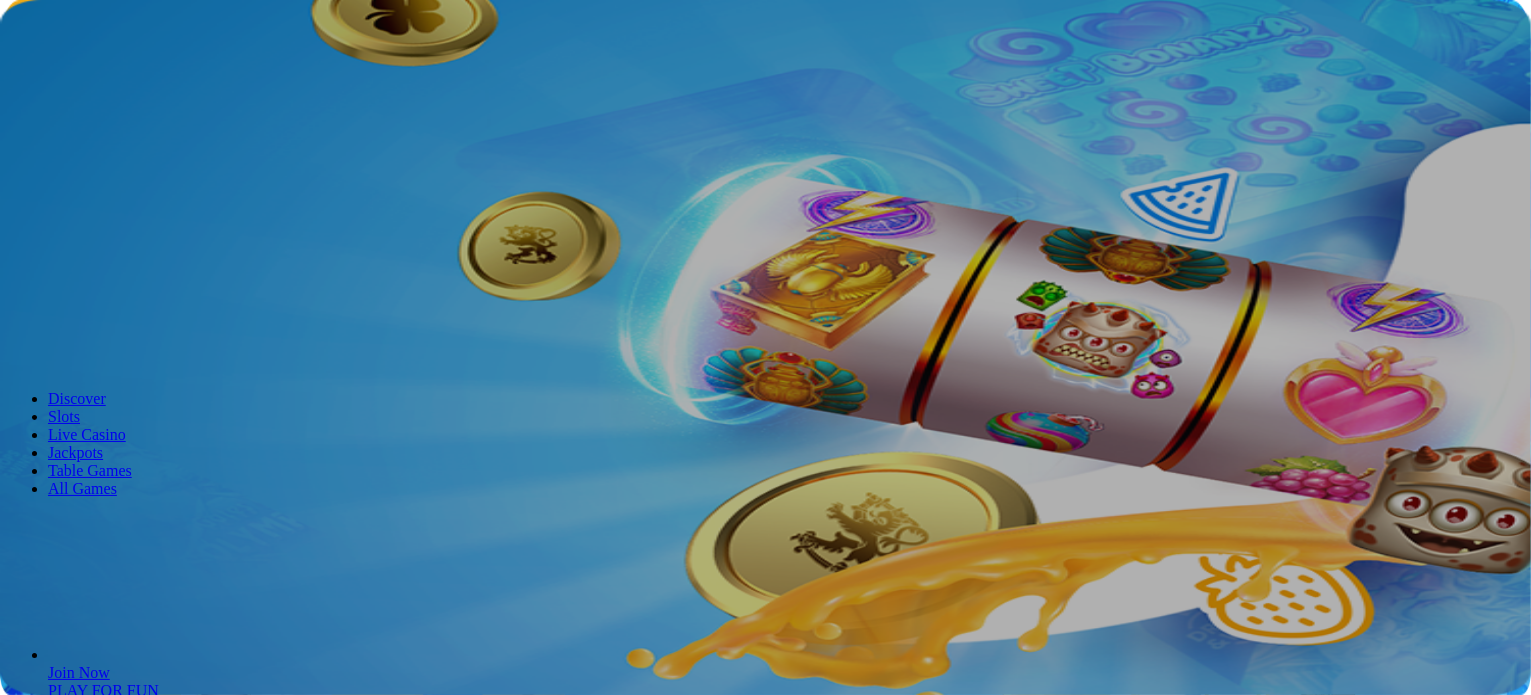click on "Log in" at bounding box center (105, 72) 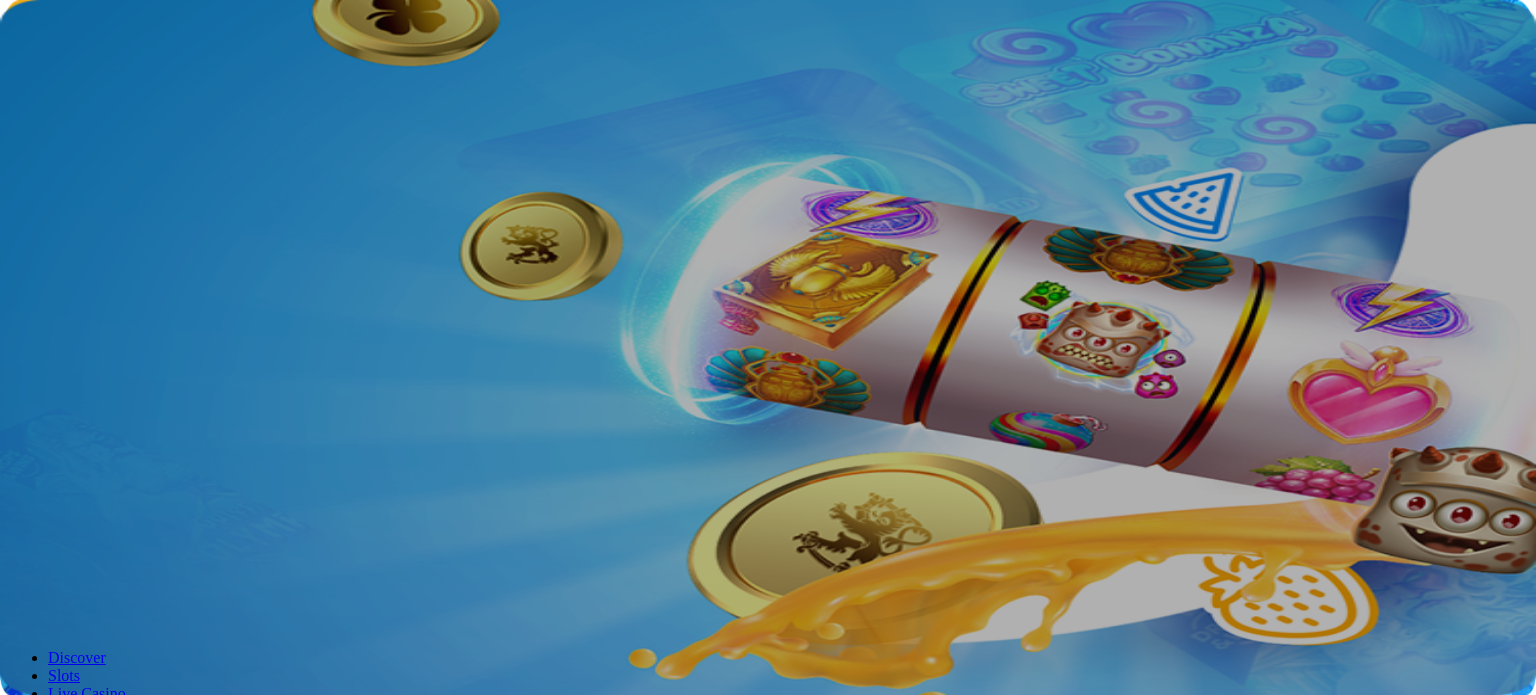 click at bounding box center [79, 301] 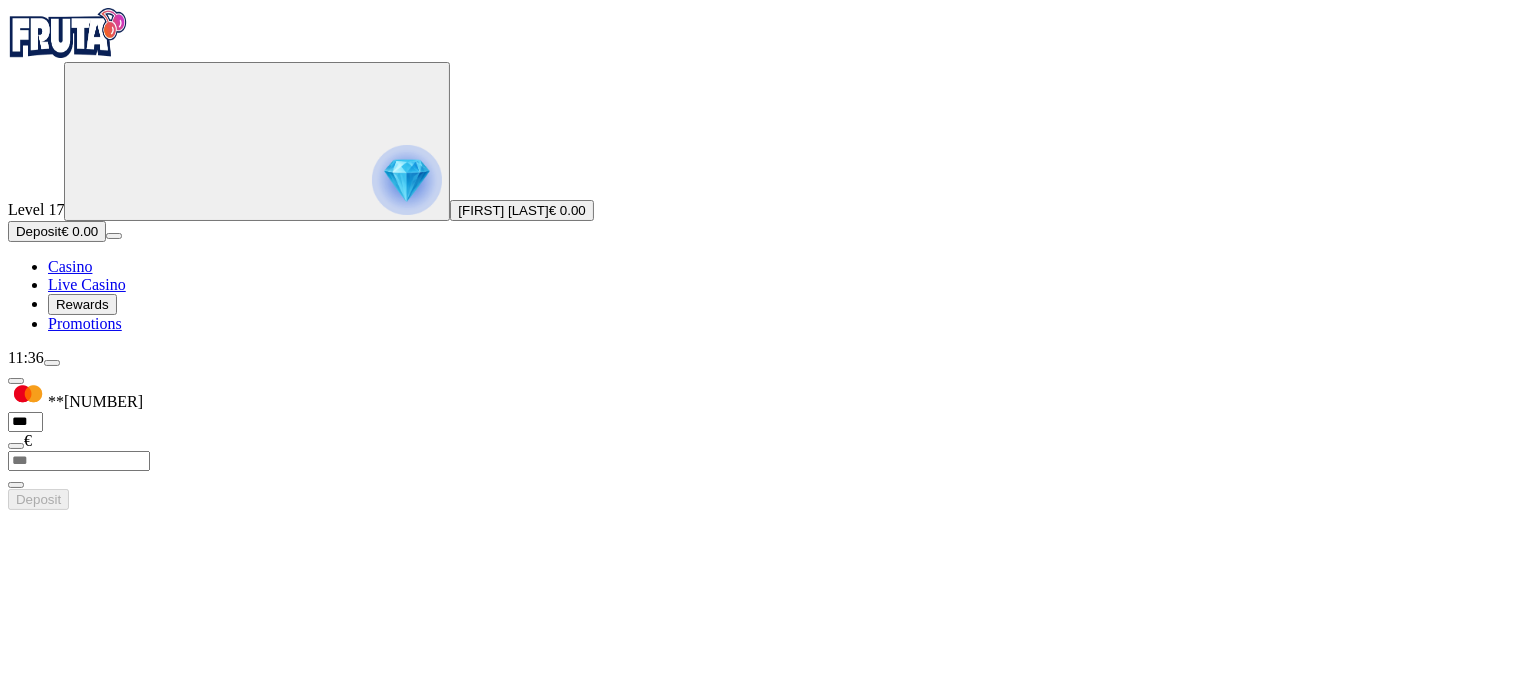 click at bounding box center (52, 363) 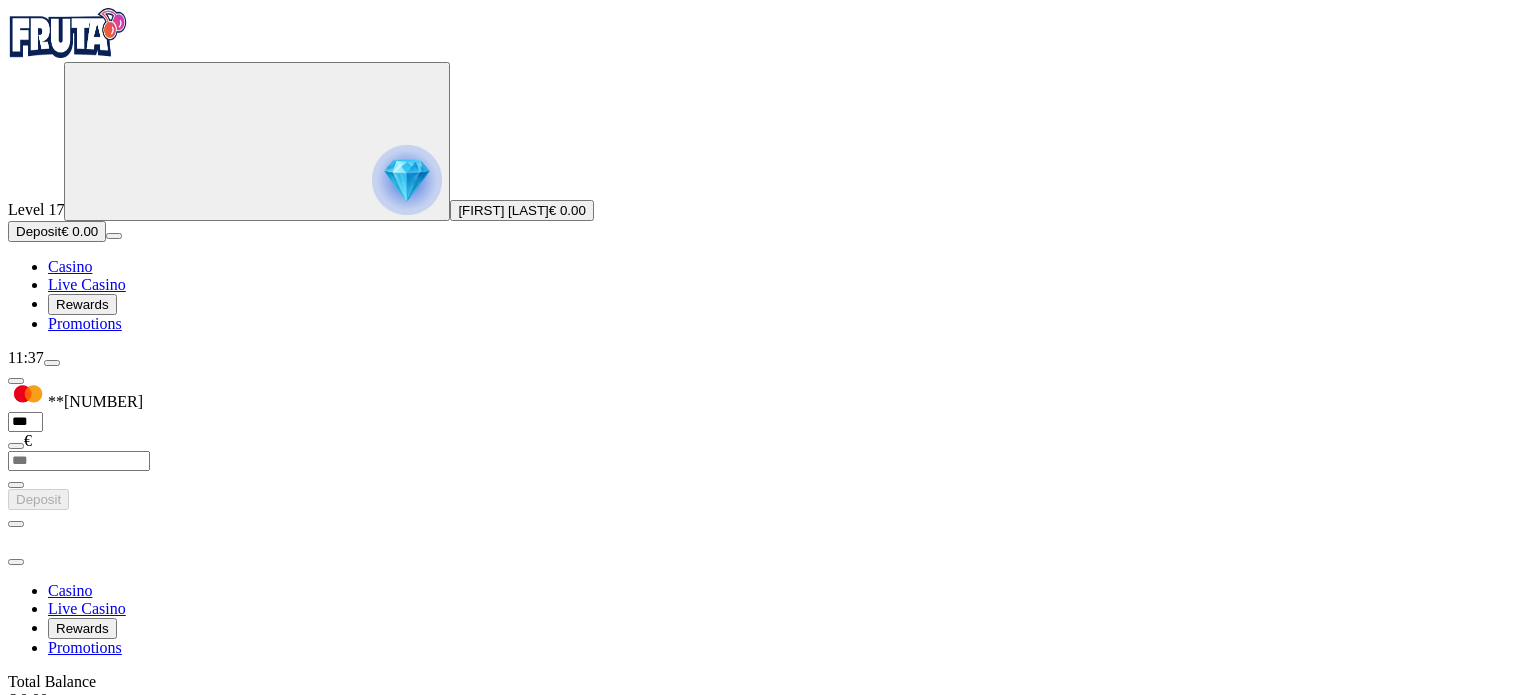 click on "Cancel" at bounding box center [330, 792] 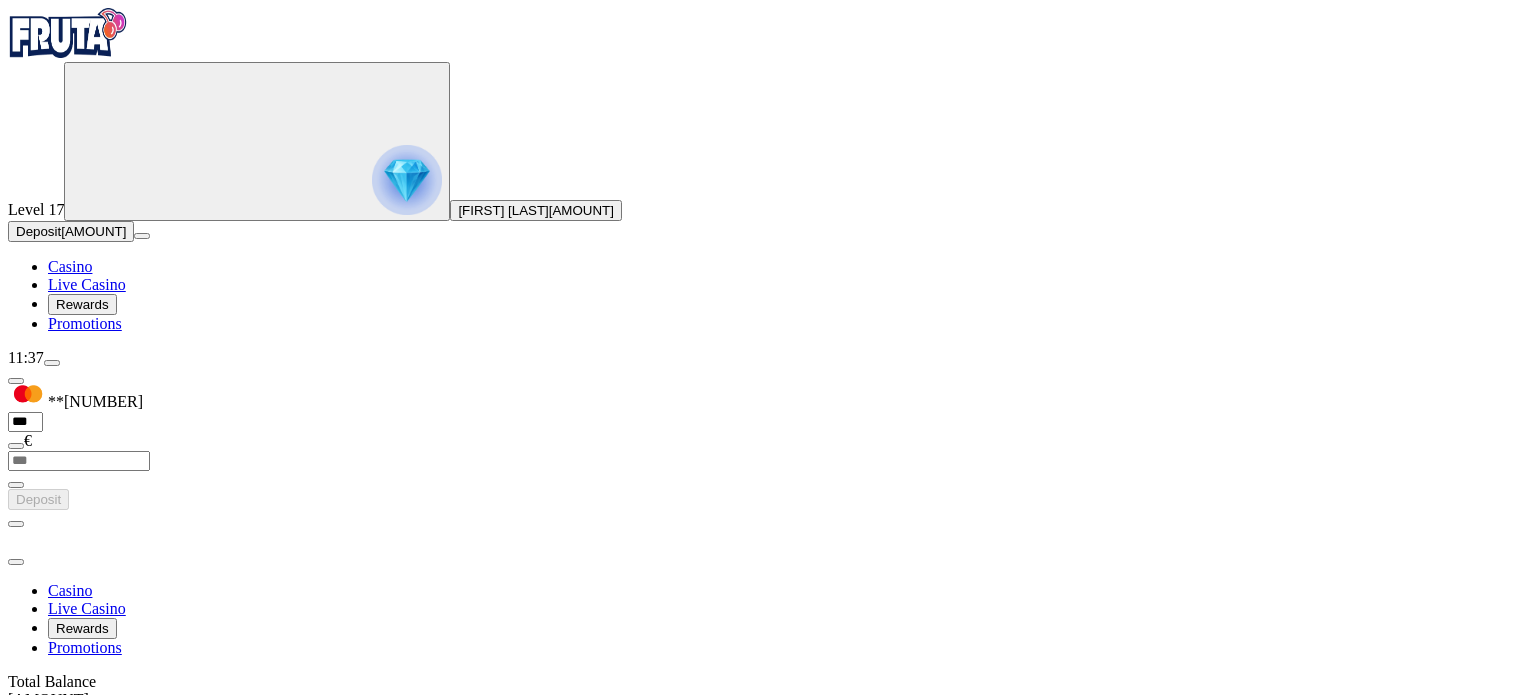 scroll, scrollTop: 102, scrollLeft: 0, axis: vertical 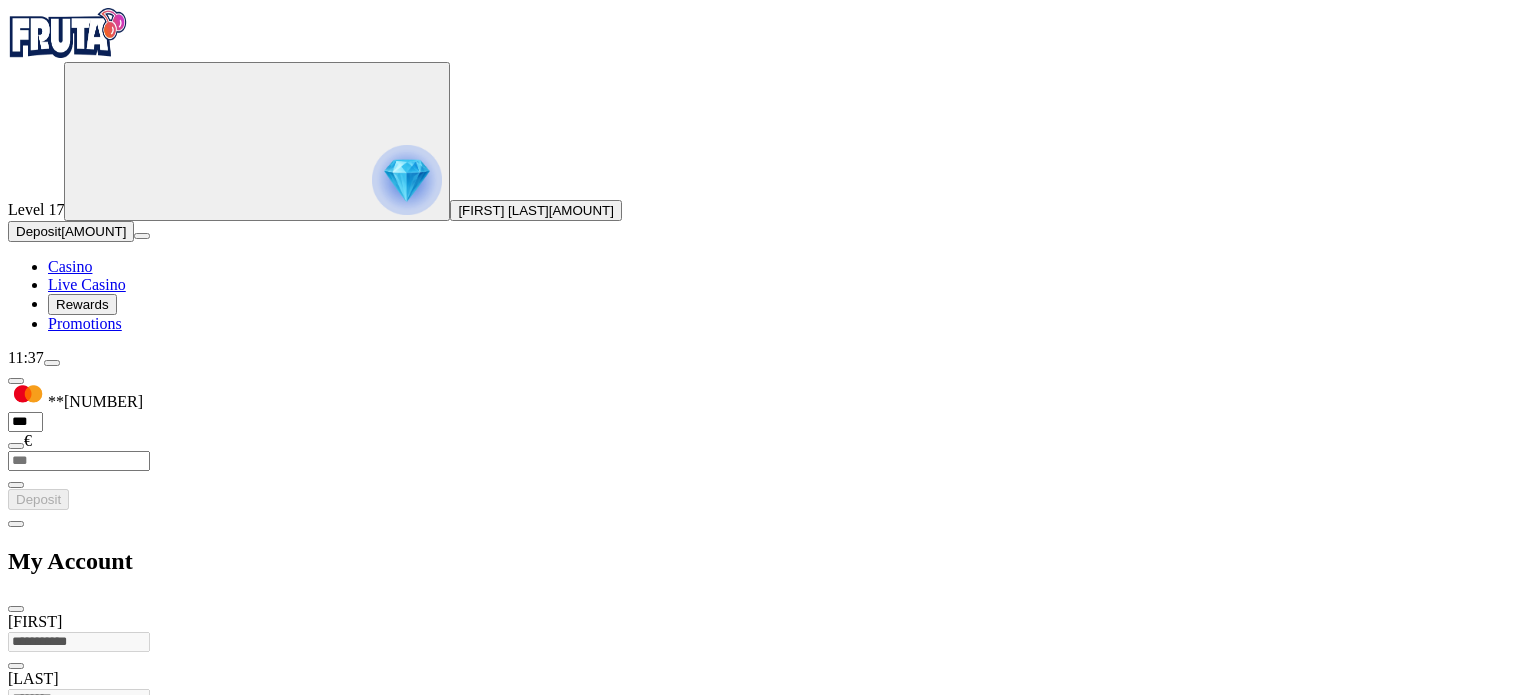 click on "Live Casino" at bounding box center [87, 284] 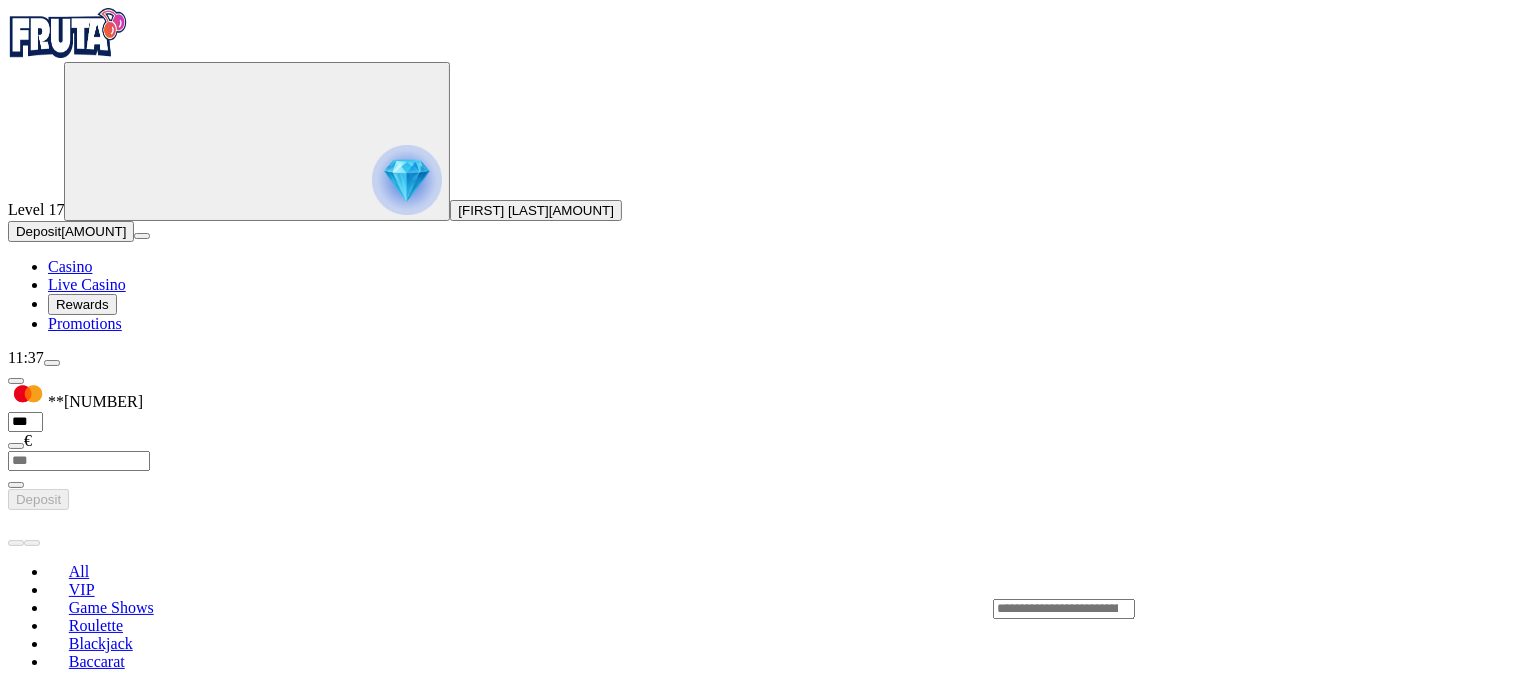 click on "Casino" at bounding box center [70, 266] 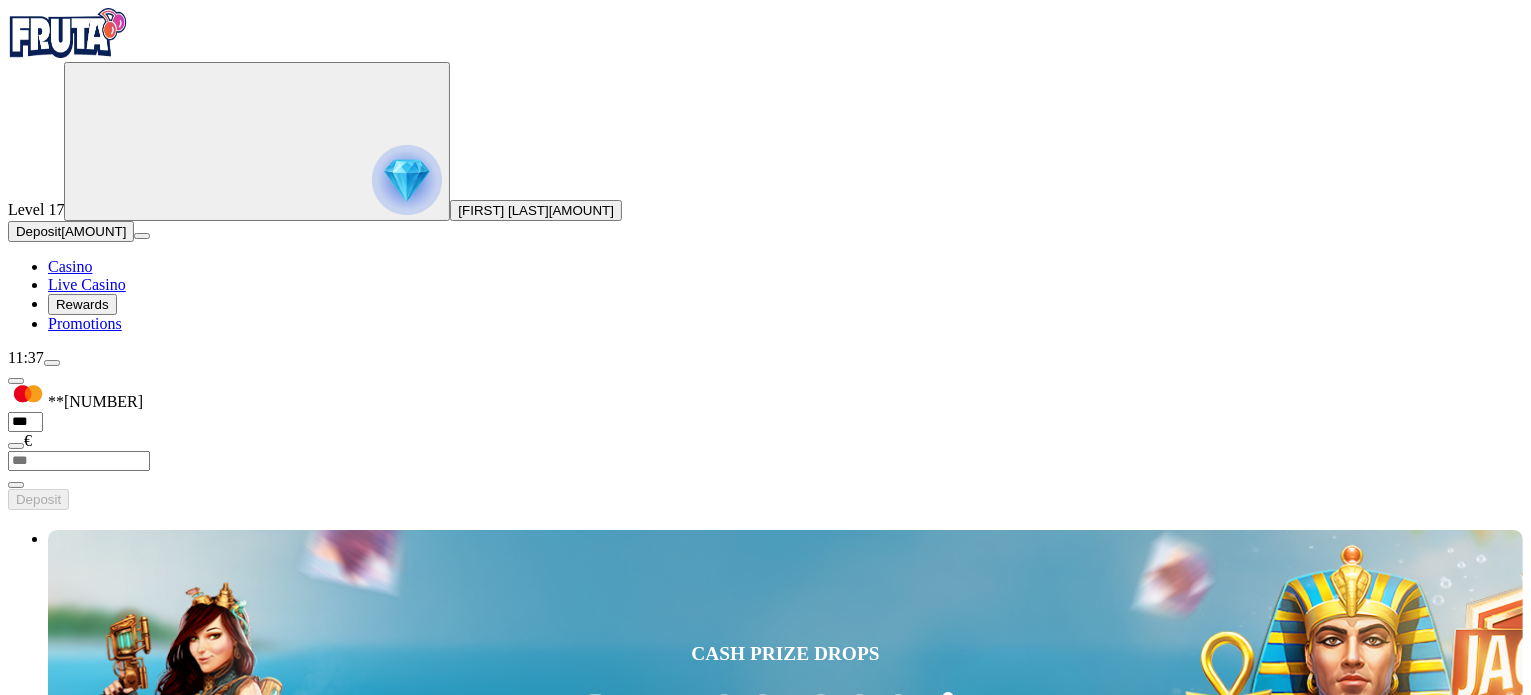 scroll, scrollTop: 608, scrollLeft: 0, axis: vertical 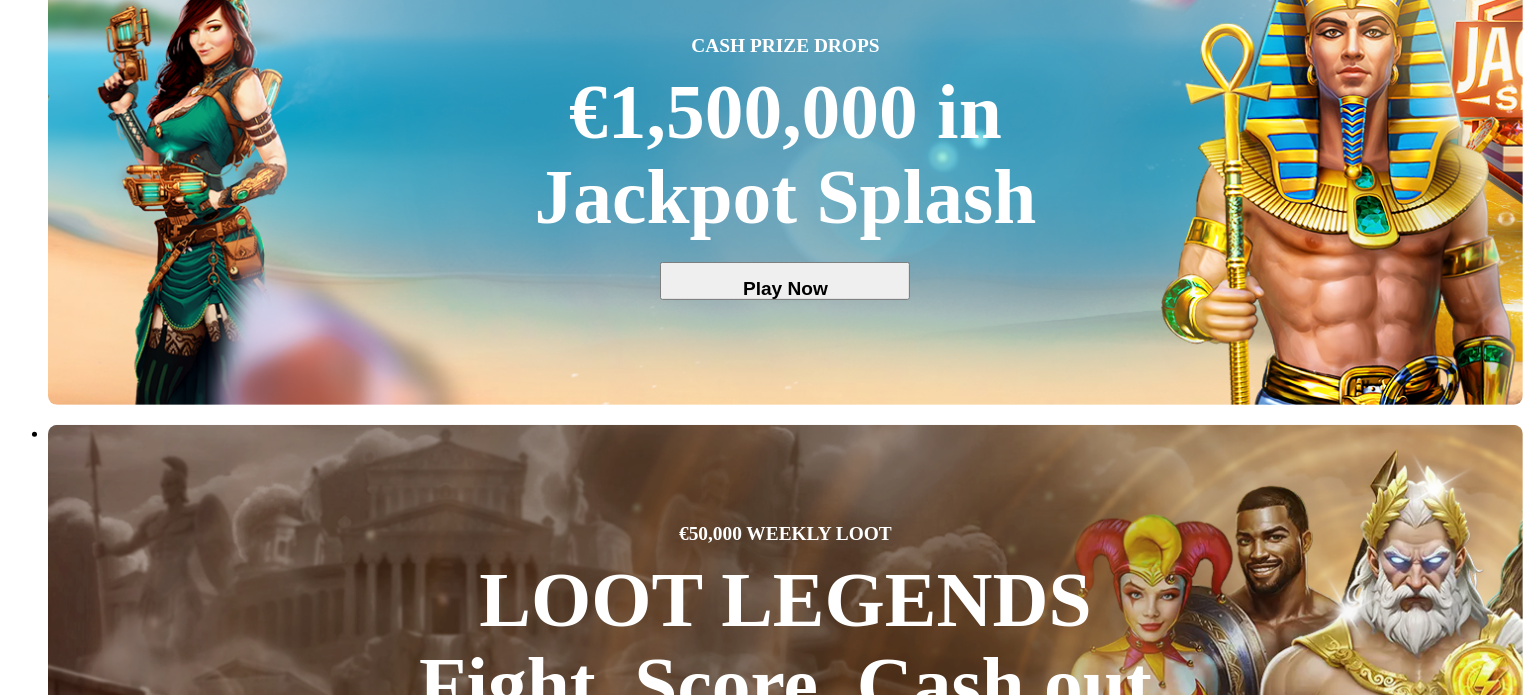 click at bounding box center [32, 2693] 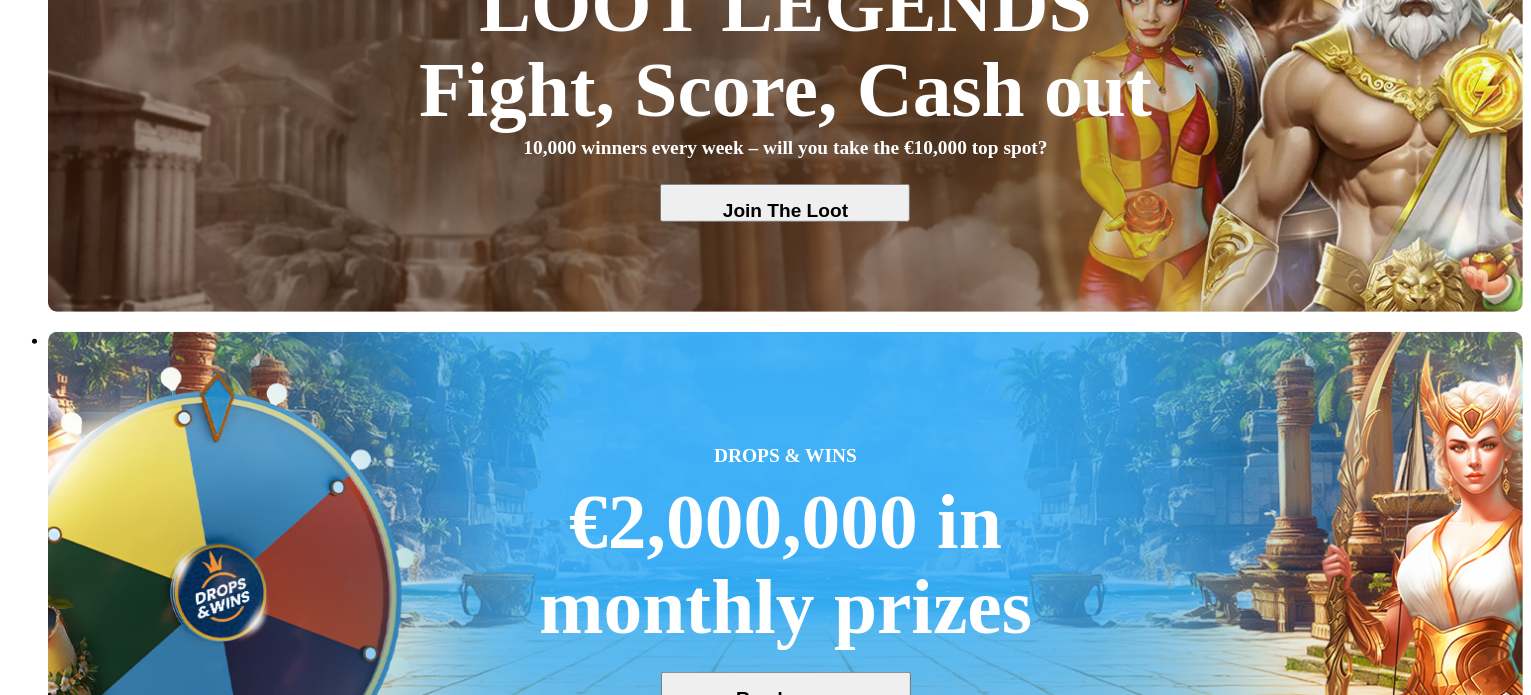 scroll, scrollTop: 1216, scrollLeft: 0, axis: vertical 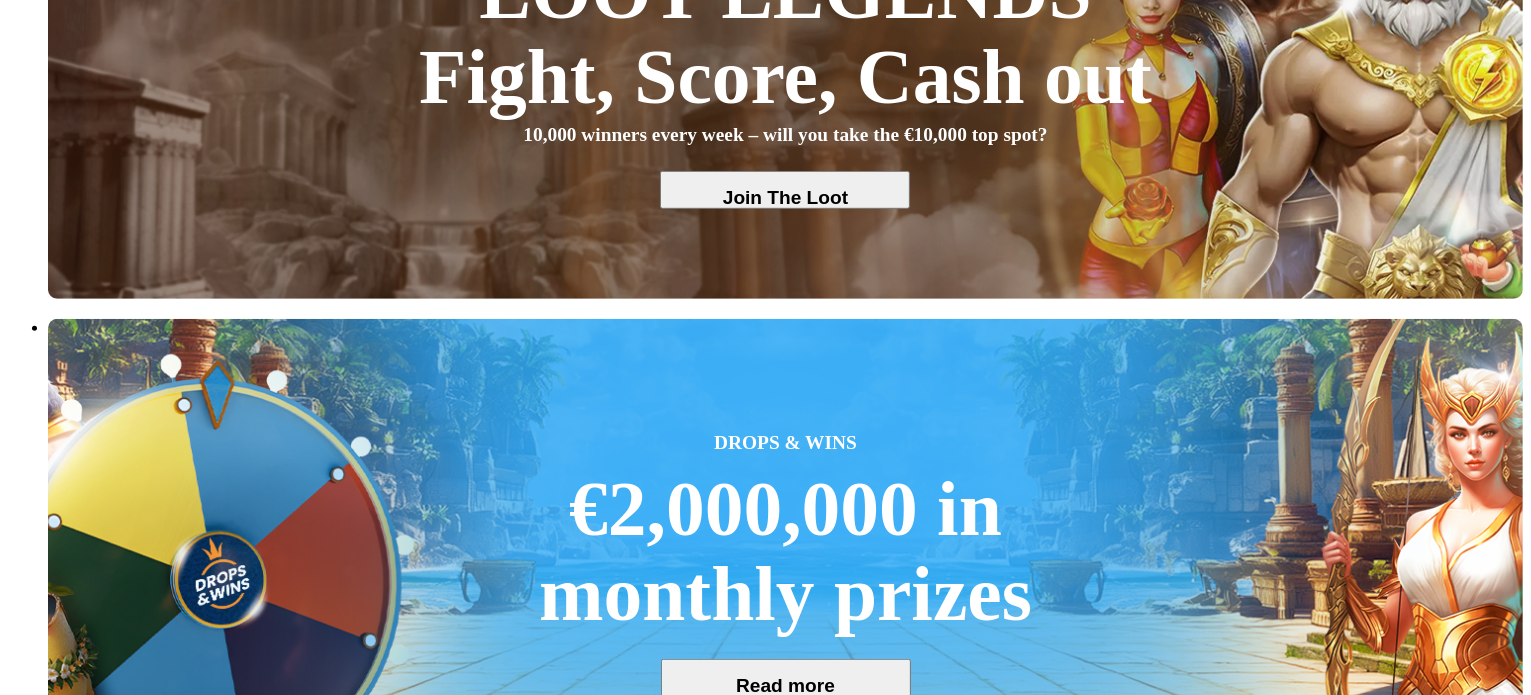 click at bounding box center (32, 17545) 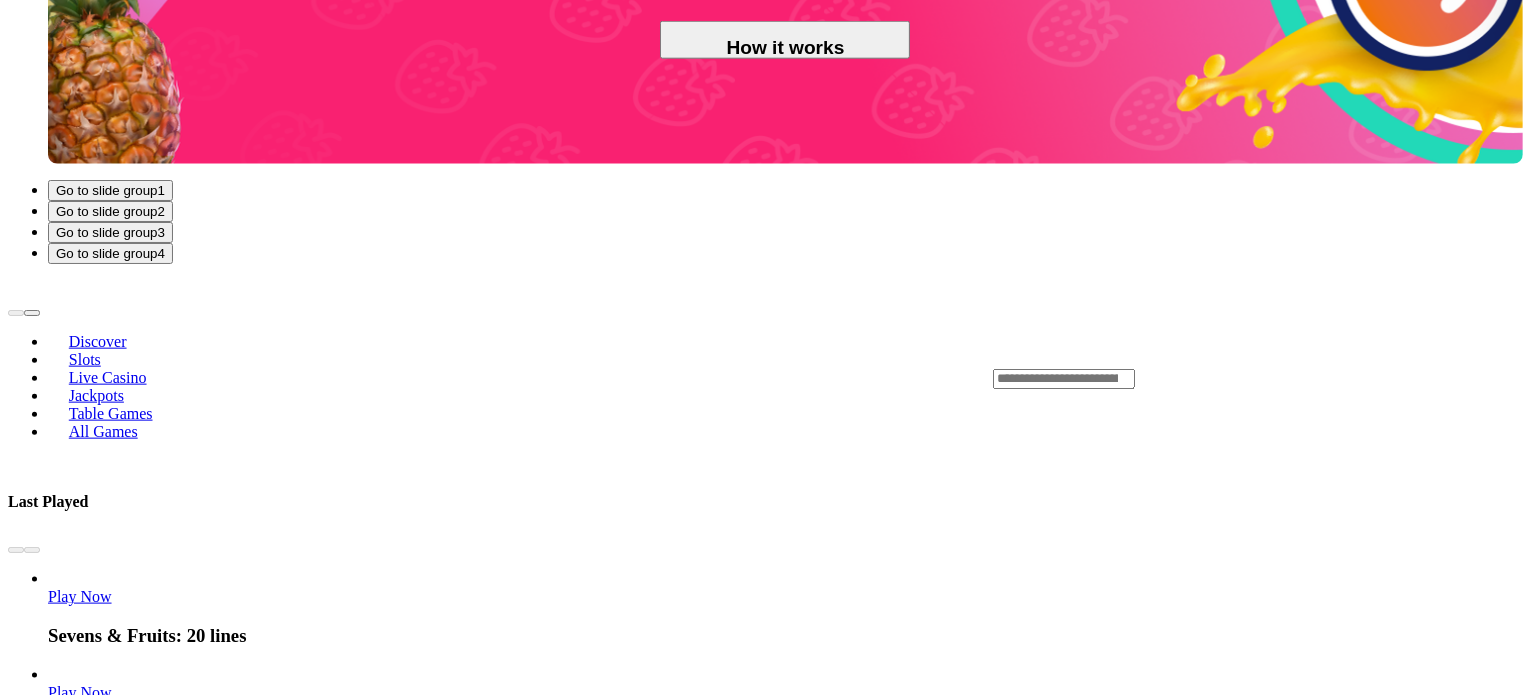 scroll, scrollTop: 2433, scrollLeft: 0, axis: vertical 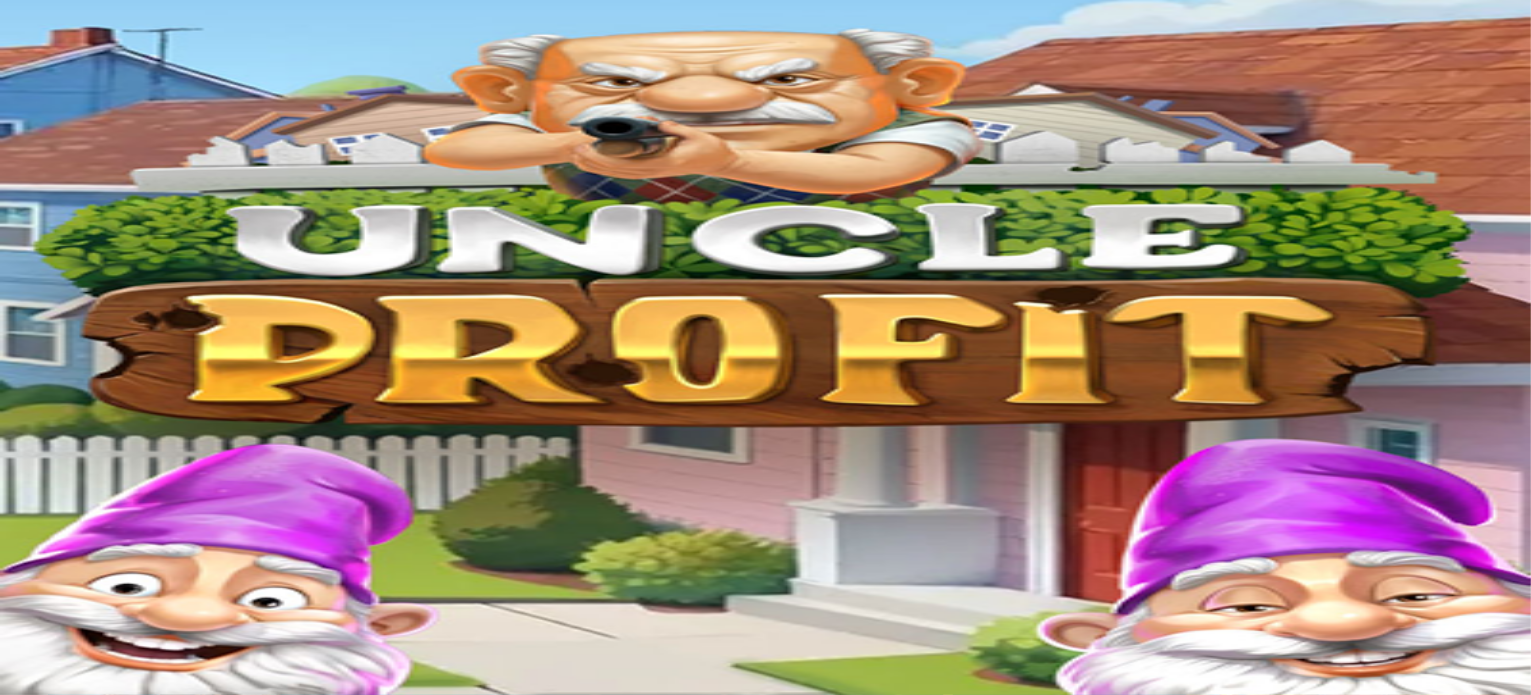 click at bounding box center [1064, 2736] 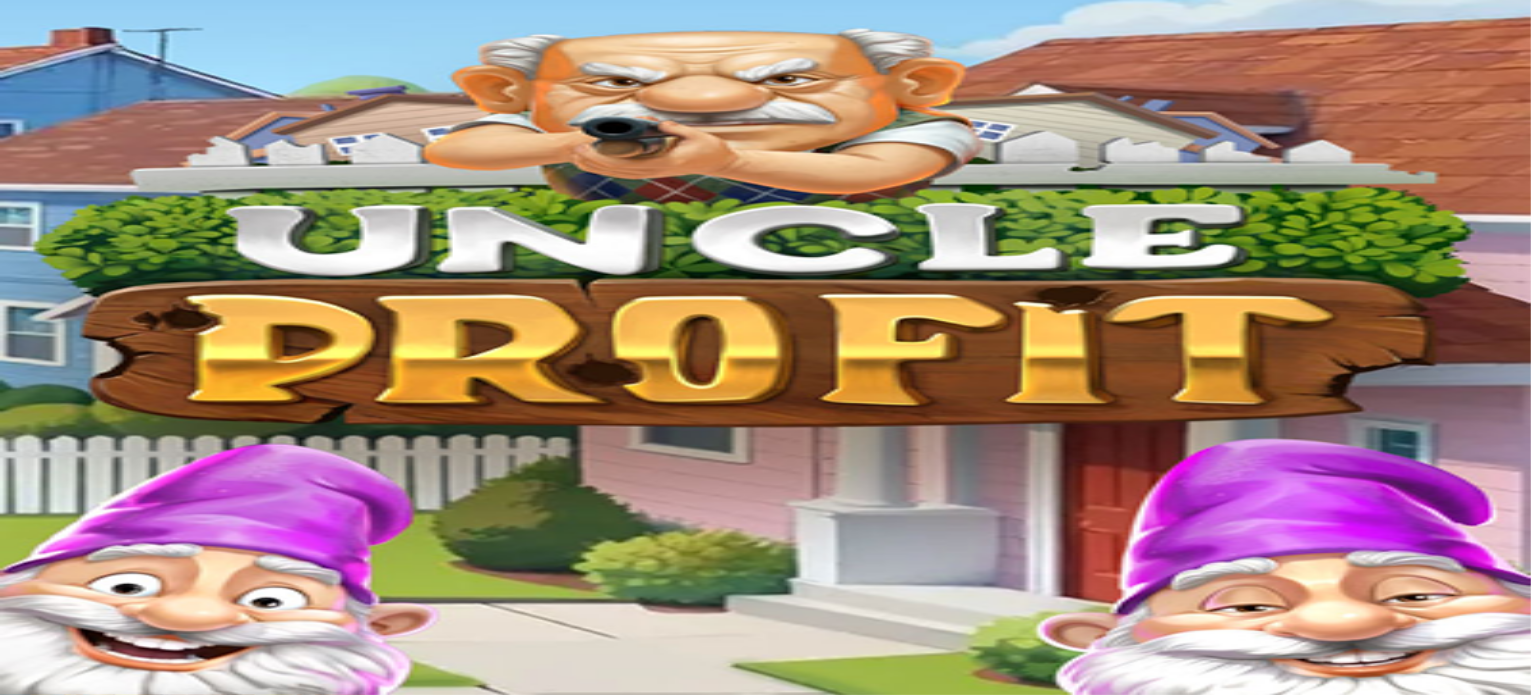 scroll, scrollTop: 608, scrollLeft: 0, axis: vertical 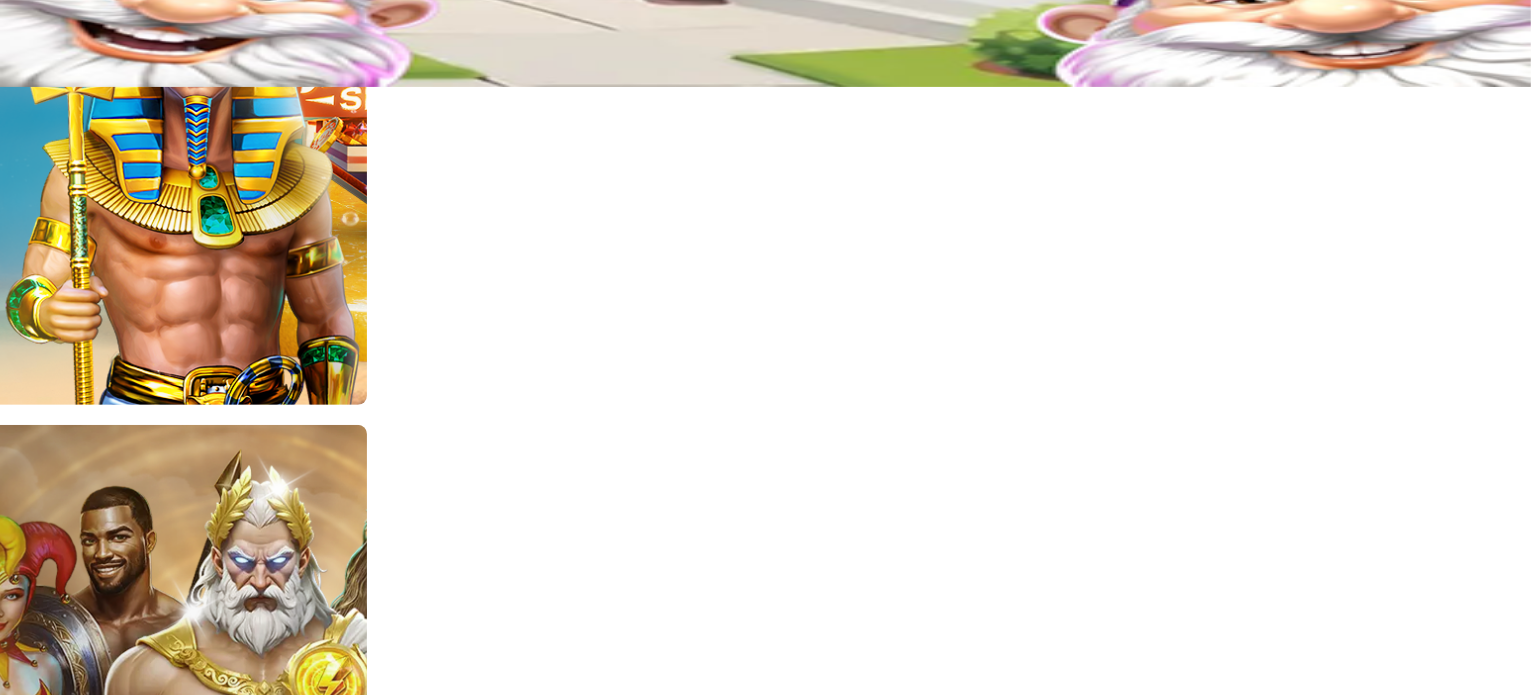 type on "*****" 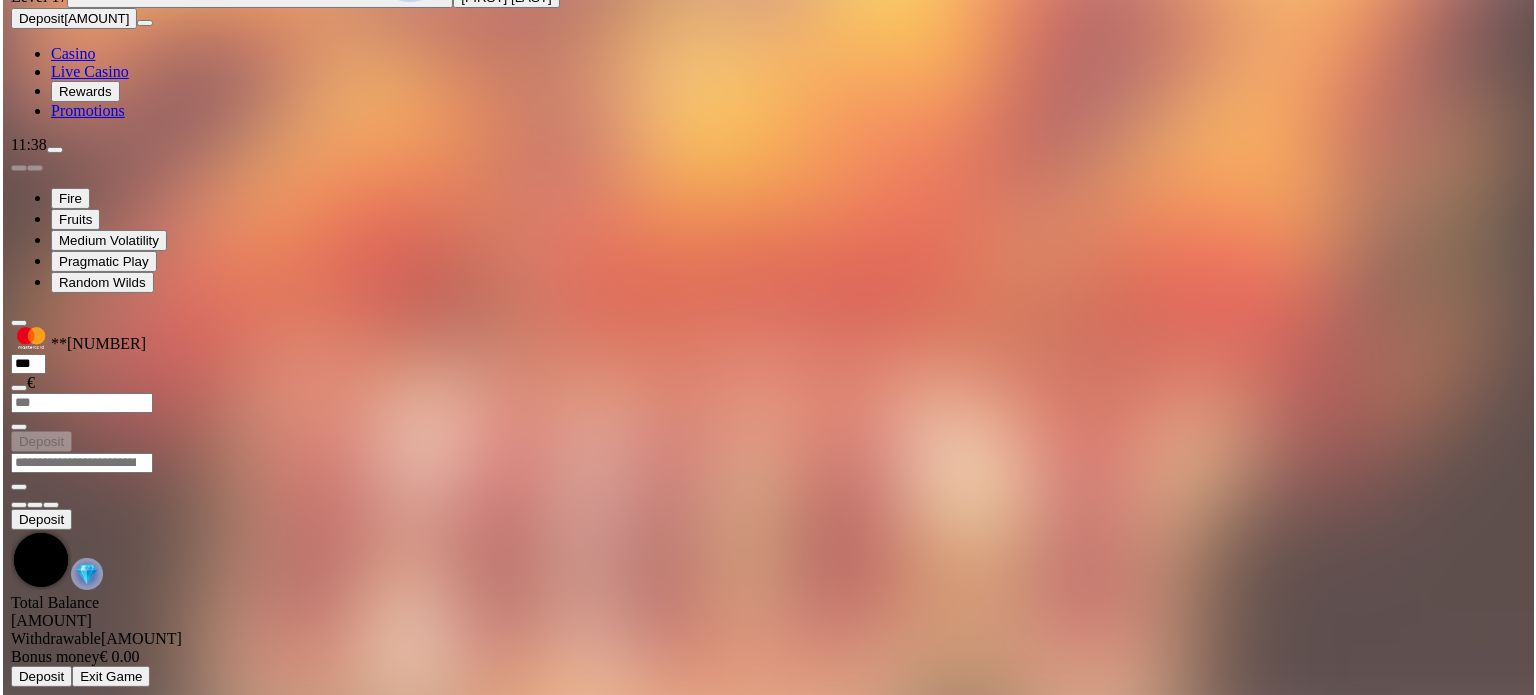 scroll, scrollTop: 0, scrollLeft: 0, axis: both 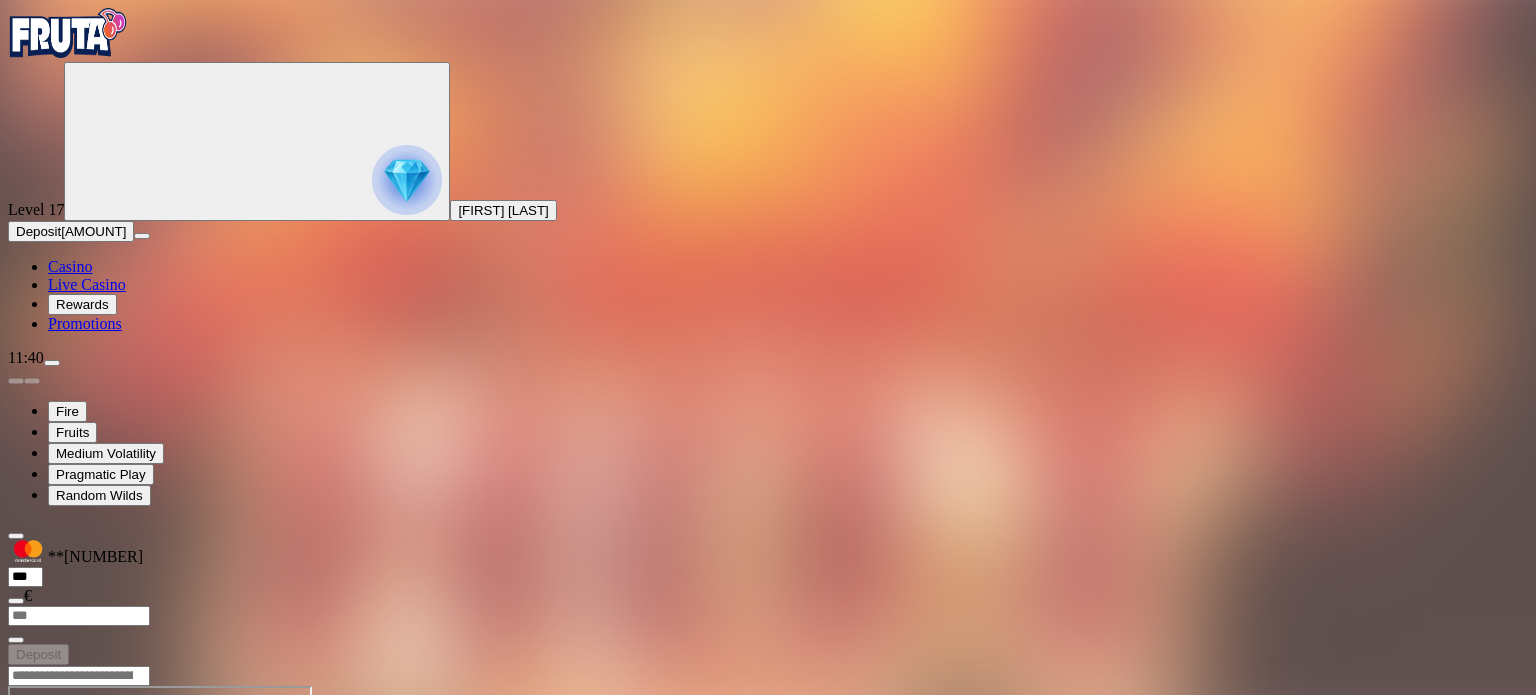 click at bounding box center (16, 858) 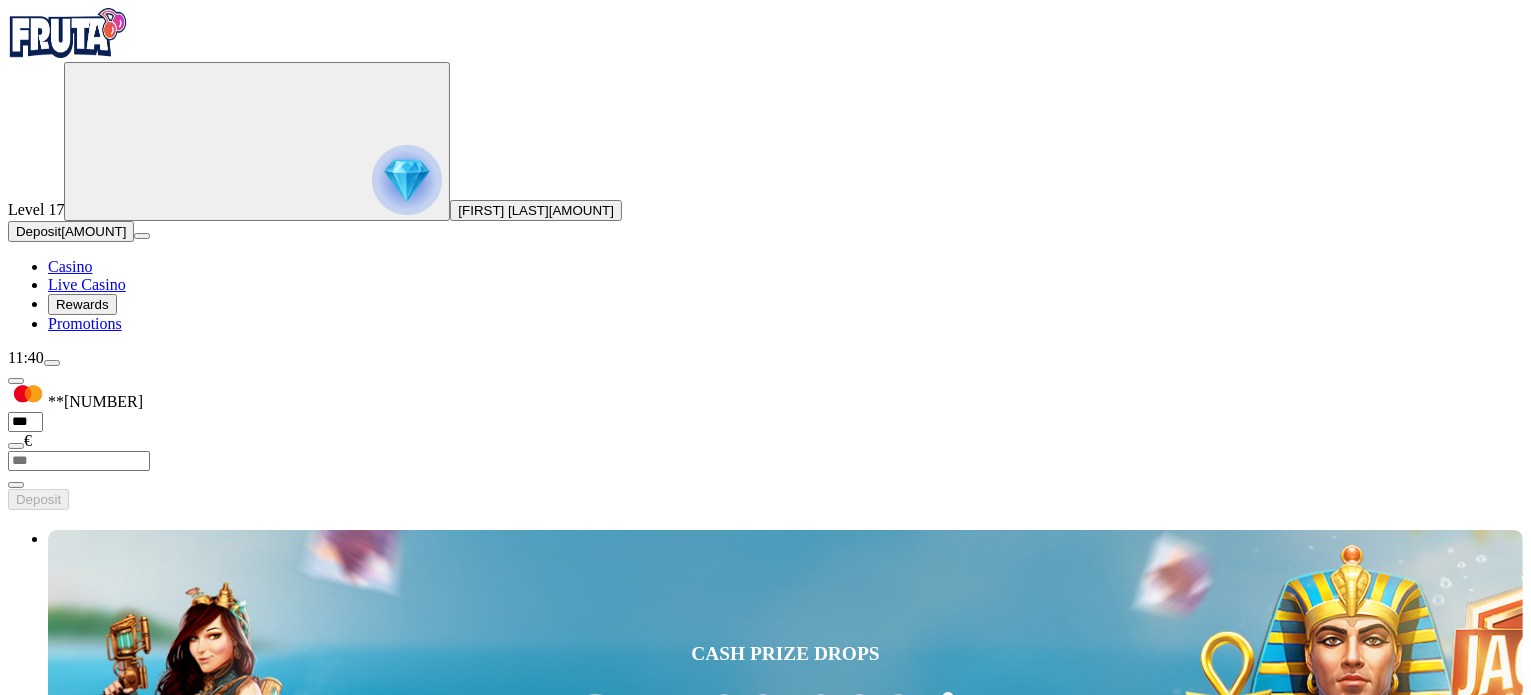 click on "Live Casino" at bounding box center (108, 2734) 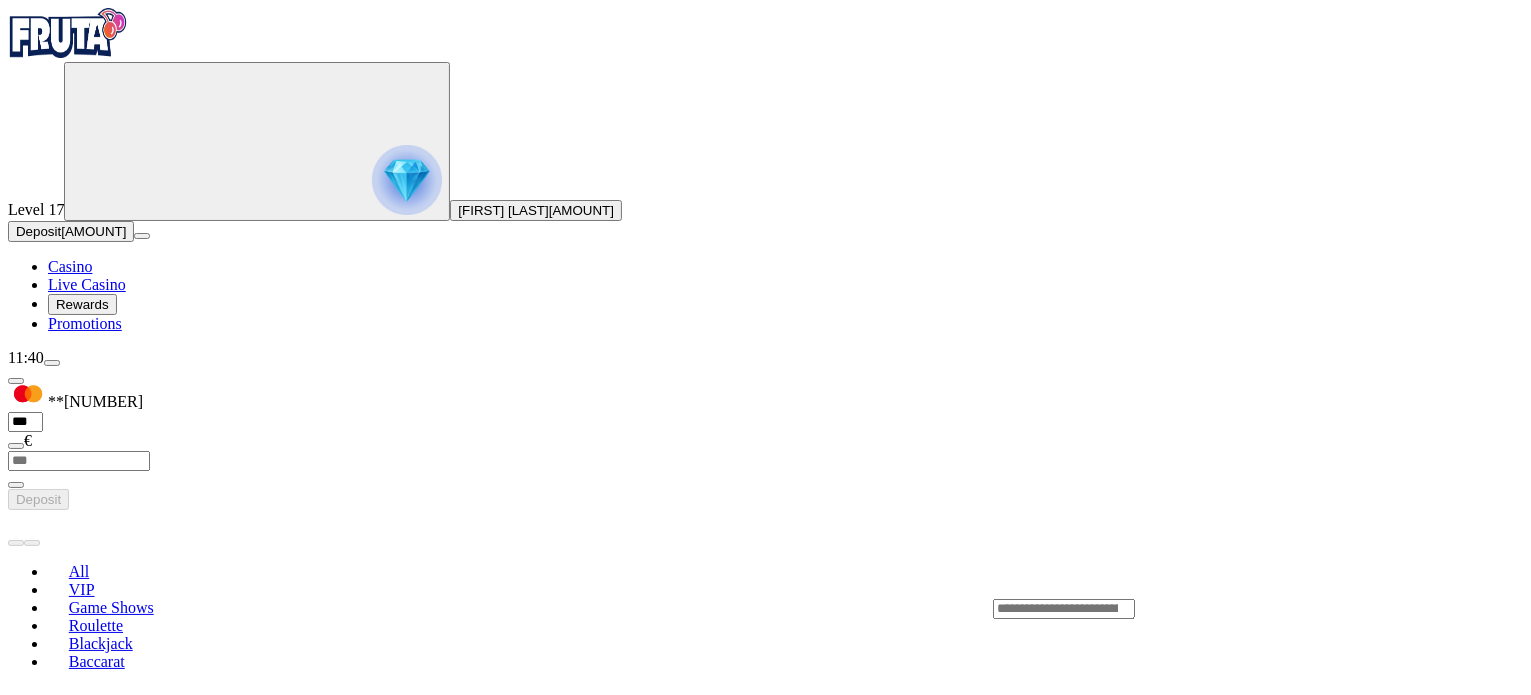 click on "Play Now" at bounding box center [80, 827] 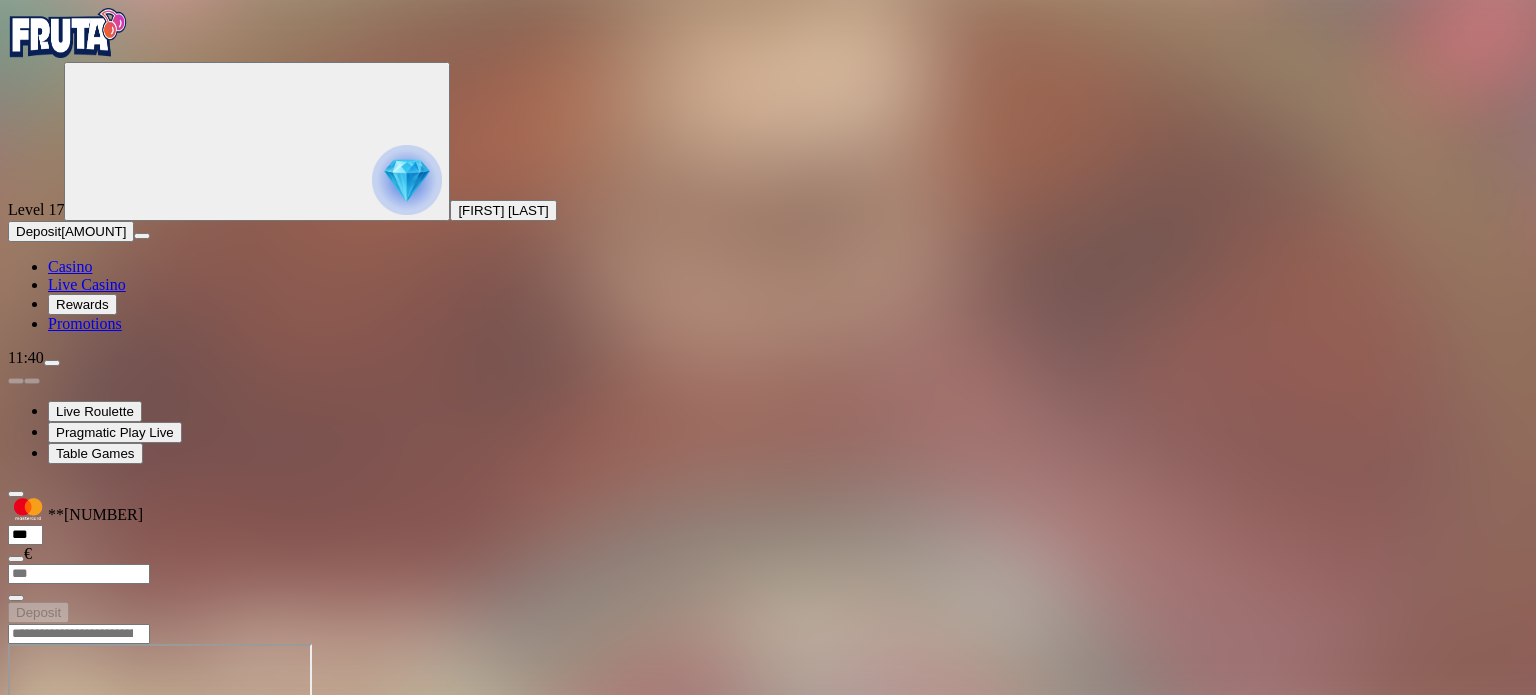click at bounding box center [48, 816] 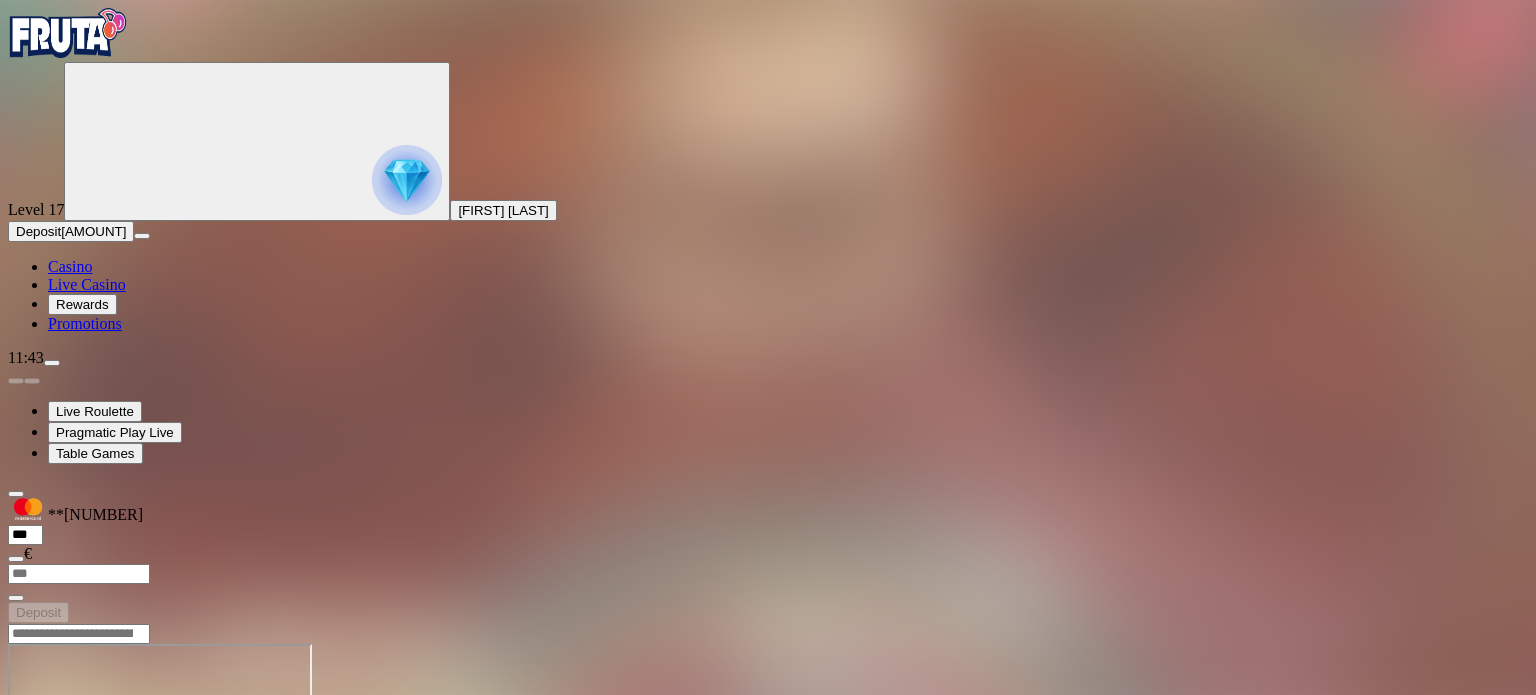 click at bounding box center [52, 363] 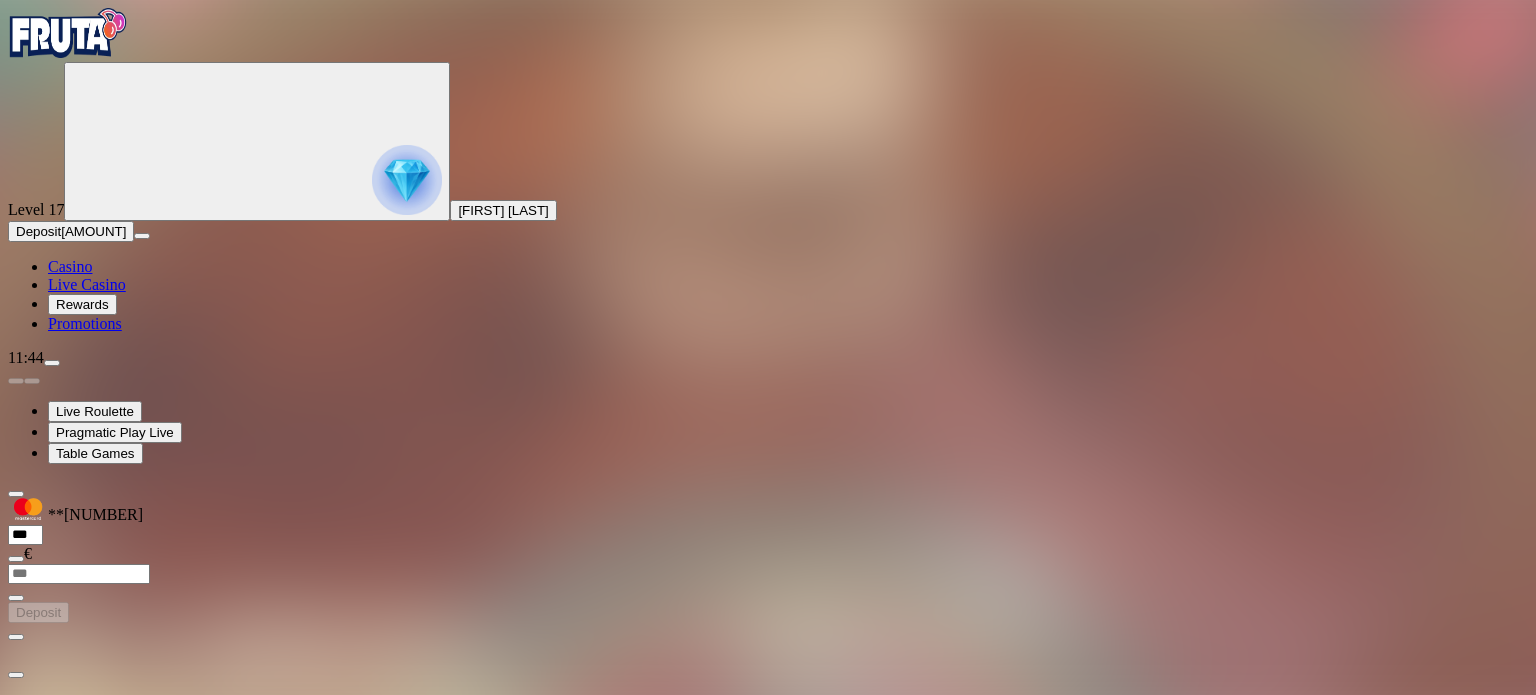 click on "Withdraw" at bounding box center [44, 868] 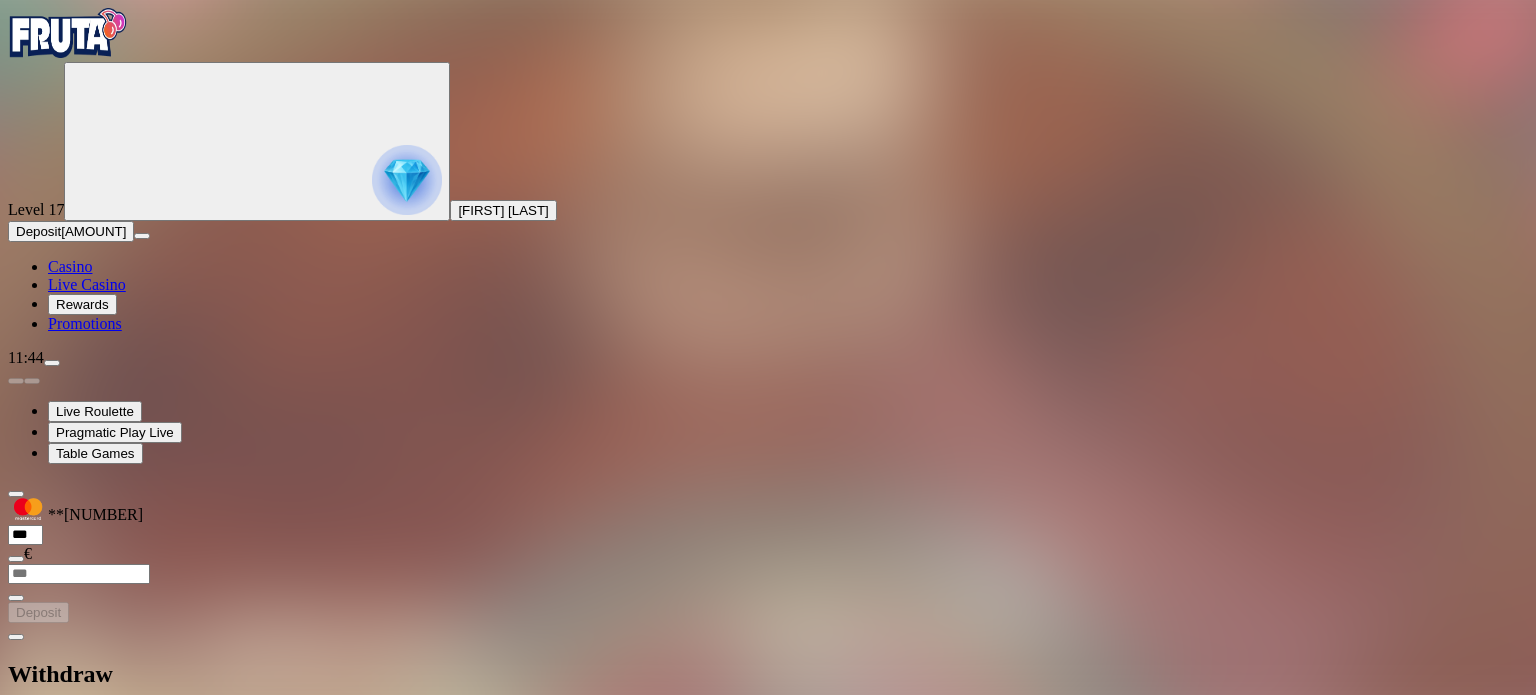 click at bounding box center [16, 637] 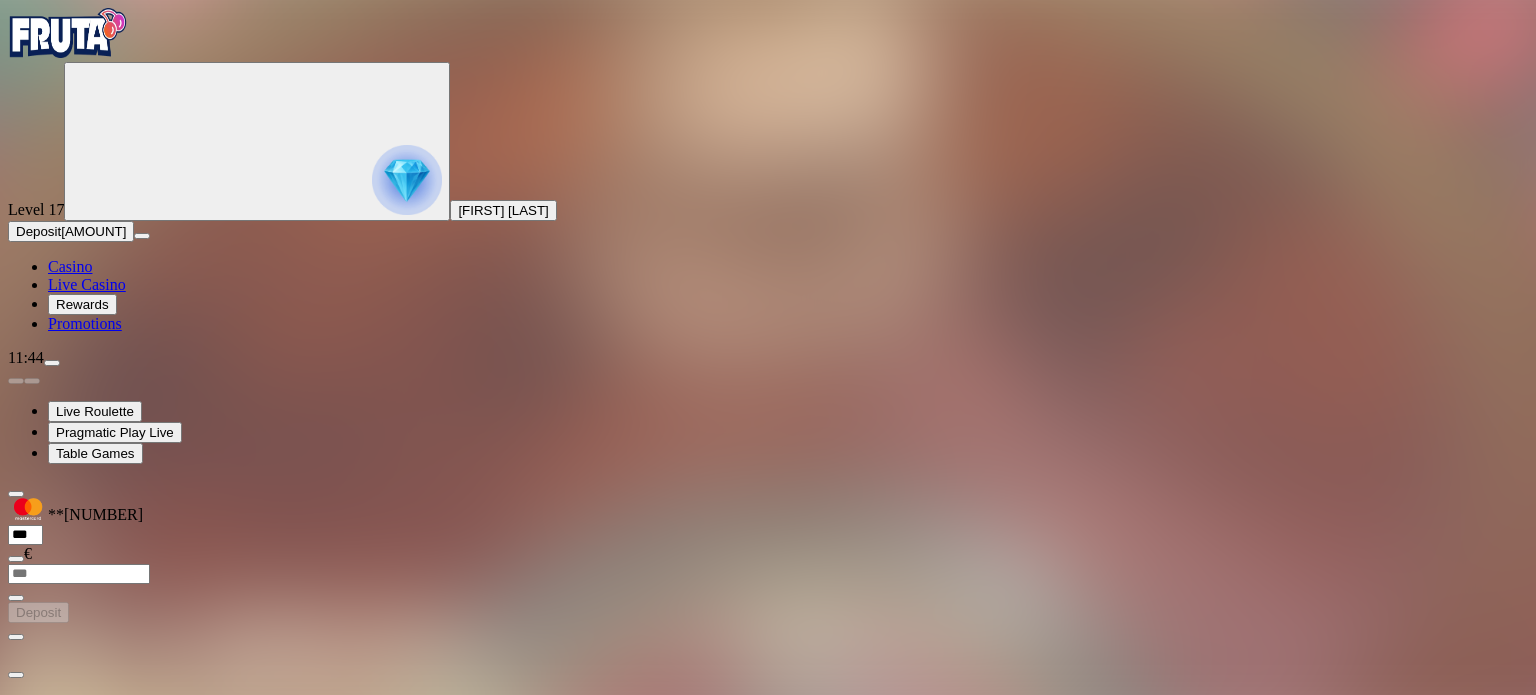 click on "Withdraw" at bounding box center [44, 868] 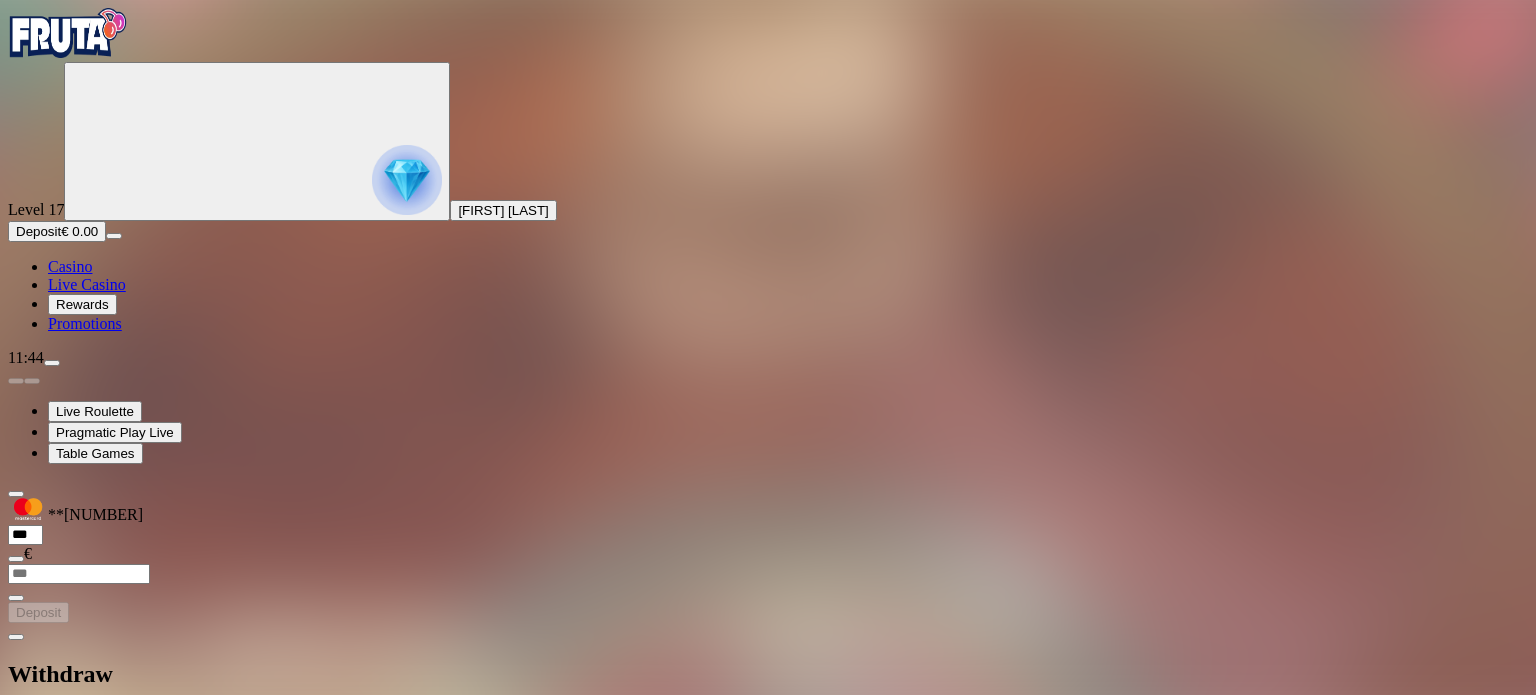 click on "[FIRST] [LAST]" at bounding box center (503, 210) 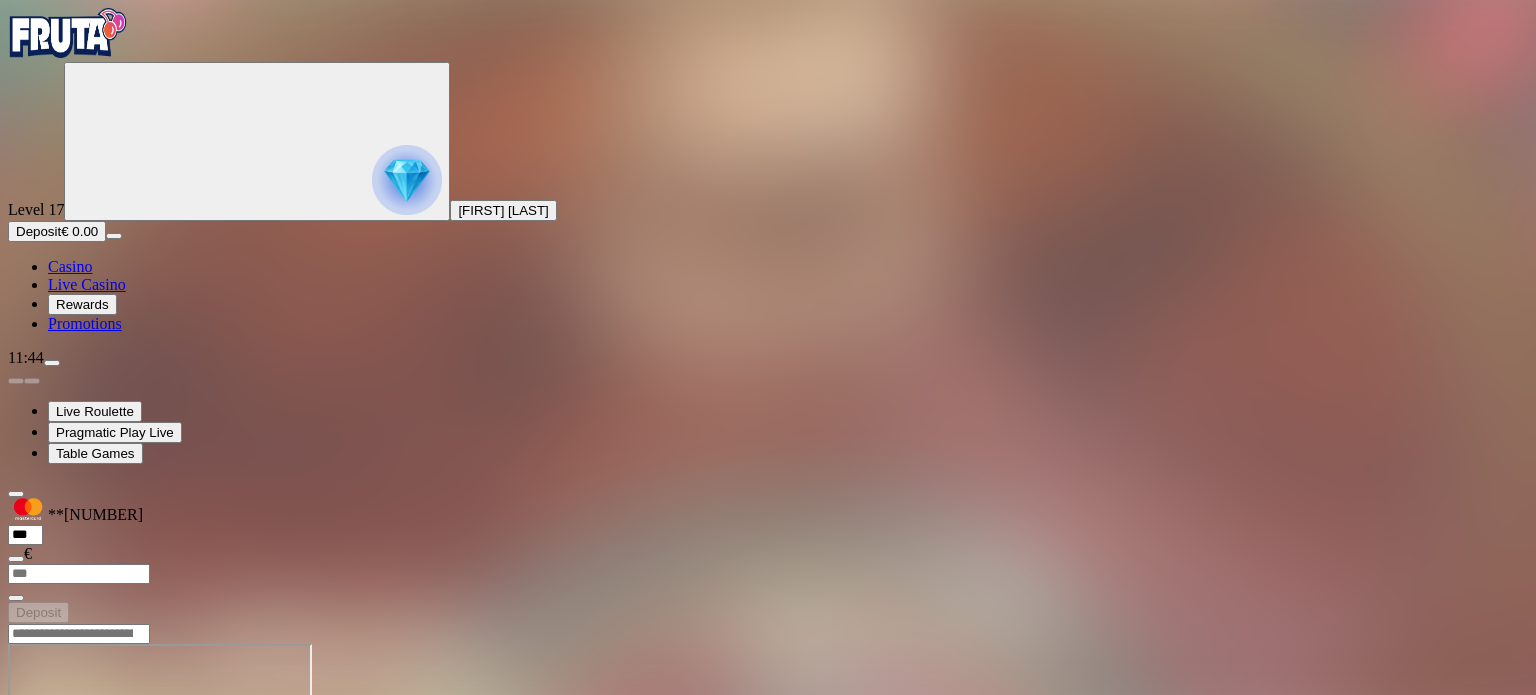 click on "Promotions" at bounding box center (85, 323) 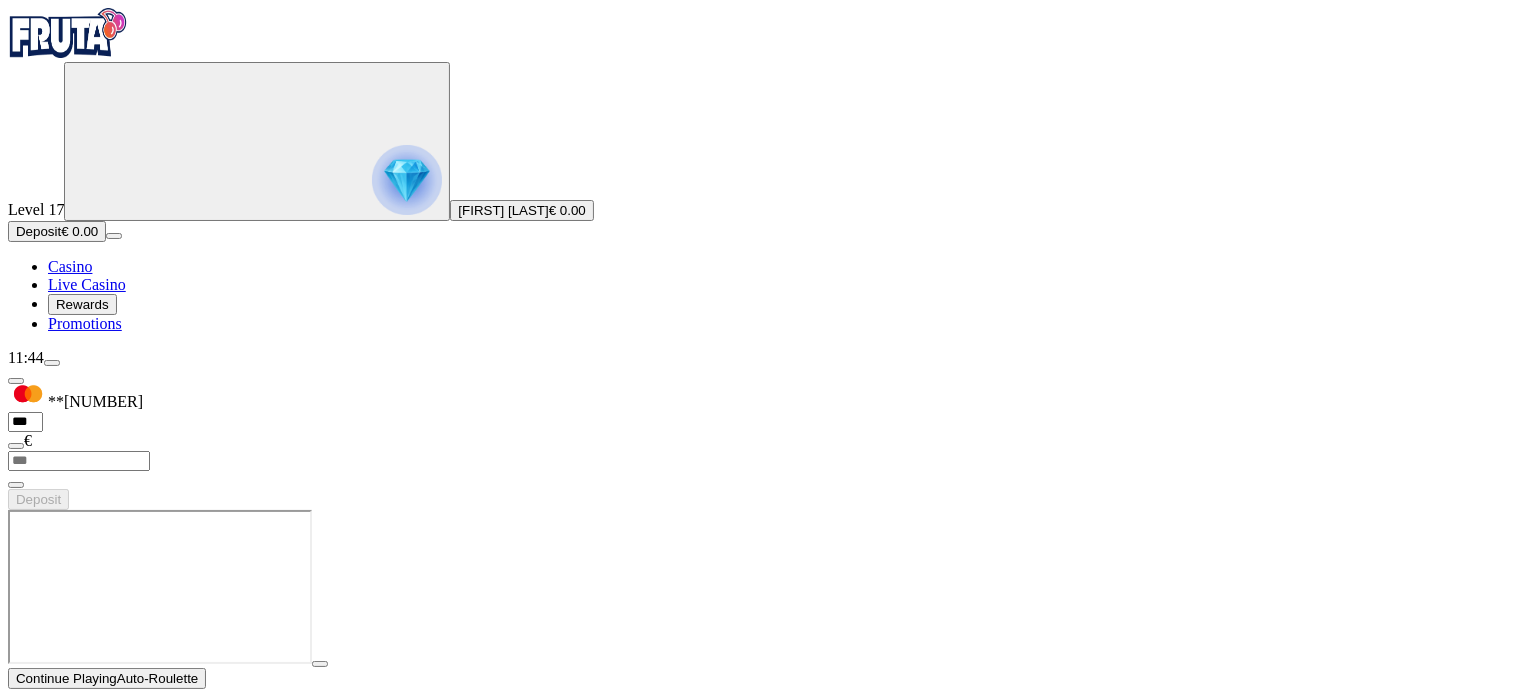 click at bounding box center (52, 363) 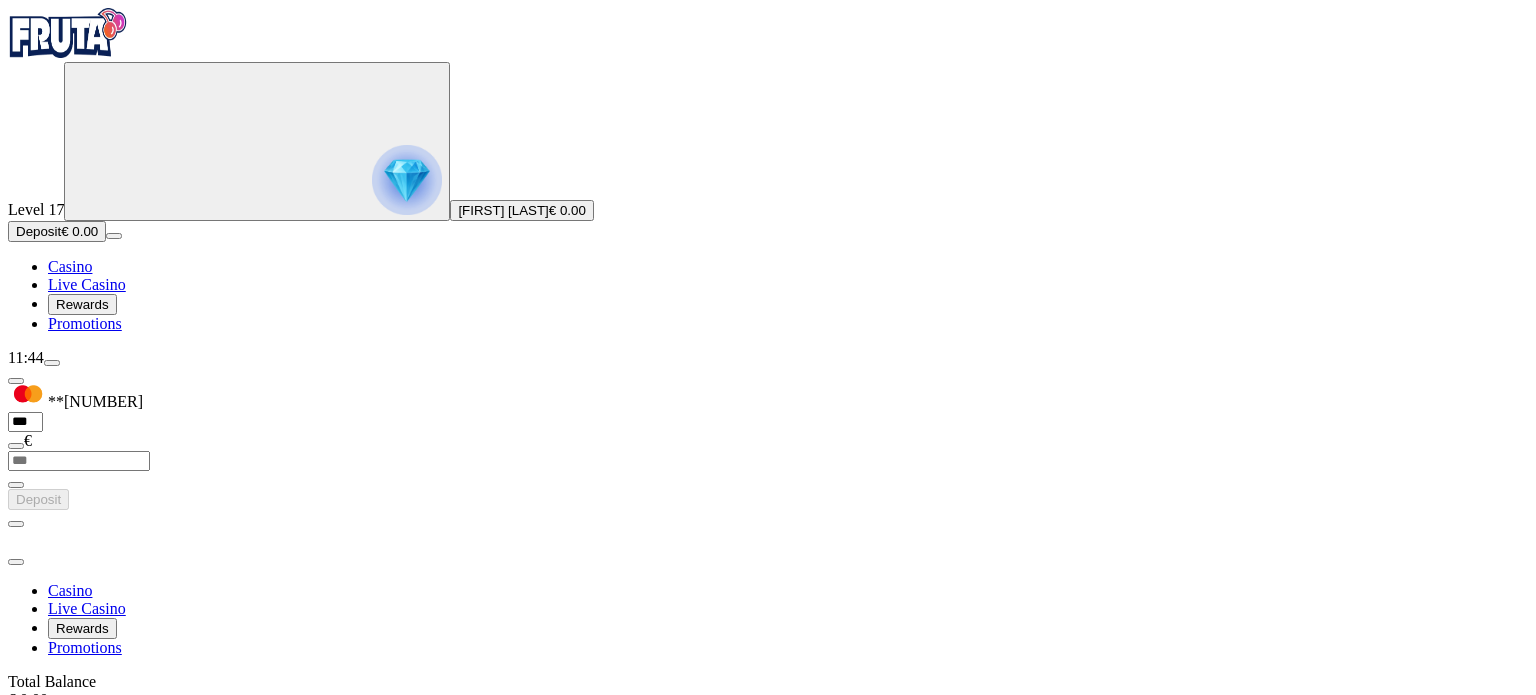 click on "Time Out" at bounding box center (83, 1055) 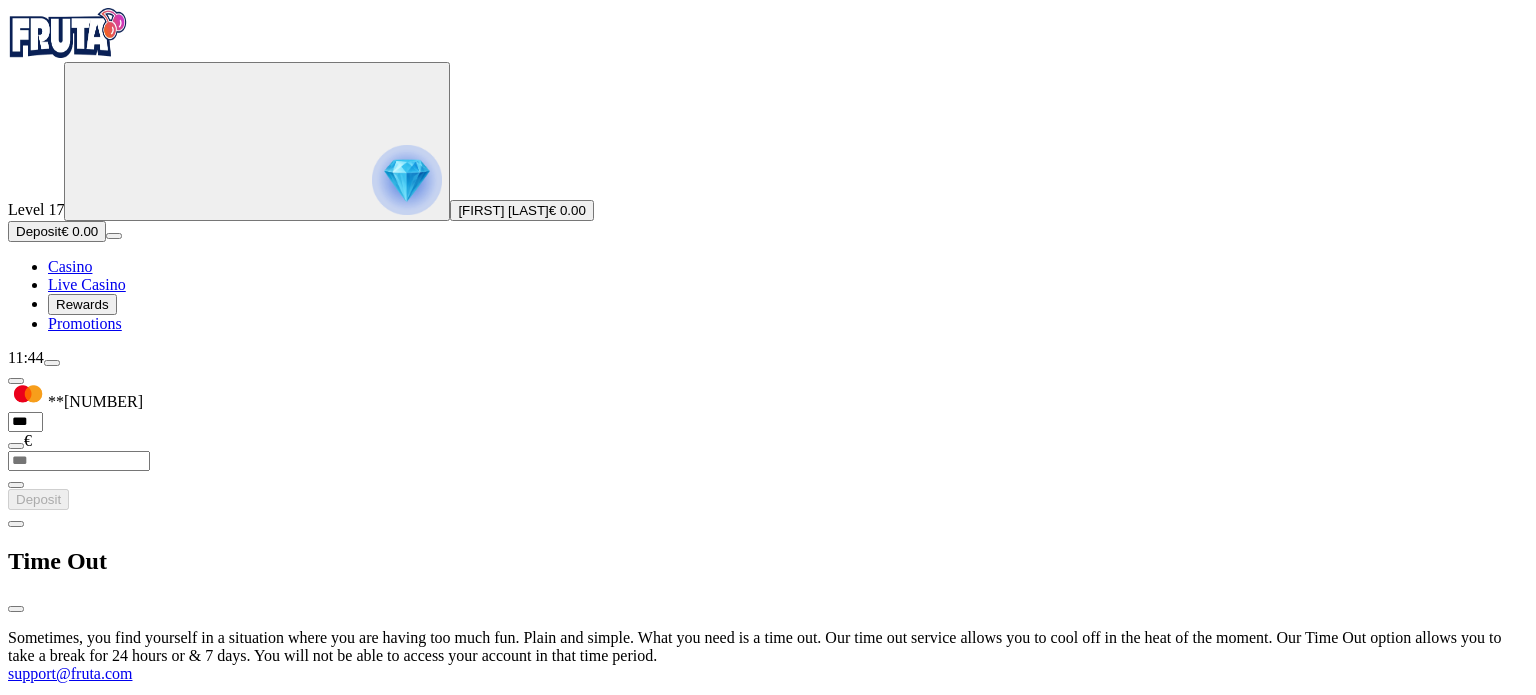 click at bounding box center (52, 363) 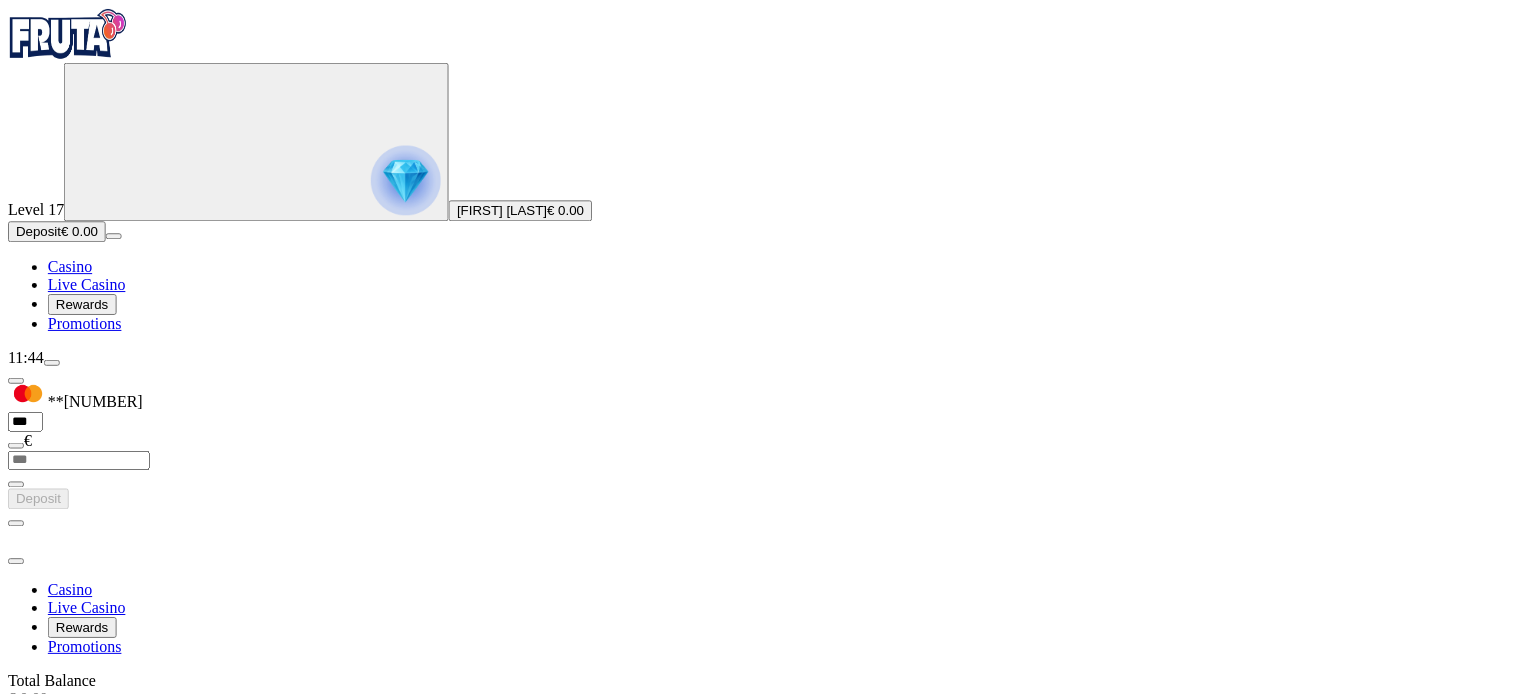 scroll, scrollTop: 118, scrollLeft: 0, axis: vertical 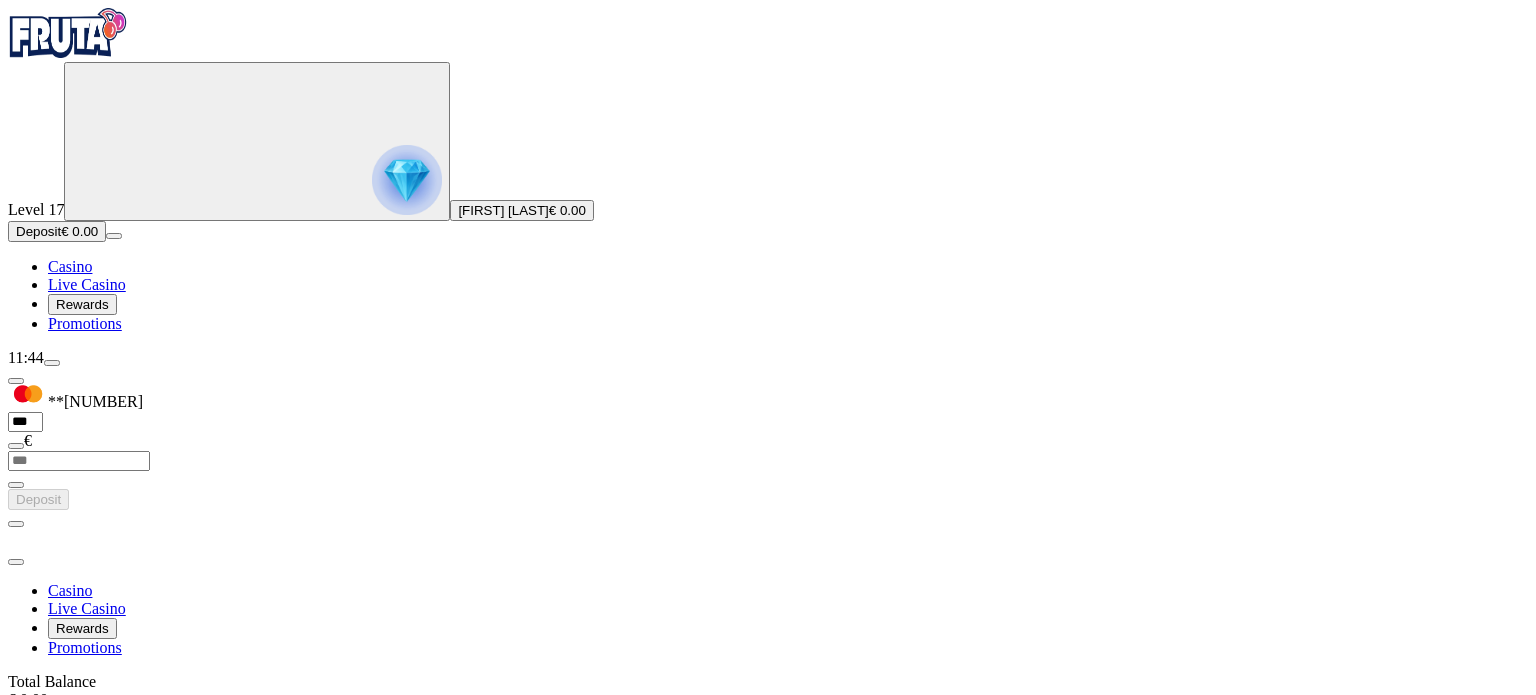 click on "Log Out" at bounding box center (39, 1134) 